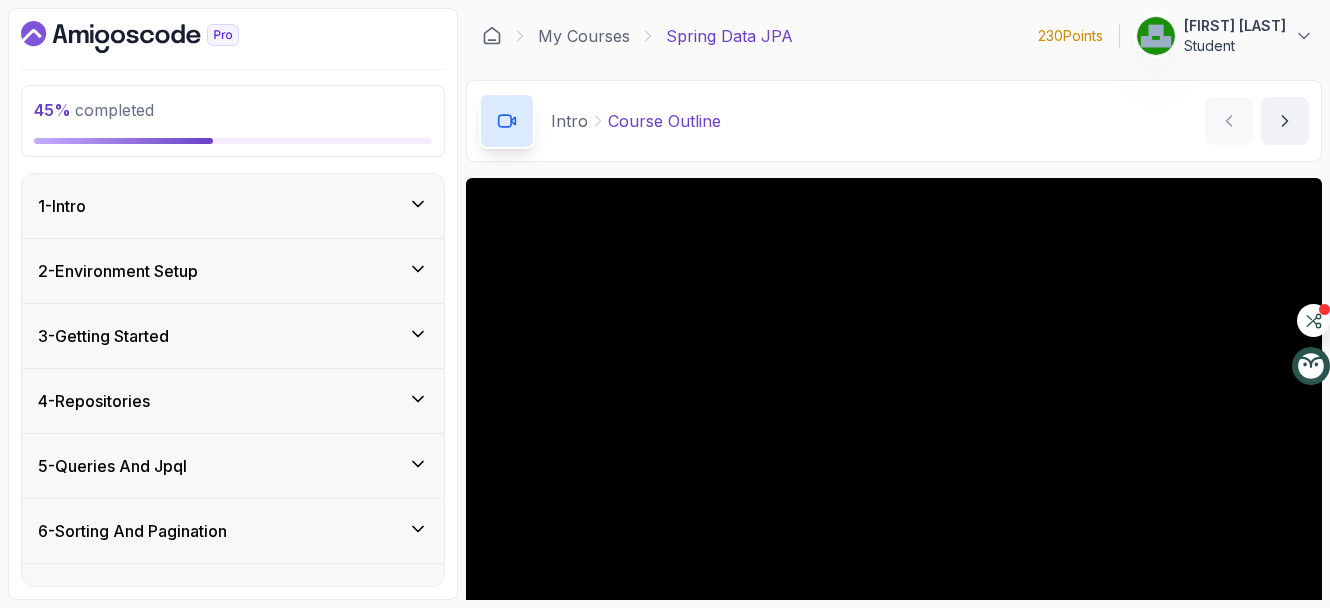 scroll, scrollTop: 0, scrollLeft: 0, axis: both 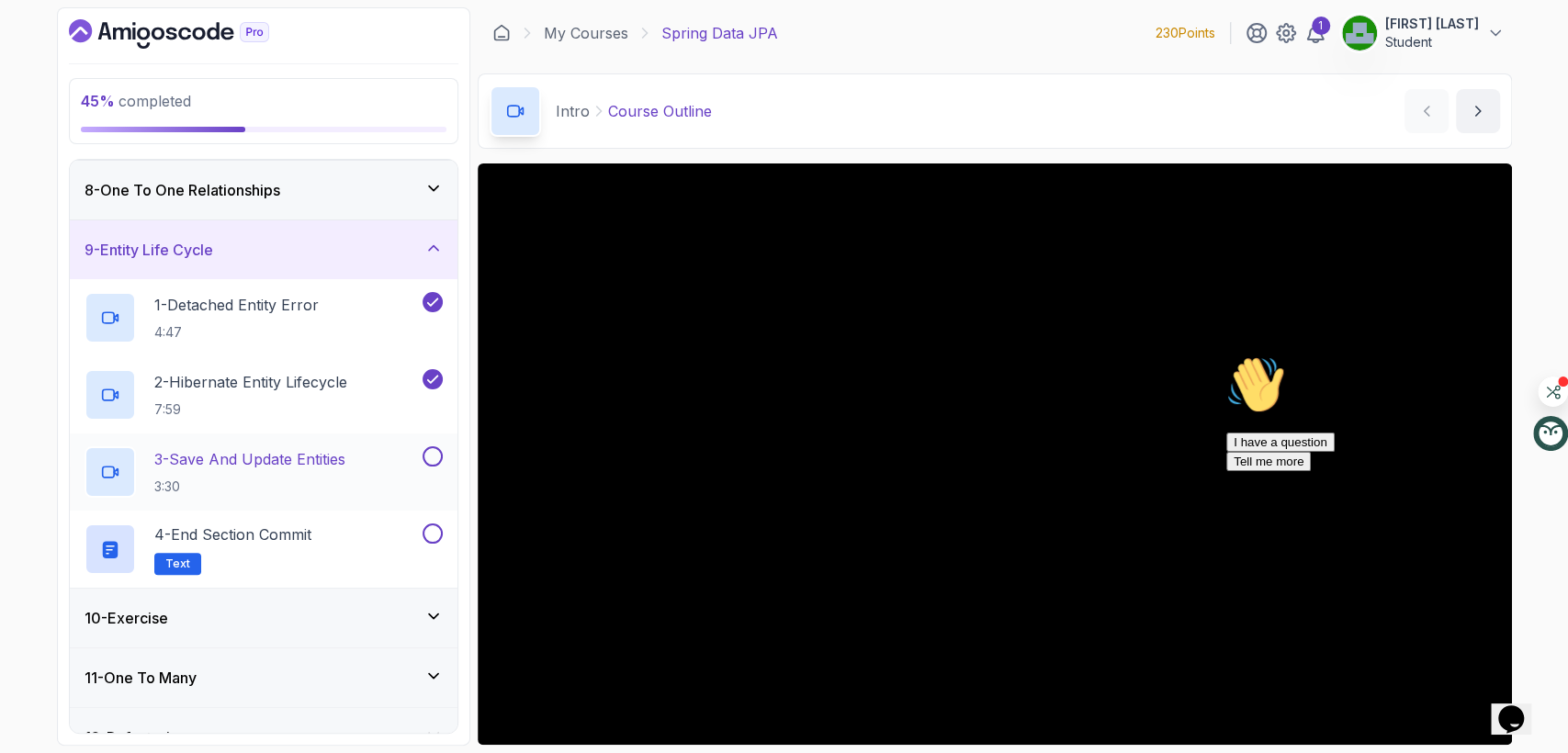click on "3  -  Save And Update Entities" at bounding box center (250, 459) 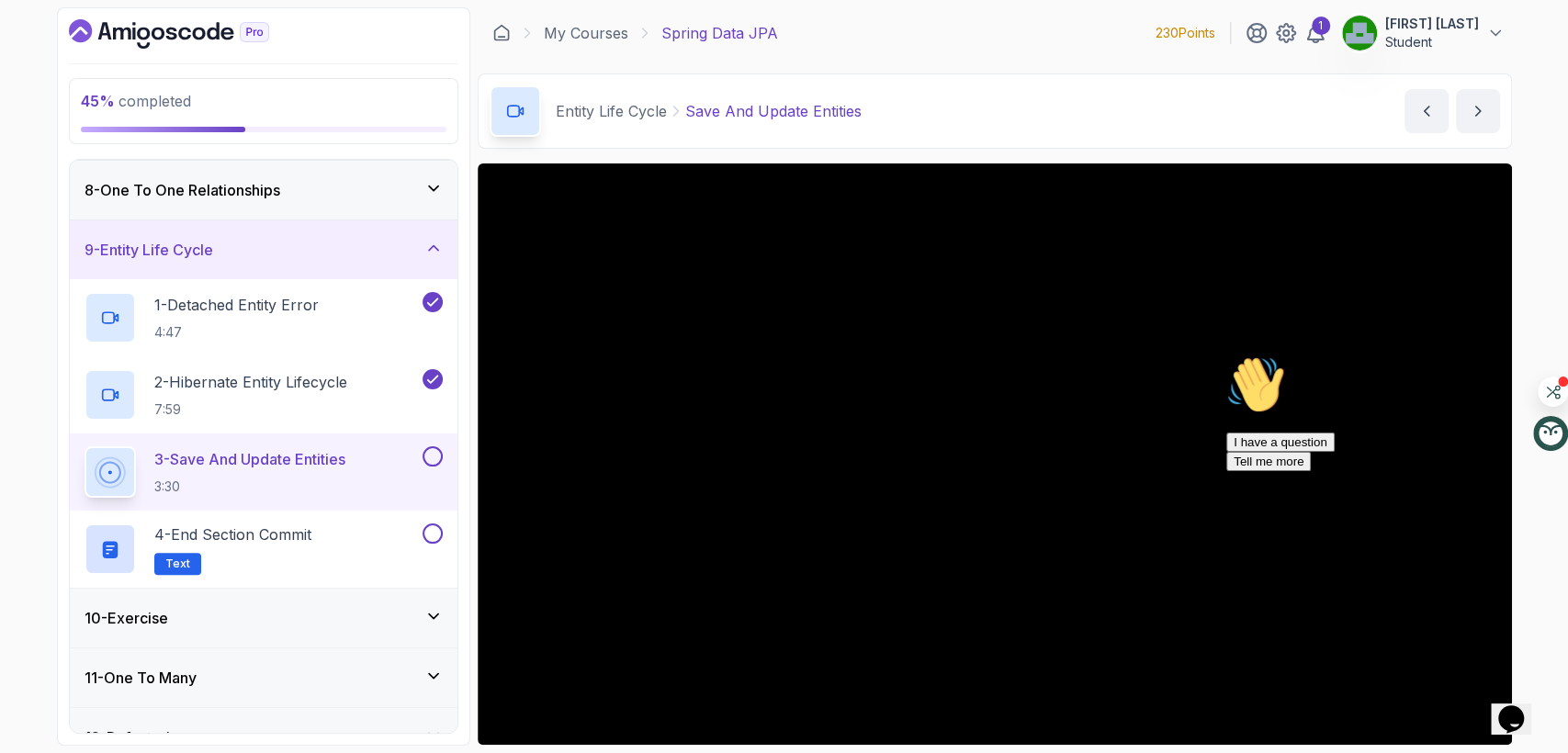 scroll, scrollTop: 127, scrollLeft: 0, axis: vertical 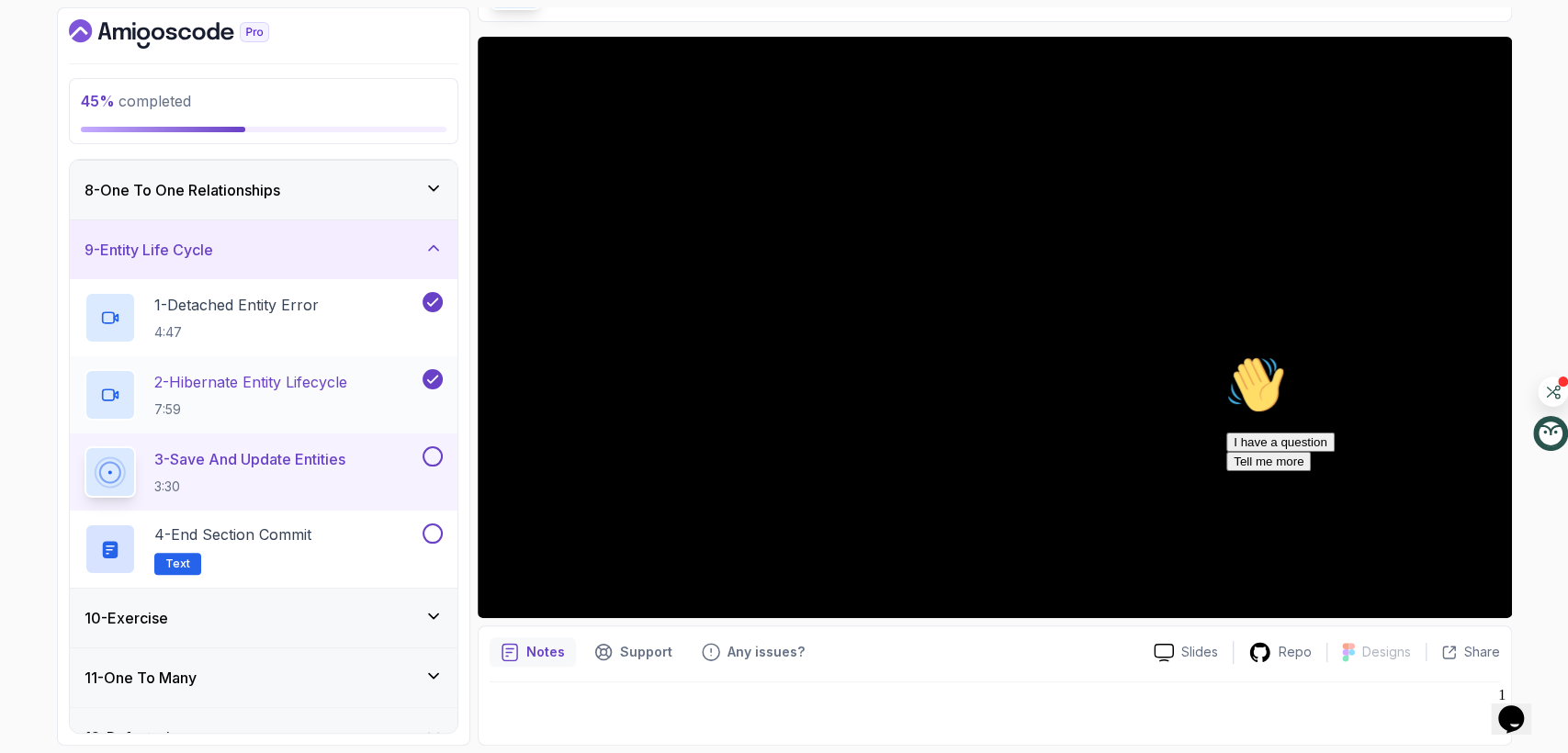 click on "2  -  Hibernate Entity Lifecycle" at bounding box center (251, 382) 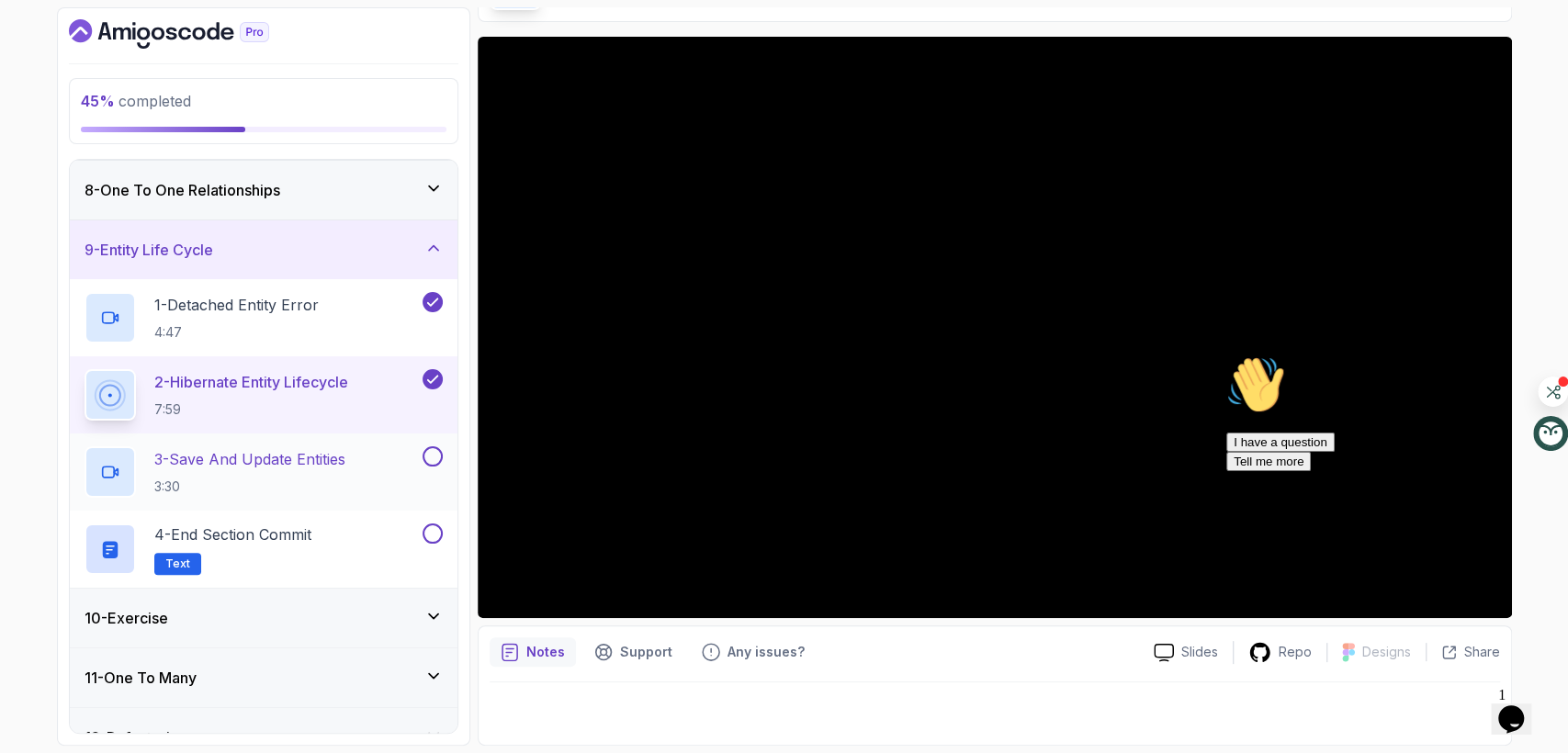 click on "3  -  Save And Update Entities 3:30" at bounding box center (250, 472) 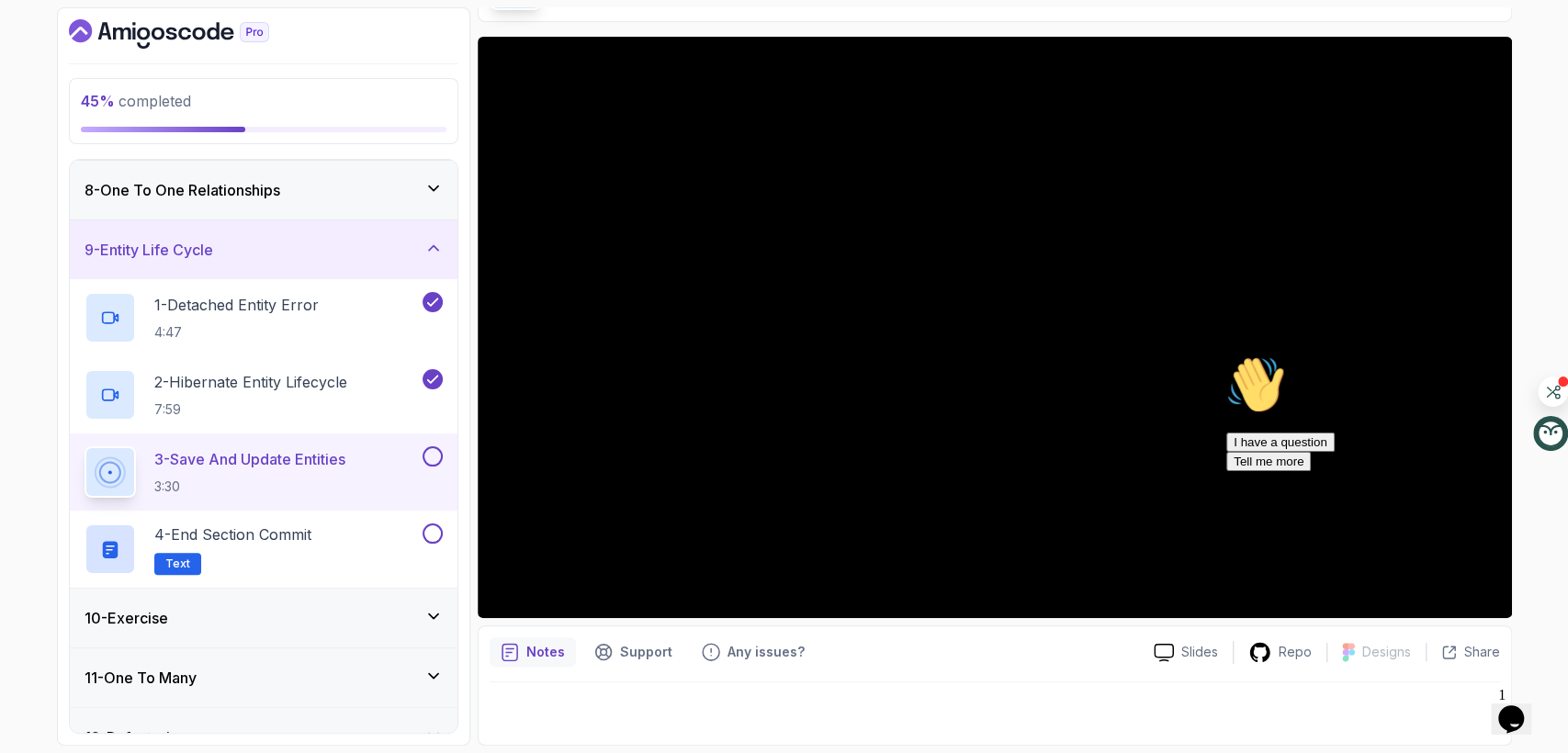 click at bounding box center [1226, 355] 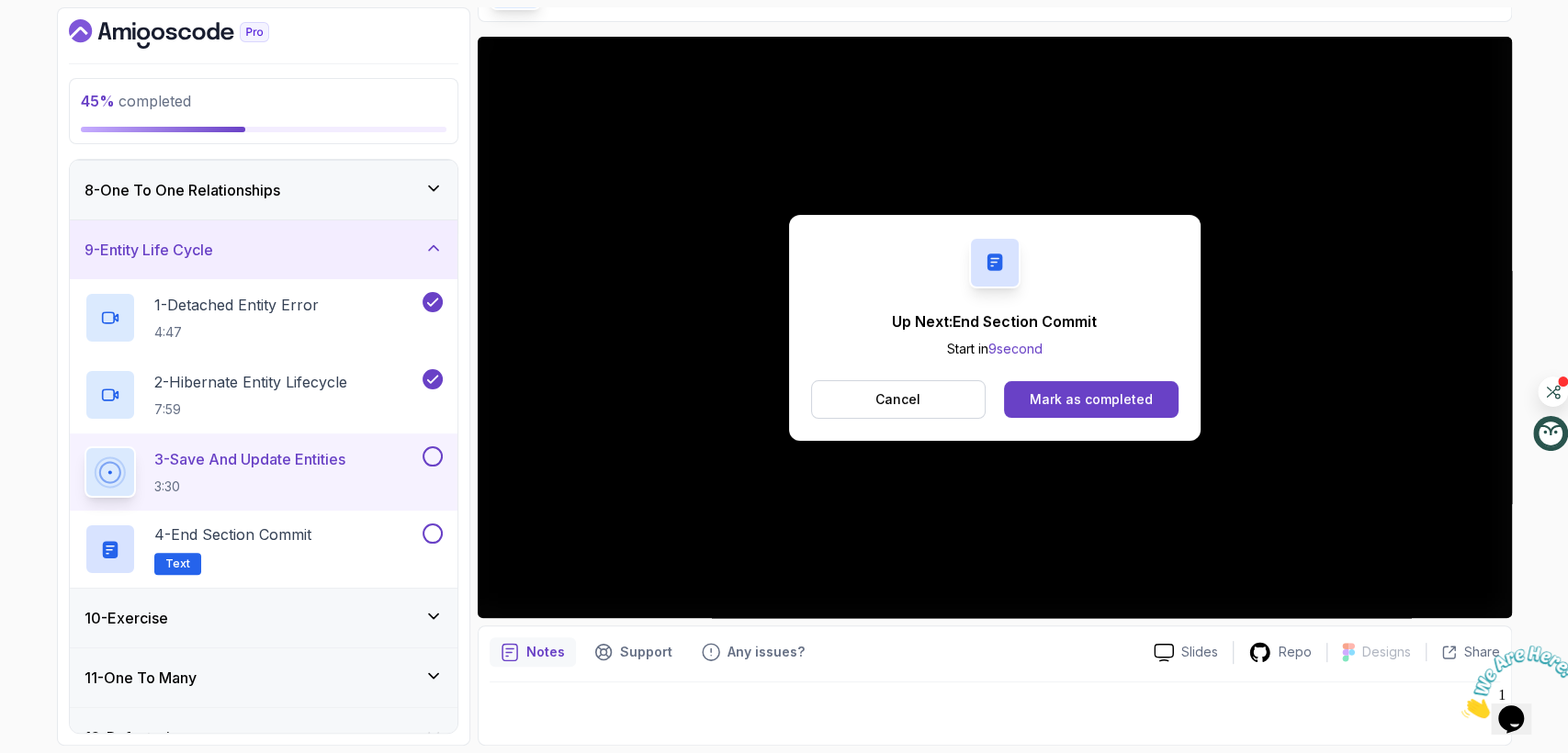 click at bounding box center (433, 456) 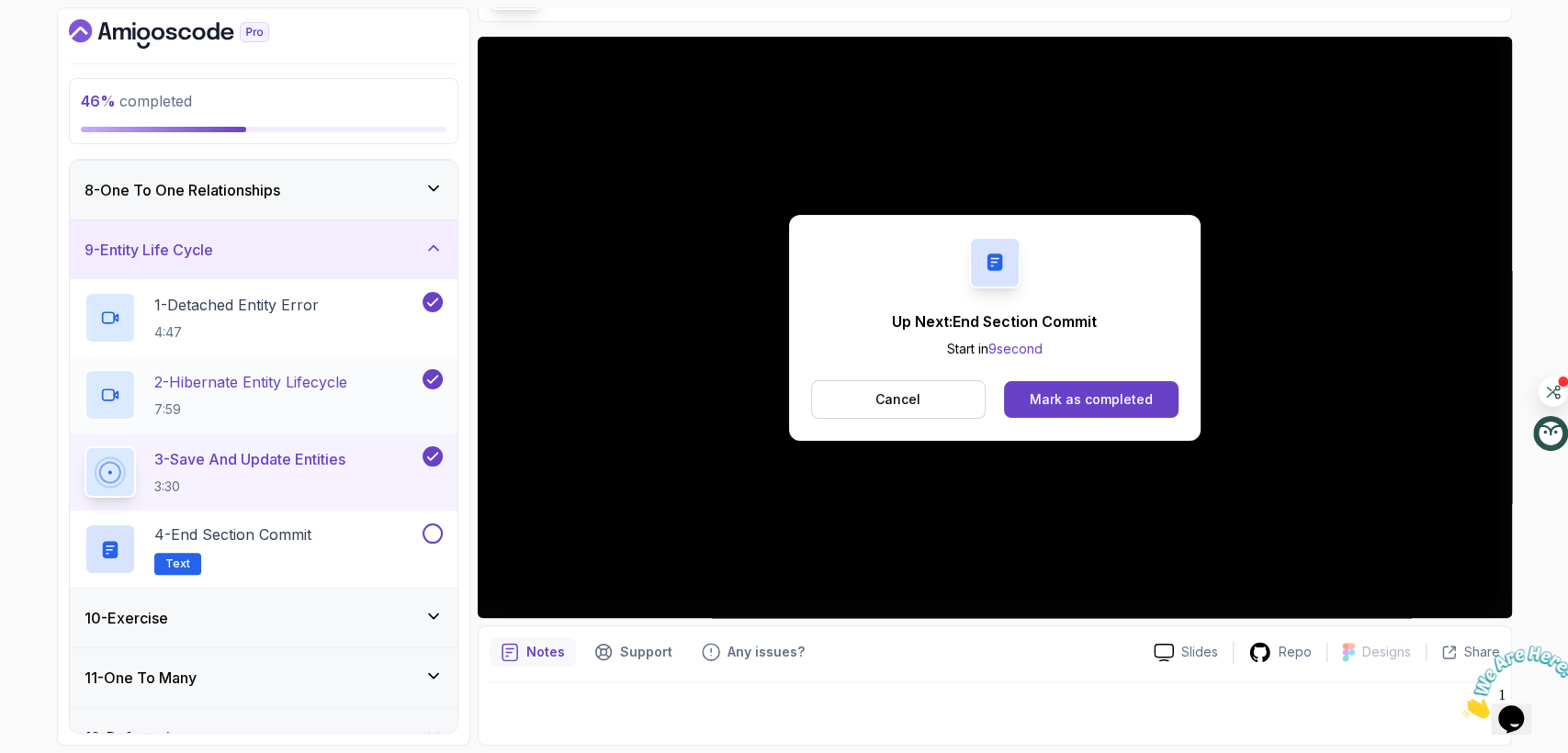 click on "2  -  Hibernate Entity Lifecycle" at bounding box center [251, 382] 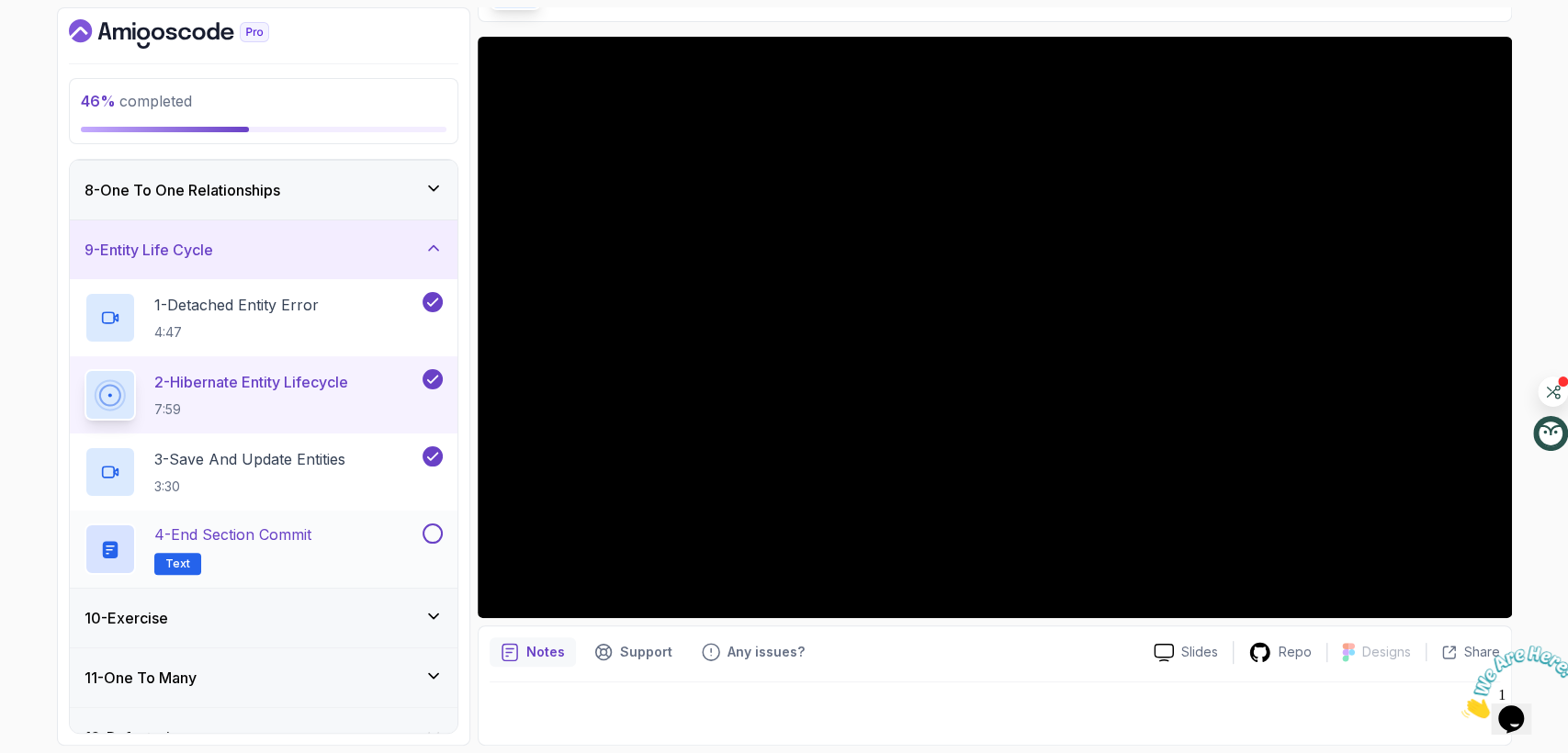 click at bounding box center (433, 534) 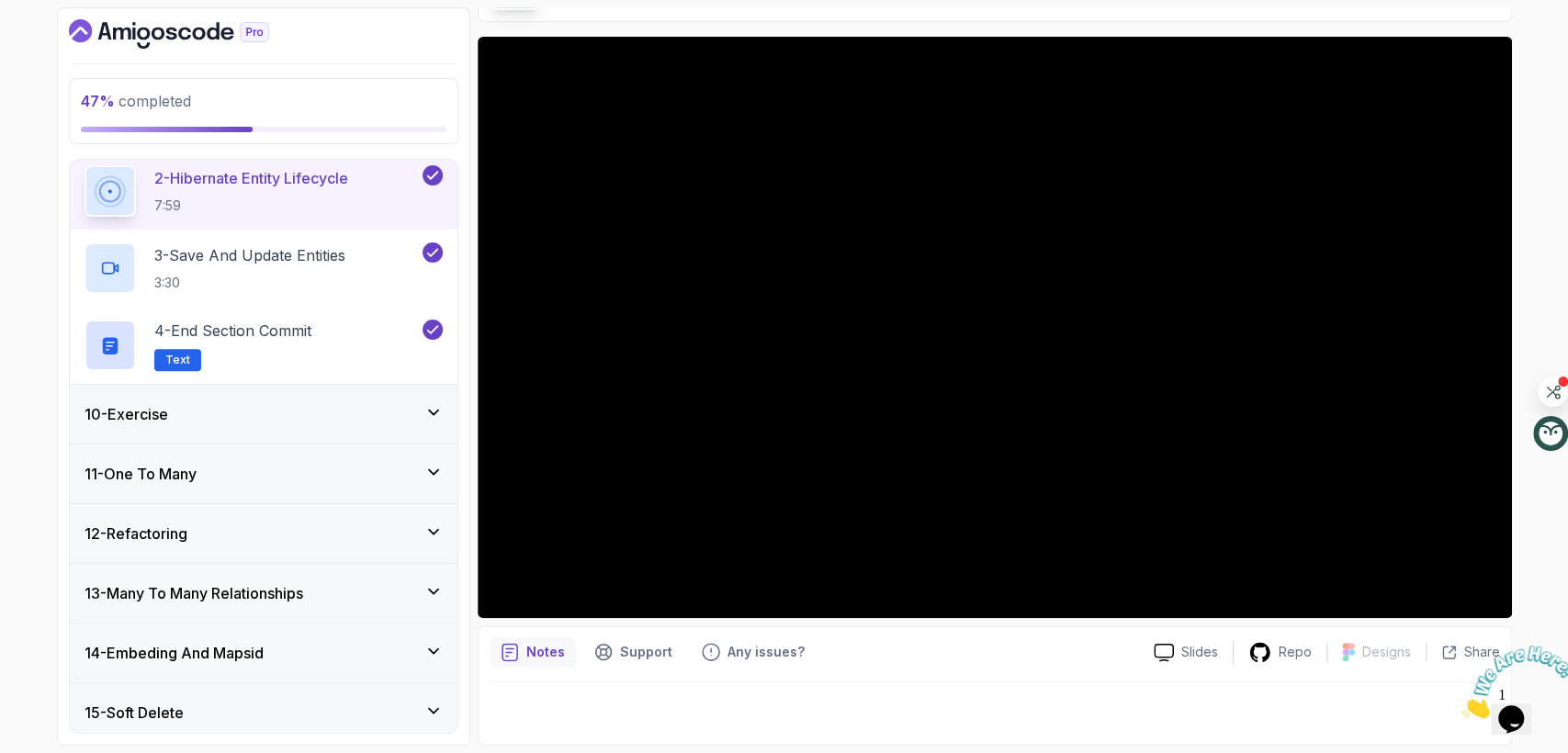 click on "10  -  Exercise" at bounding box center (264, 414) 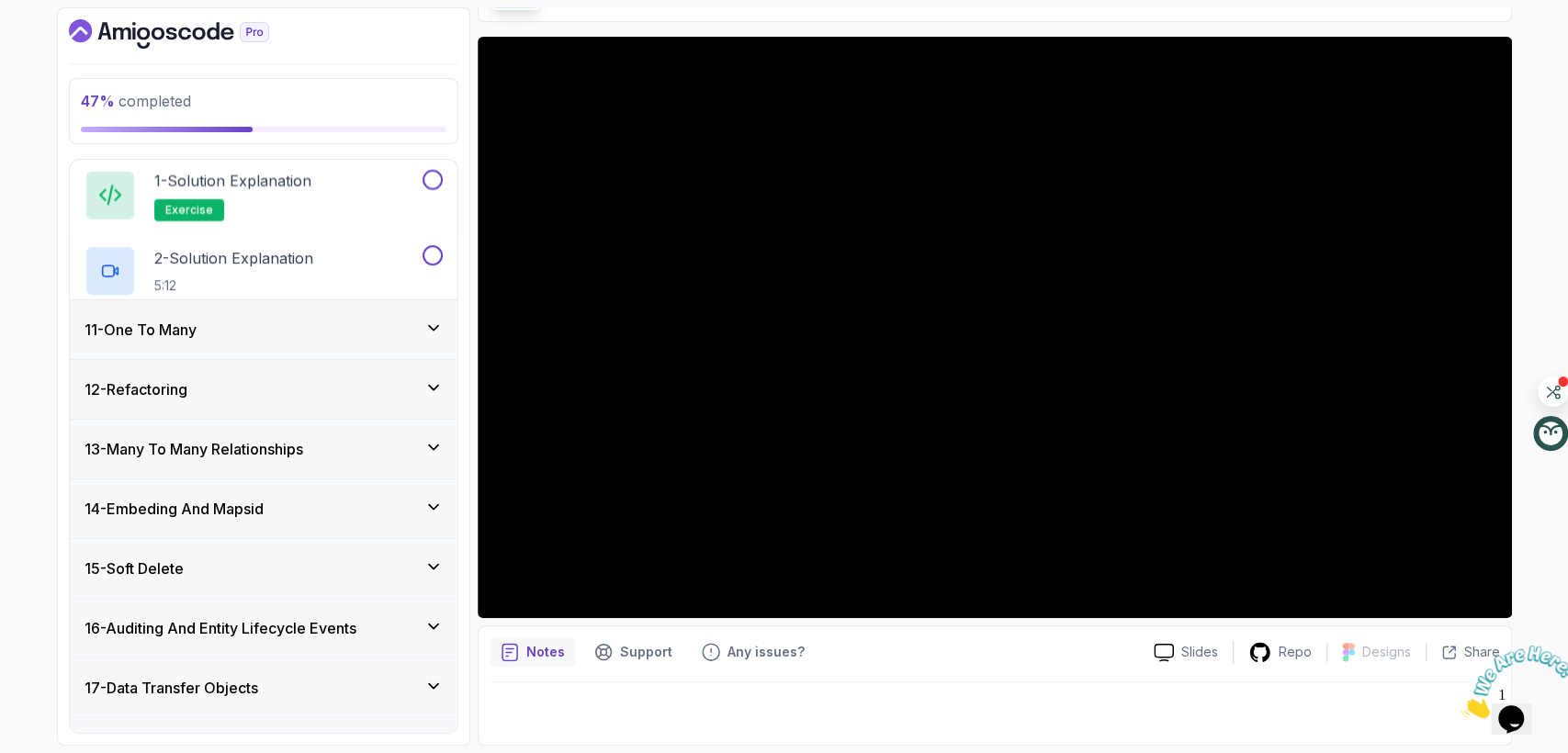 scroll, scrollTop: 544, scrollLeft: 0, axis: vertical 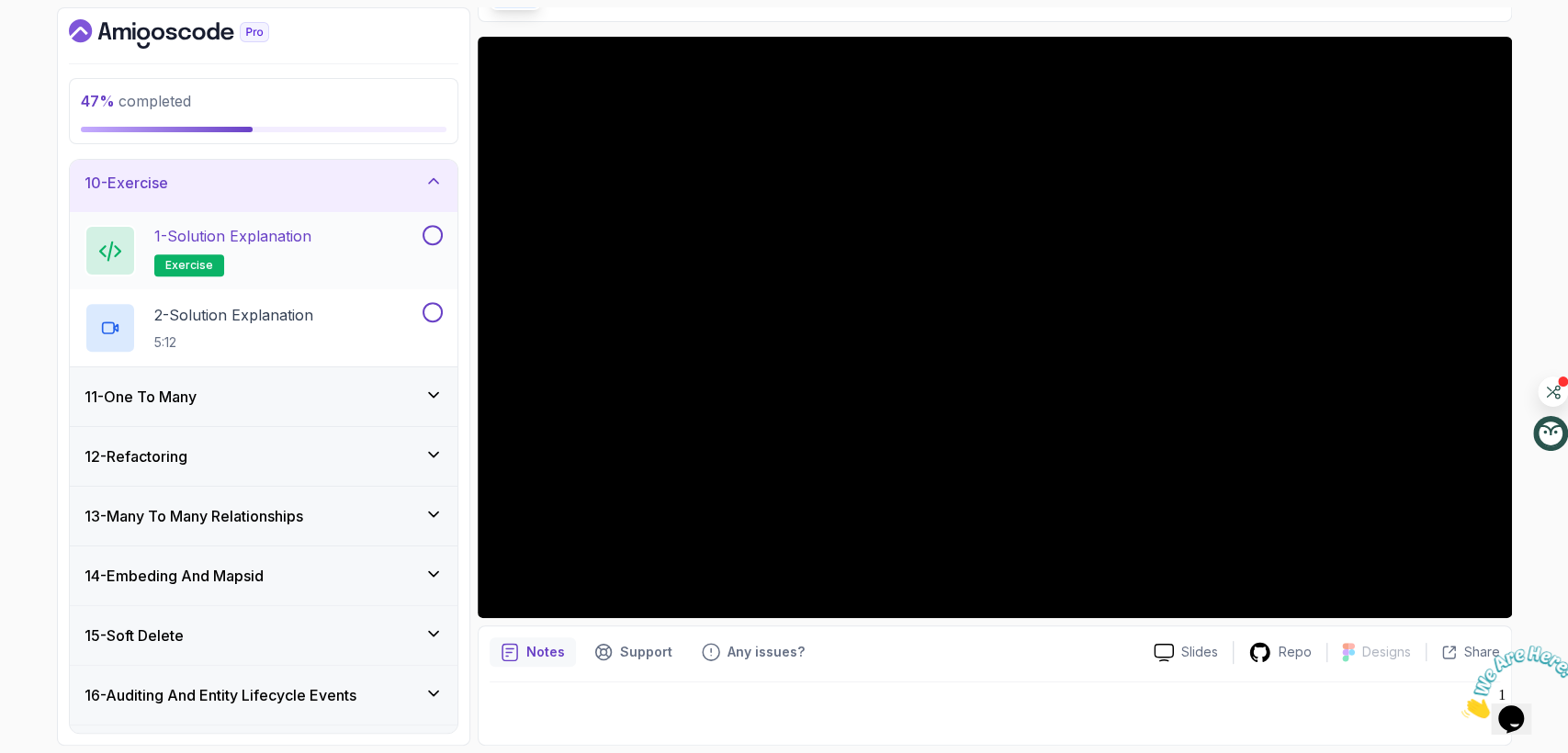 click on "1  -  Solution Explanation exercise" at bounding box center (252, 251) 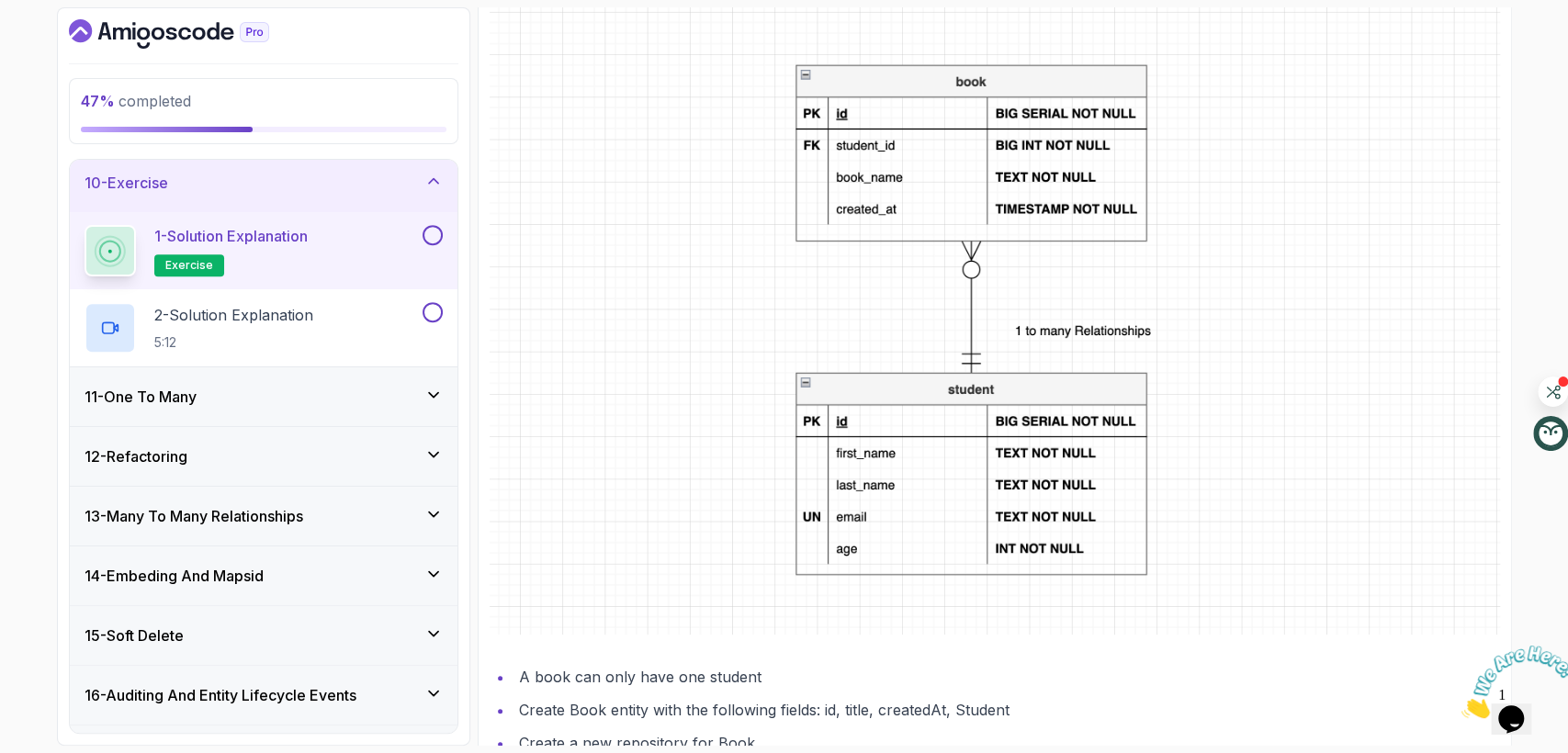 scroll, scrollTop: 522, scrollLeft: 0, axis: vertical 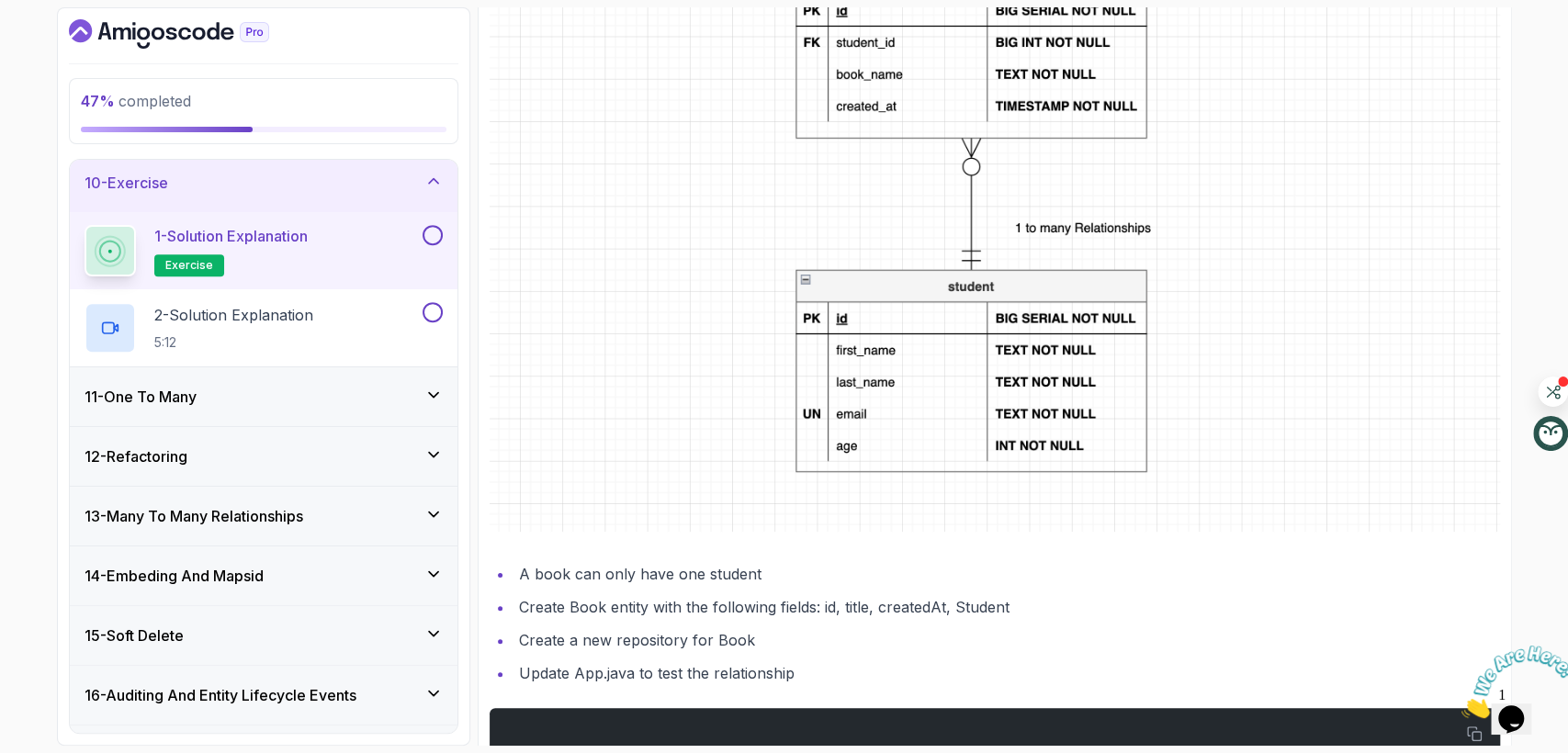 click at bounding box center (433, 235) 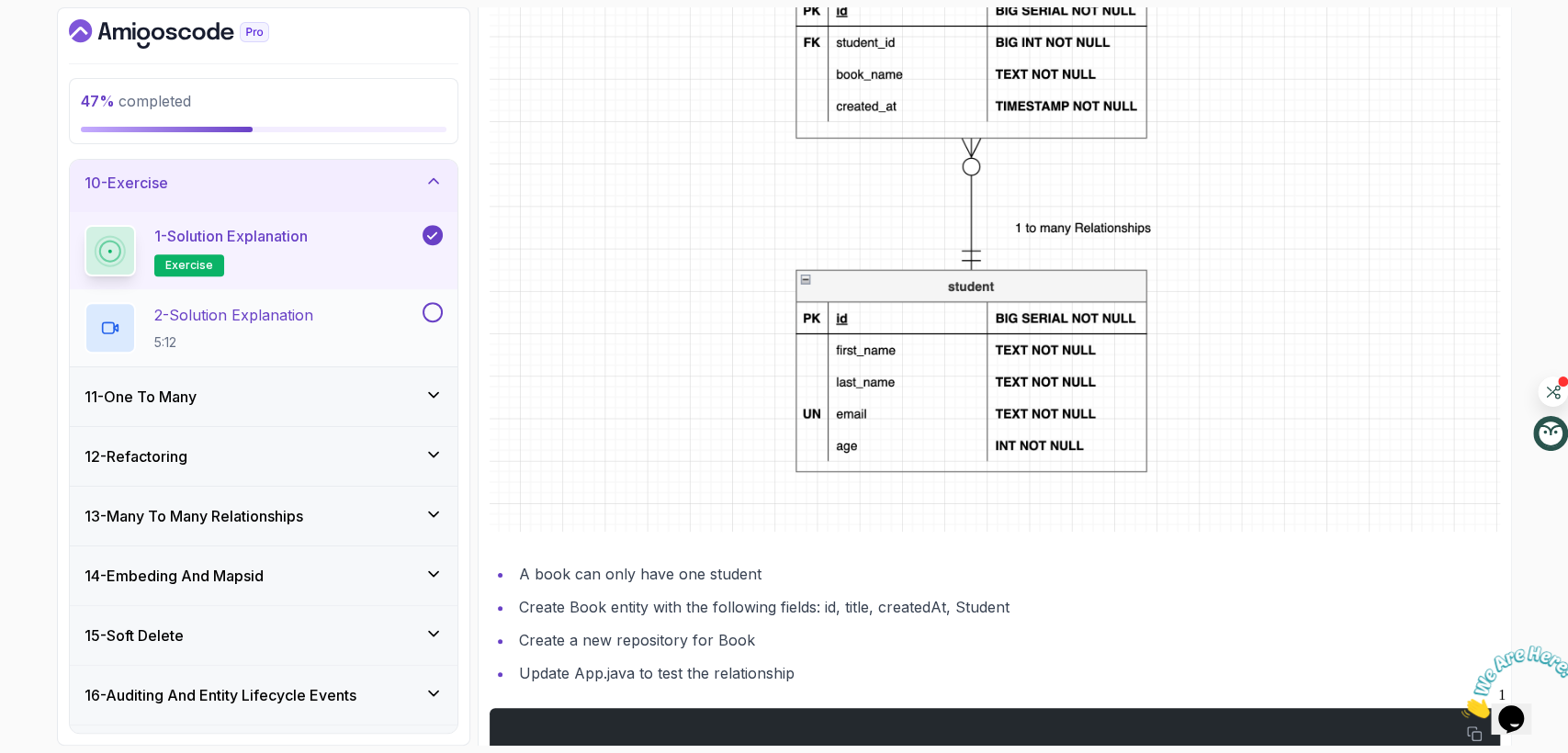 click on "2  -  Solution Explanation 5:12" at bounding box center (252, 328) 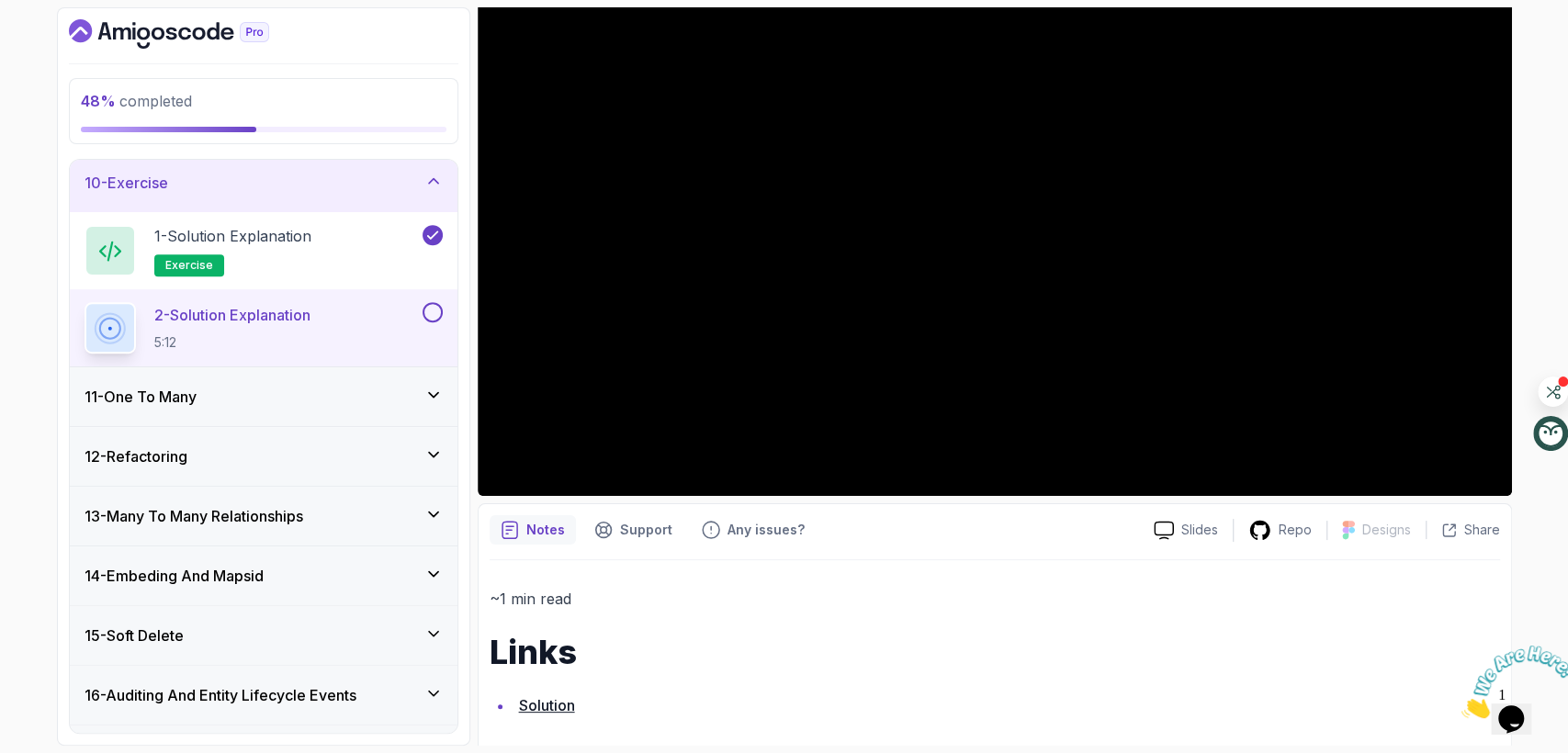 scroll, scrollTop: 266, scrollLeft: 0, axis: vertical 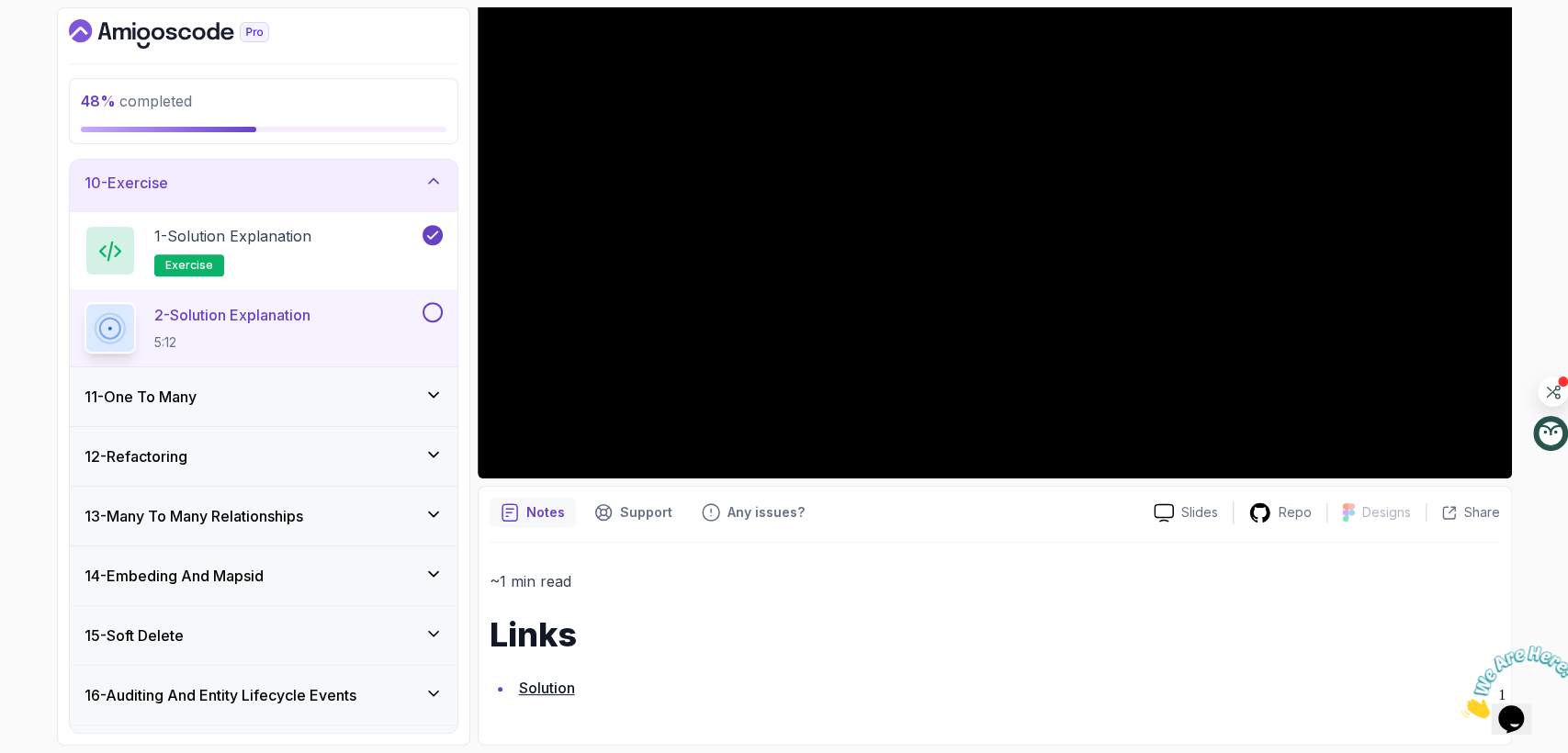 click on "Solution" at bounding box center (547, 688) 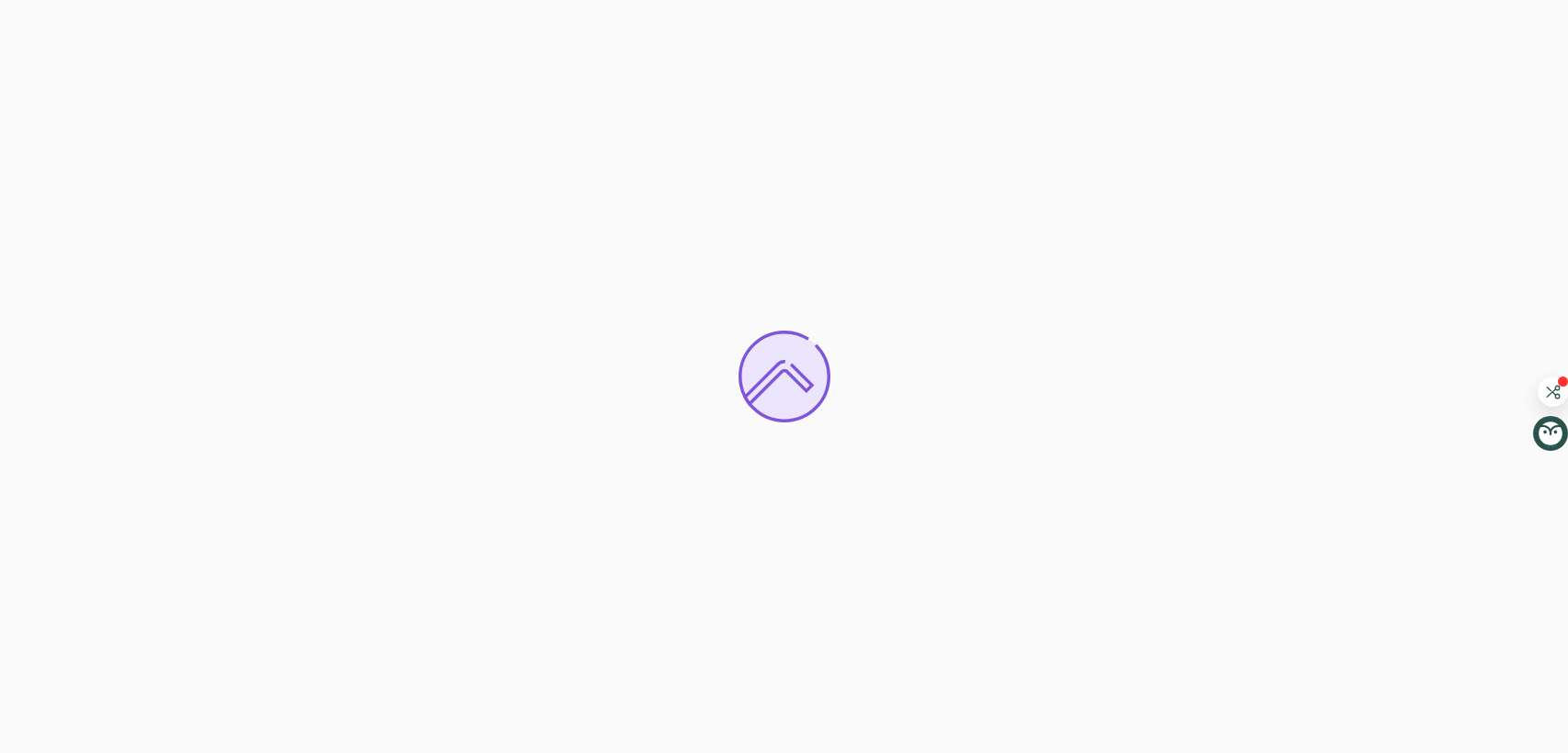 scroll, scrollTop: 0, scrollLeft: 0, axis: both 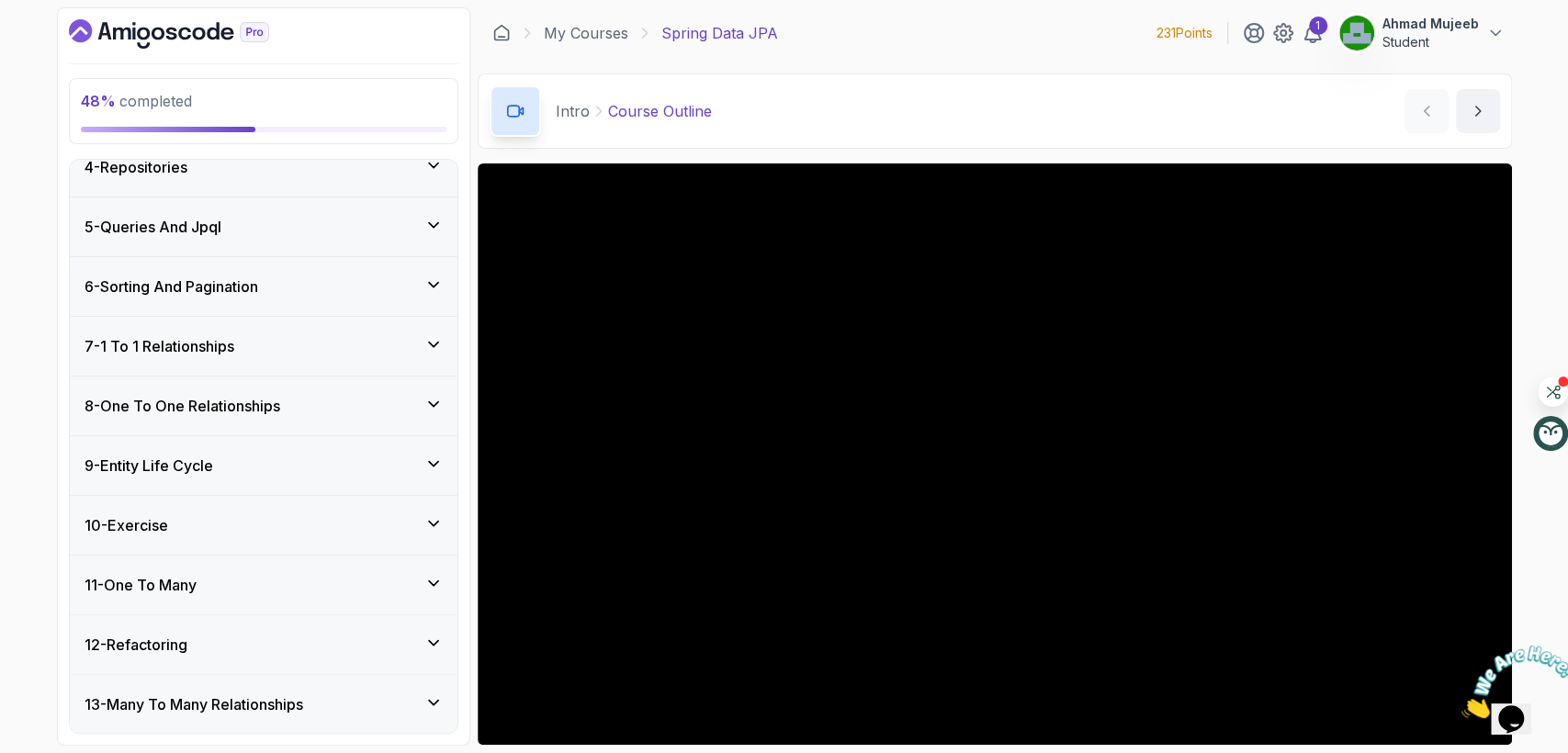 click on "8  -  One To One Relationships" at bounding box center (182, 406) 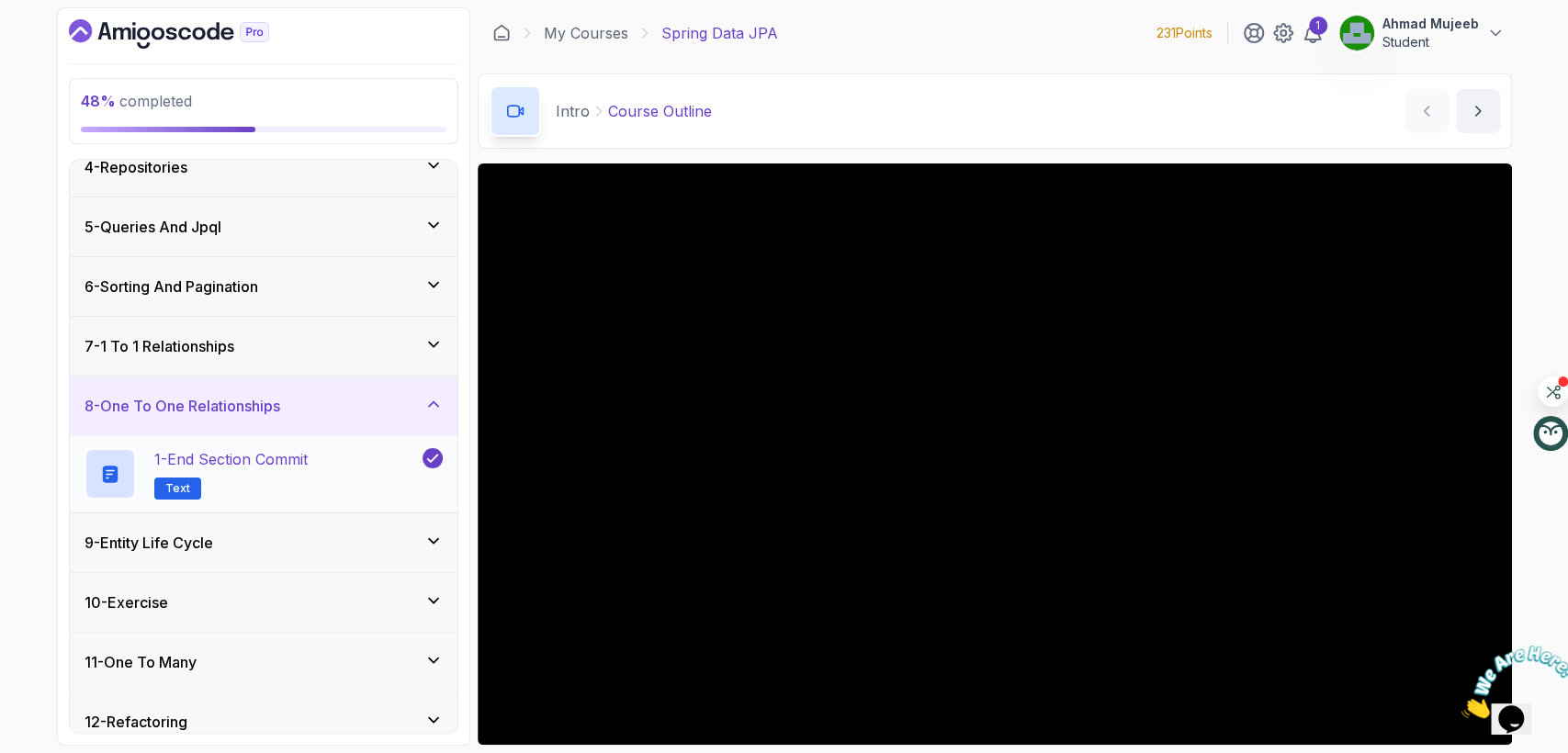 scroll, scrollTop: 405, scrollLeft: 0, axis: vertical 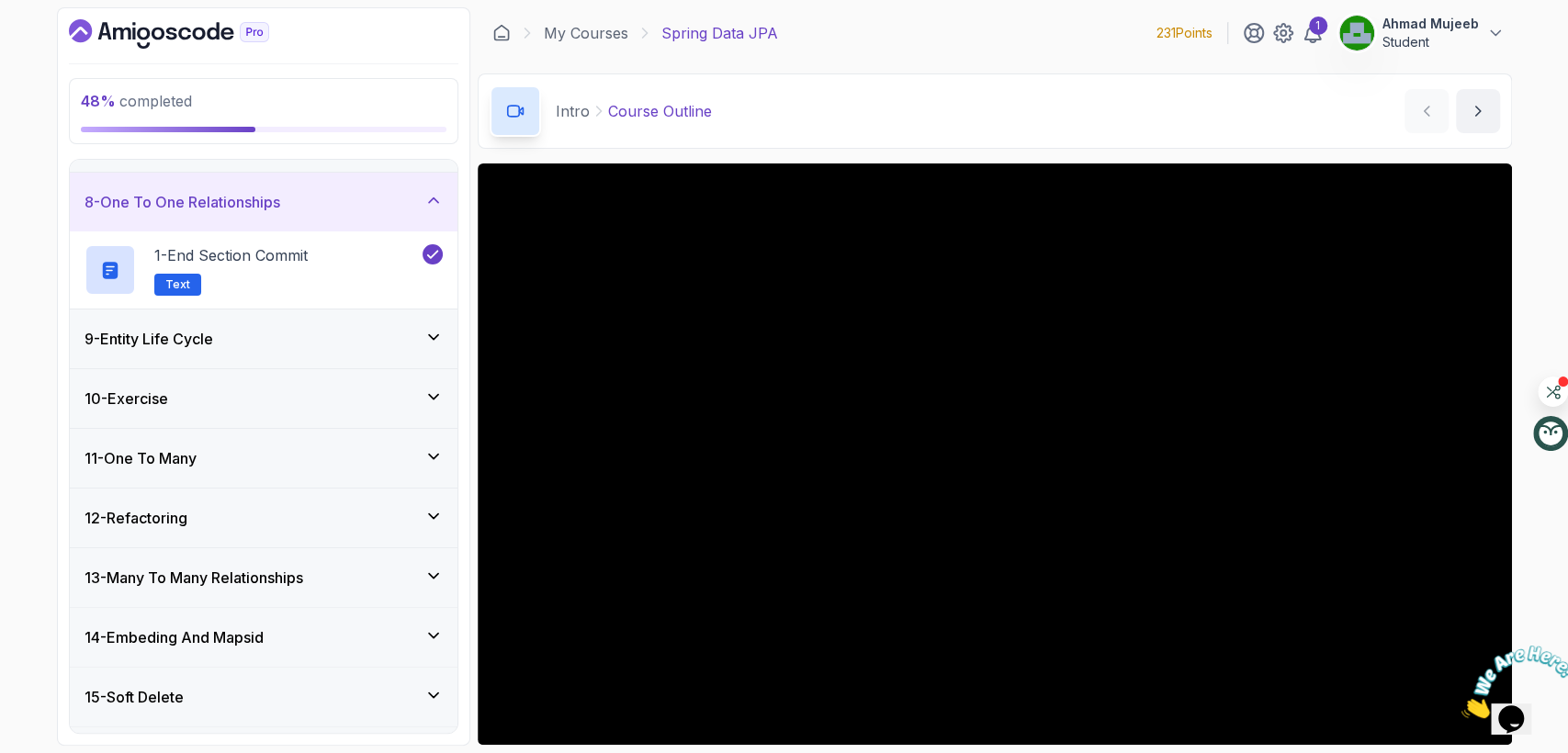 click on "9  -  Entity Life Cycle" at bounding box center (264, 339) 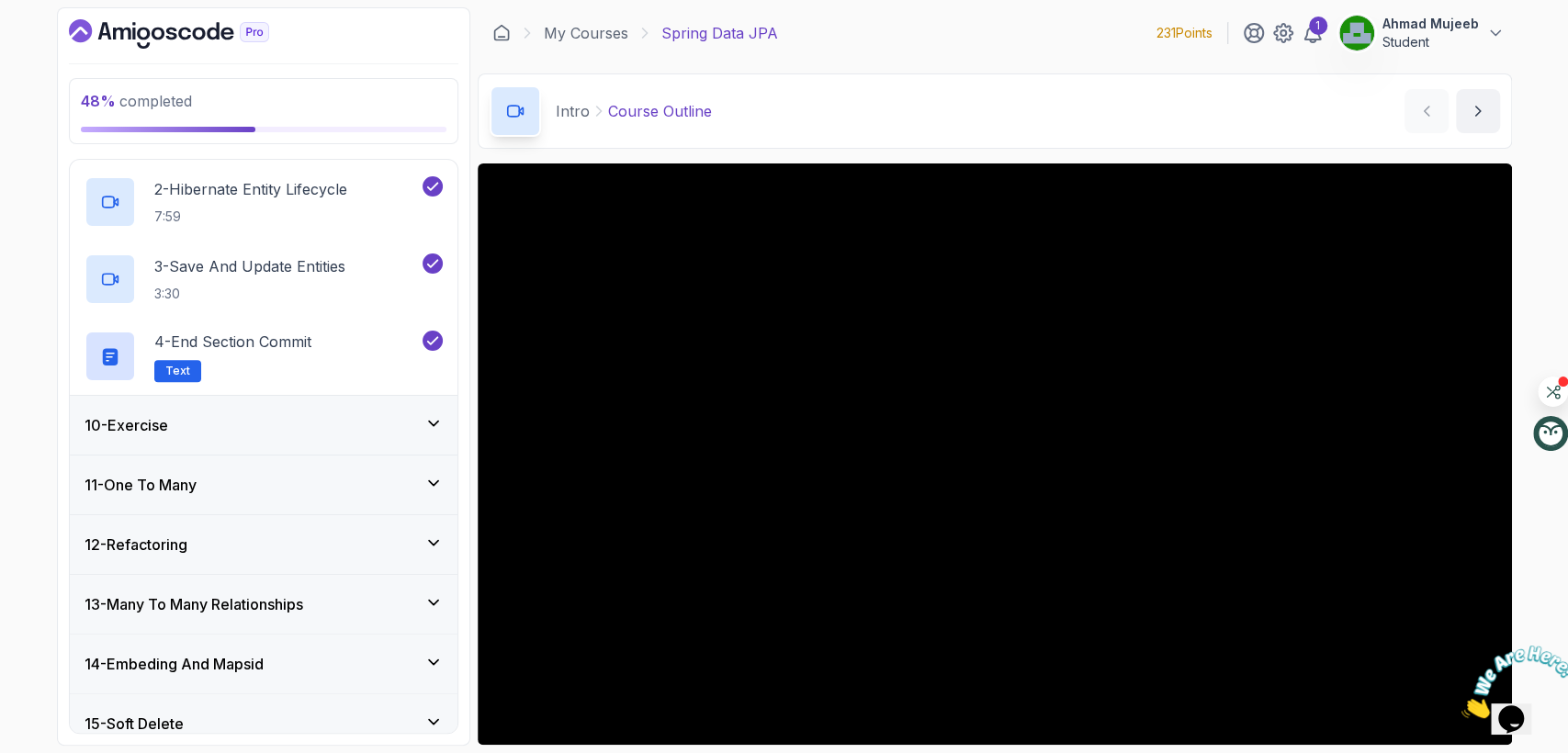 click on "10  -  Exercise" at bounding box center [264, 425] 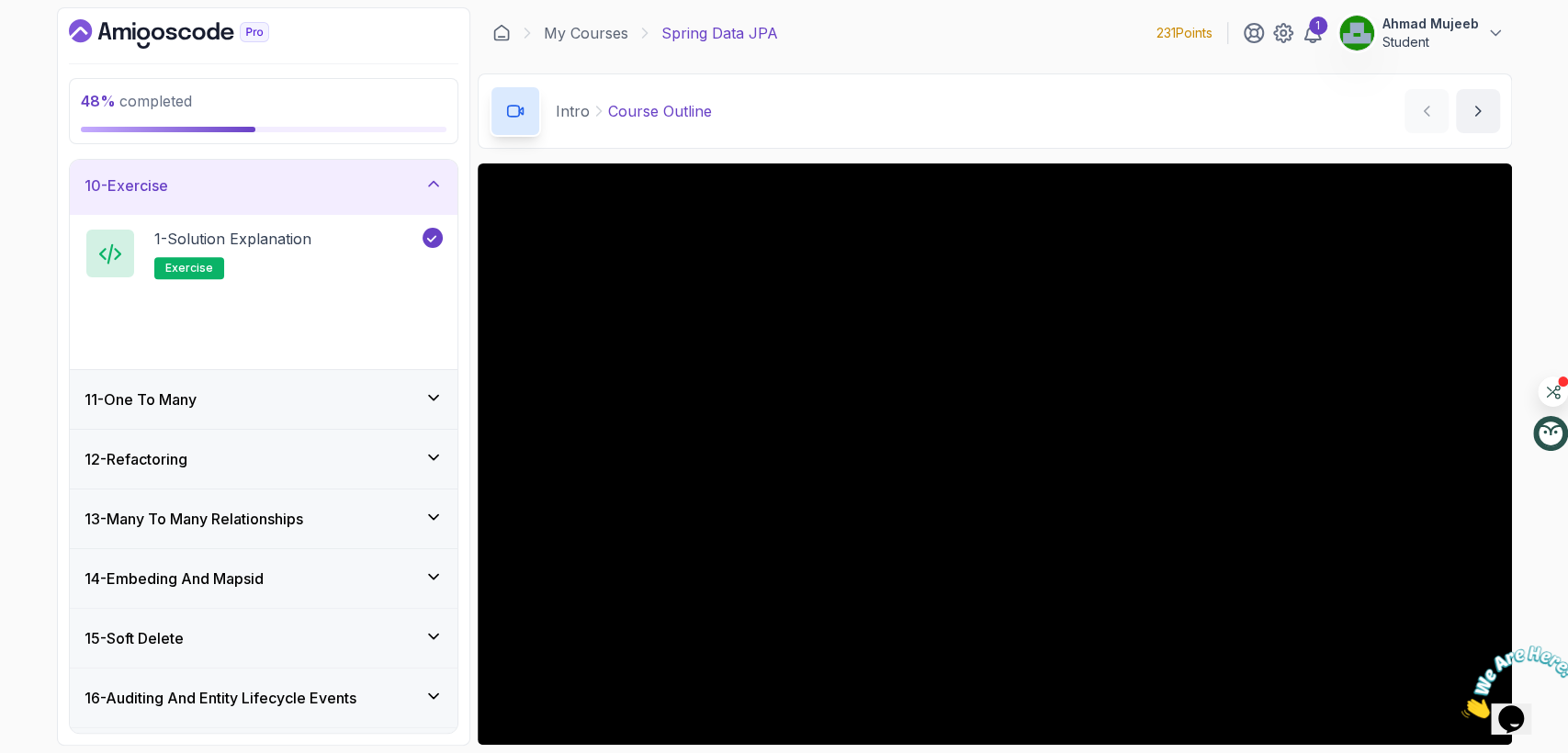 scroll, scrollTop: 541, scrollLeft: 0, axis: vertical 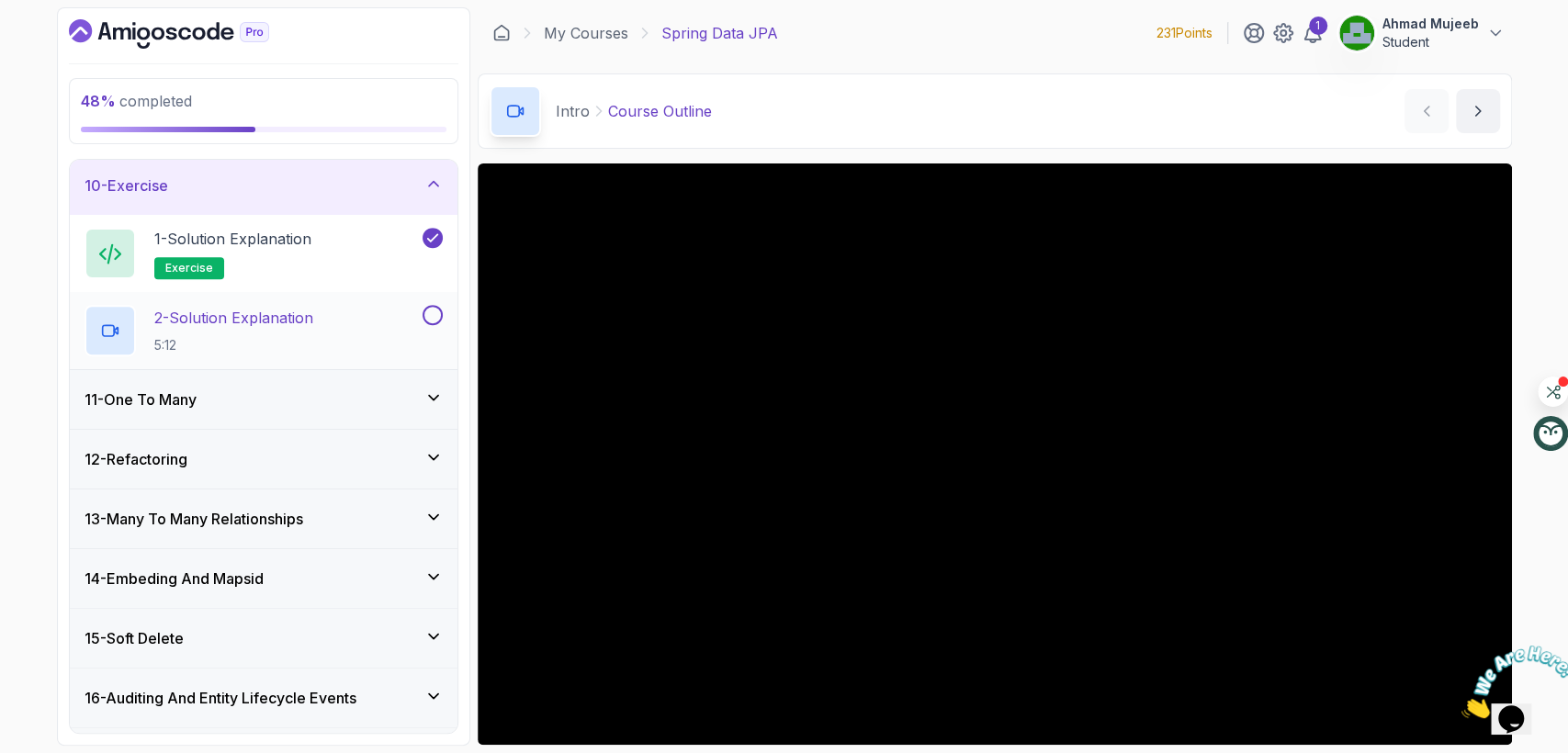 click on "2  -  Solution Explanation 5:12" at bounding box center (252, 331) 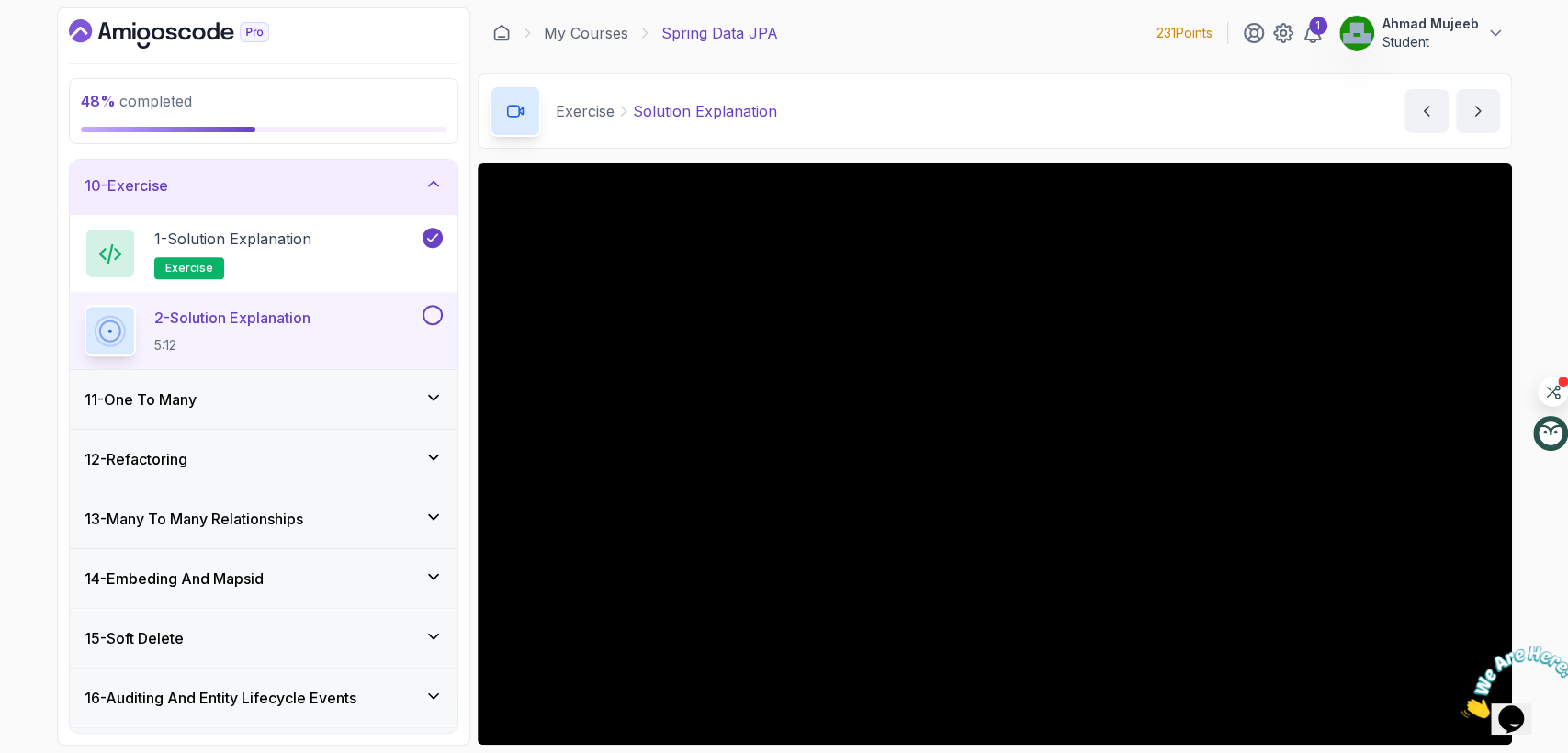 scroll, scrollTop: 102, scrollLeft: 0, axis: vertical 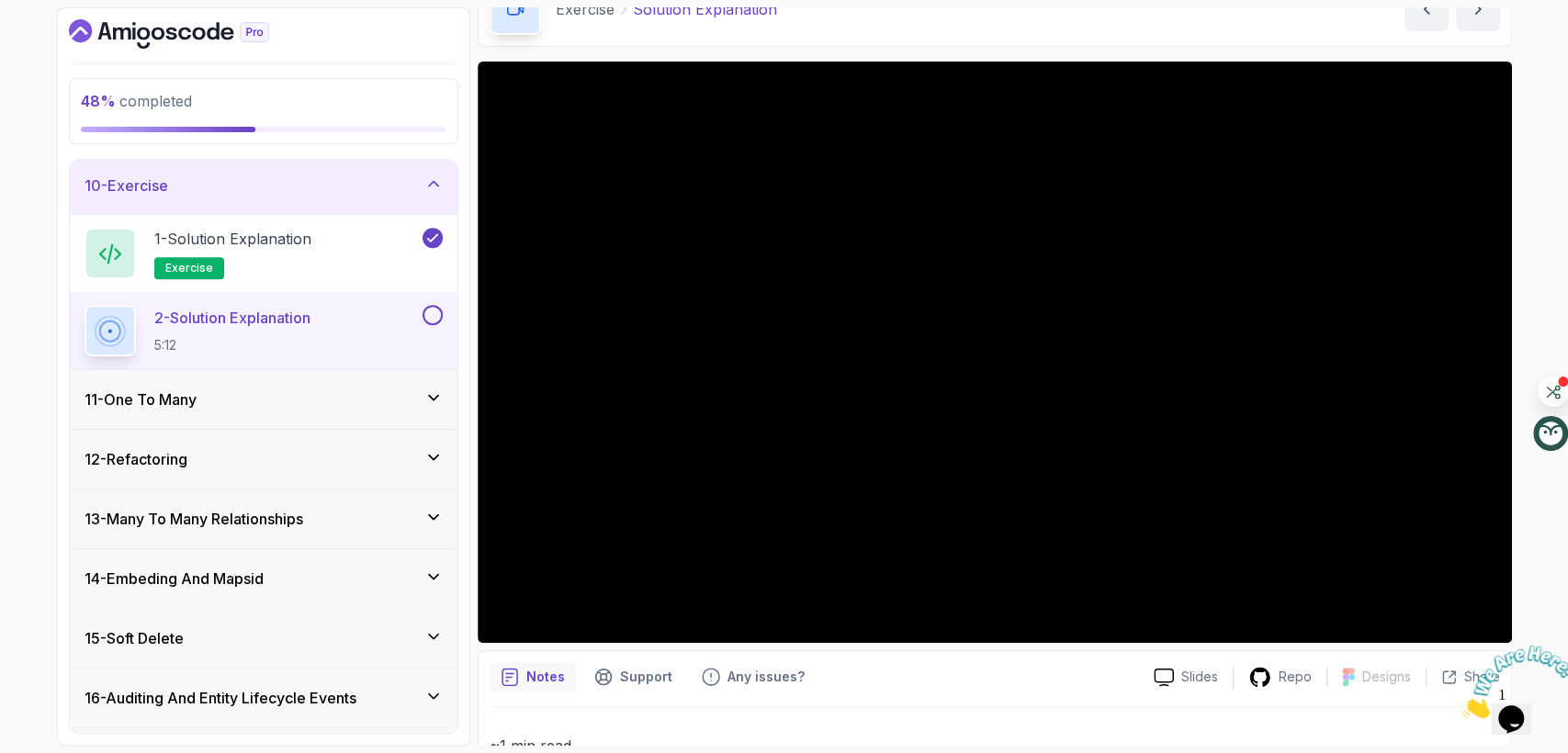 click on "12  -  Refactoring" at bounding box center [264, 459] 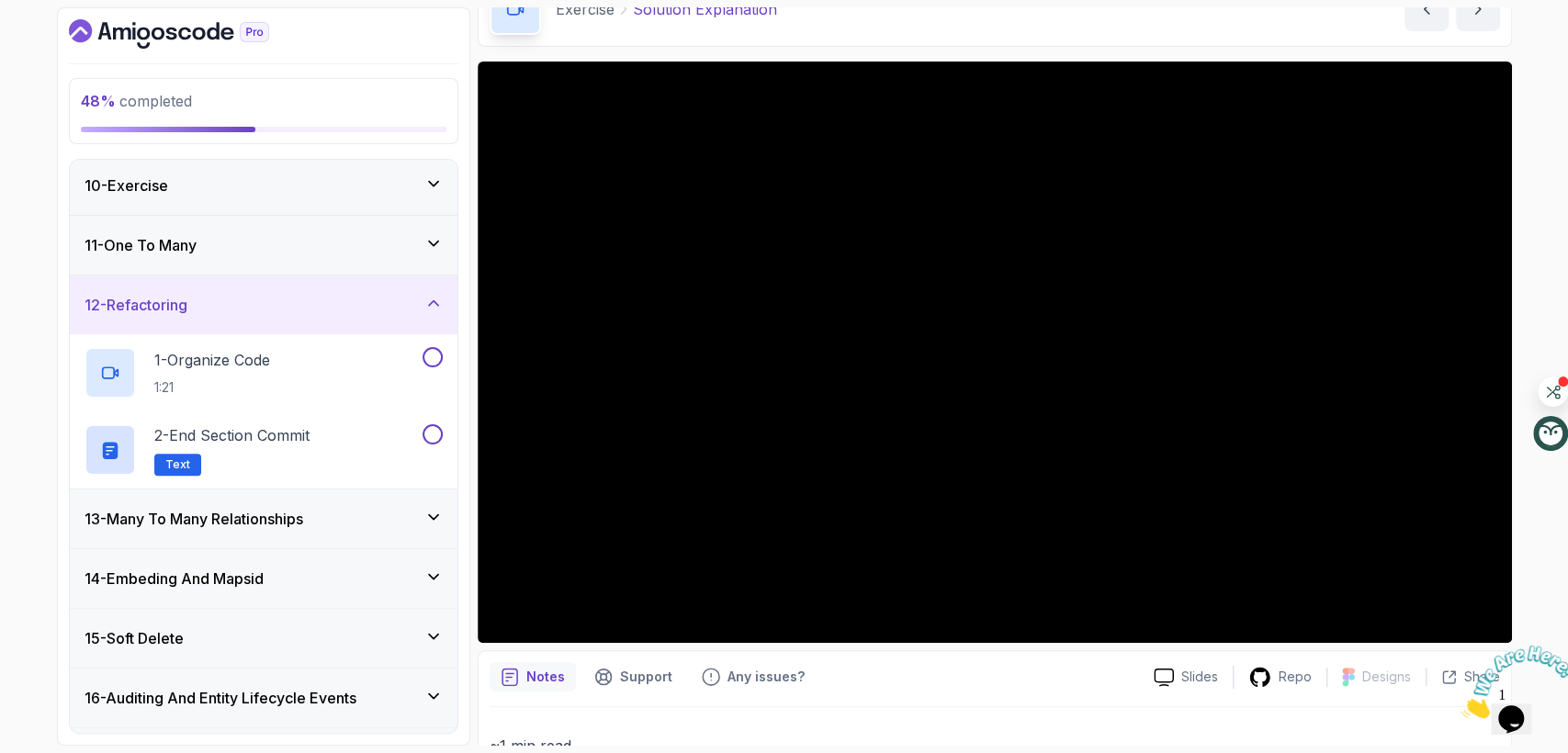 click on "12  -  Refactoring" at bounding box center (264, 305) 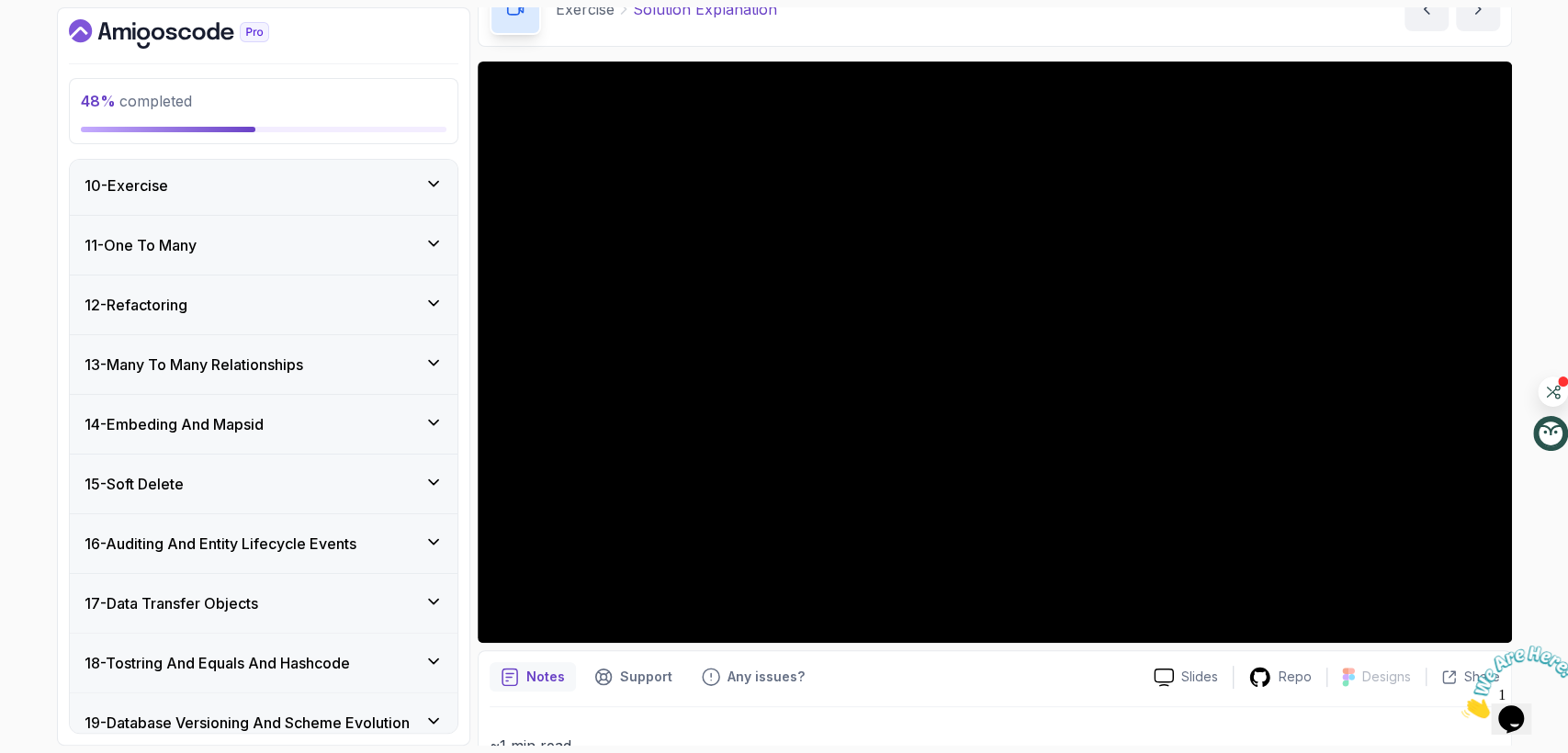 click on "13  -  Many To Many Relationships" at bounding box center [194, 365] 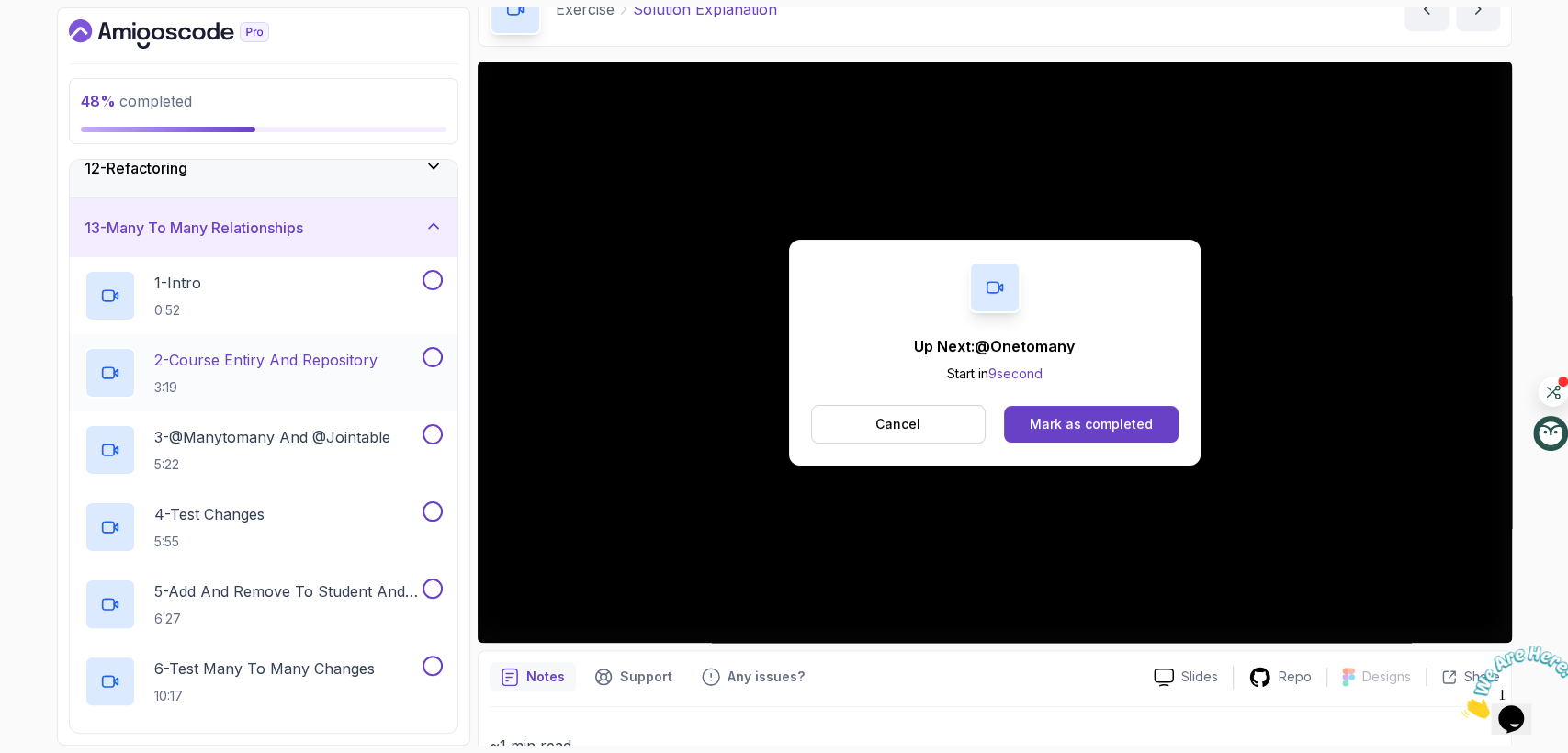 scroll, scrollTop: 643, scrollLeft: 0, axis: vertical 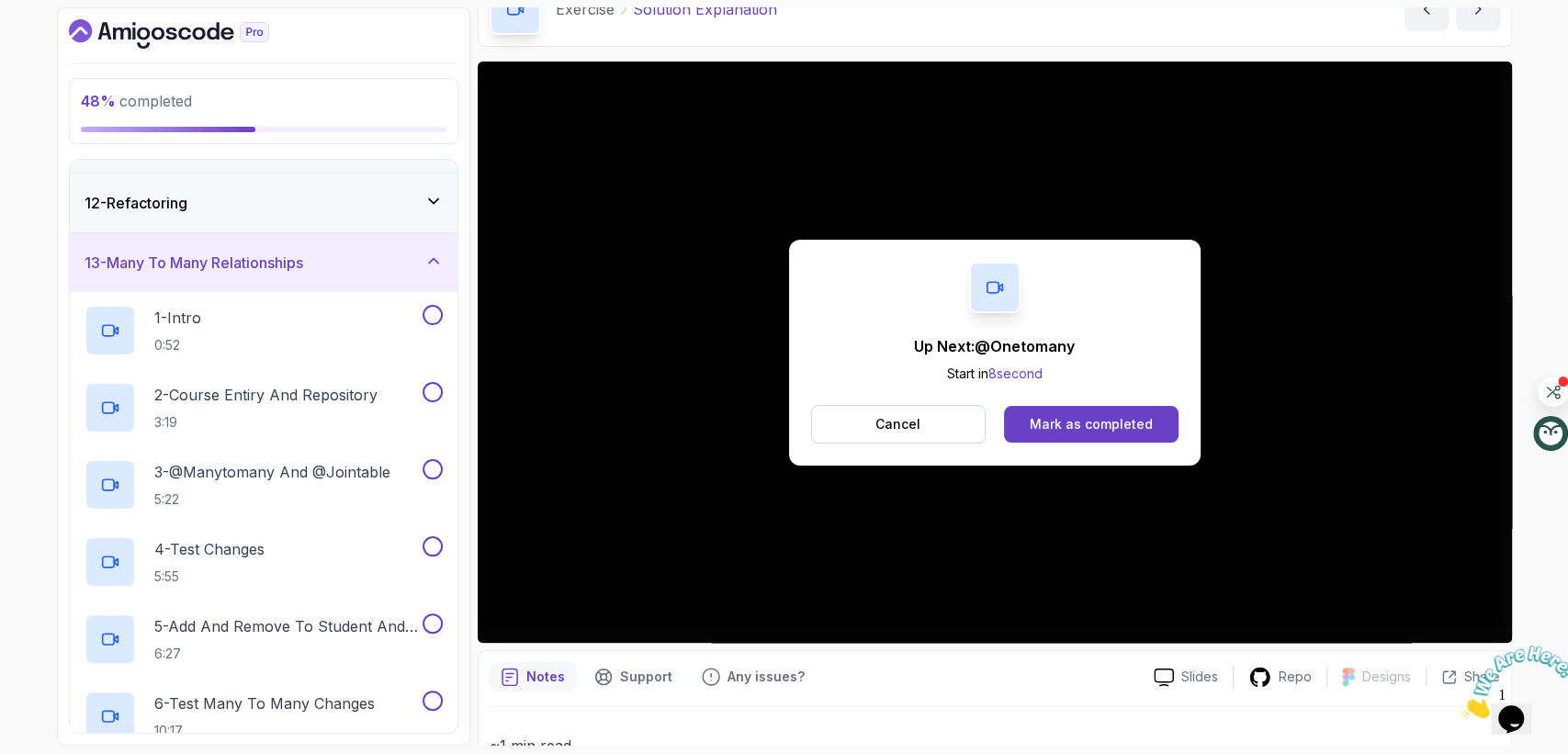 click on "13  -  Many To Many Relationships" at bounding box center [194, 263] 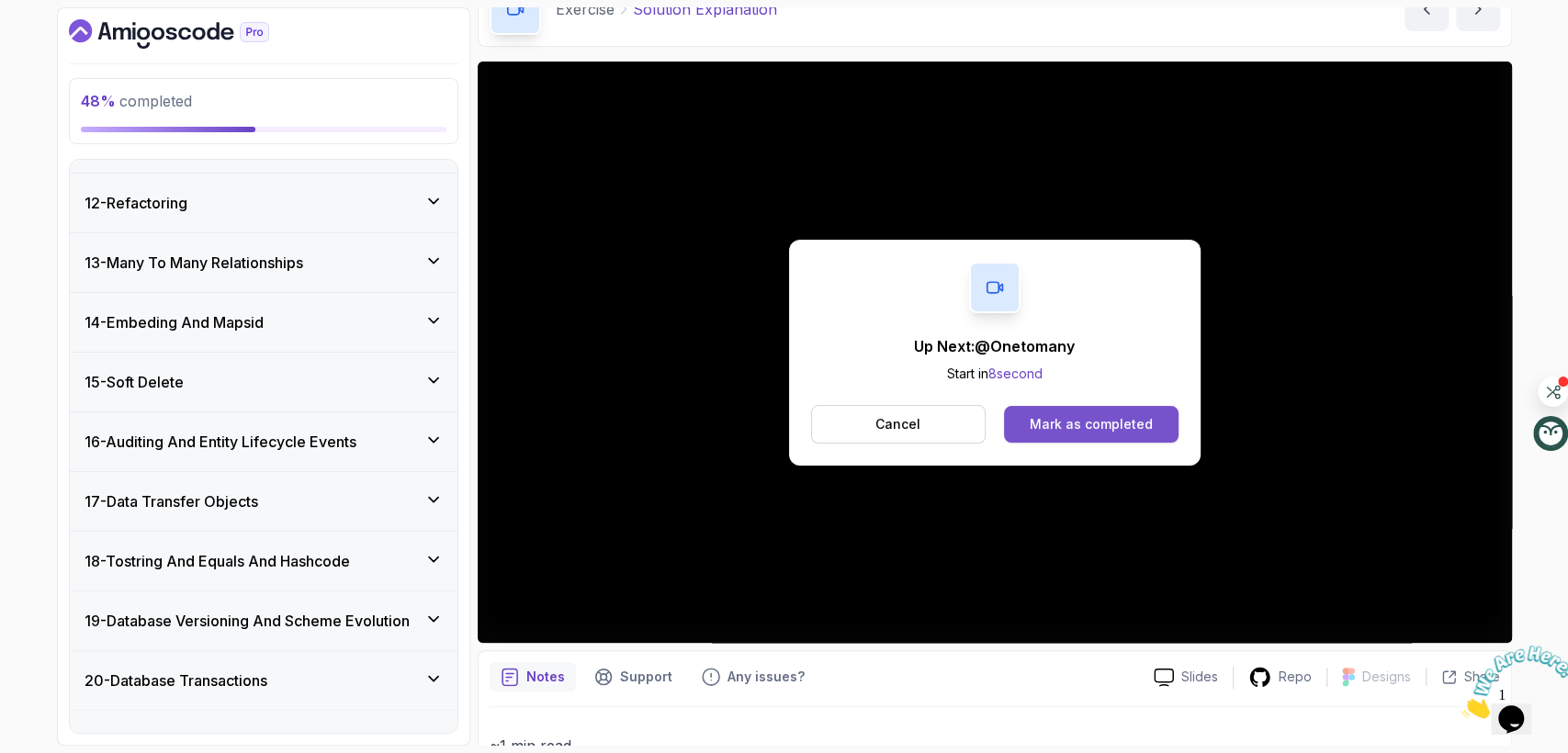 click on "Mark as completed" at bounding box center (1091, 424) 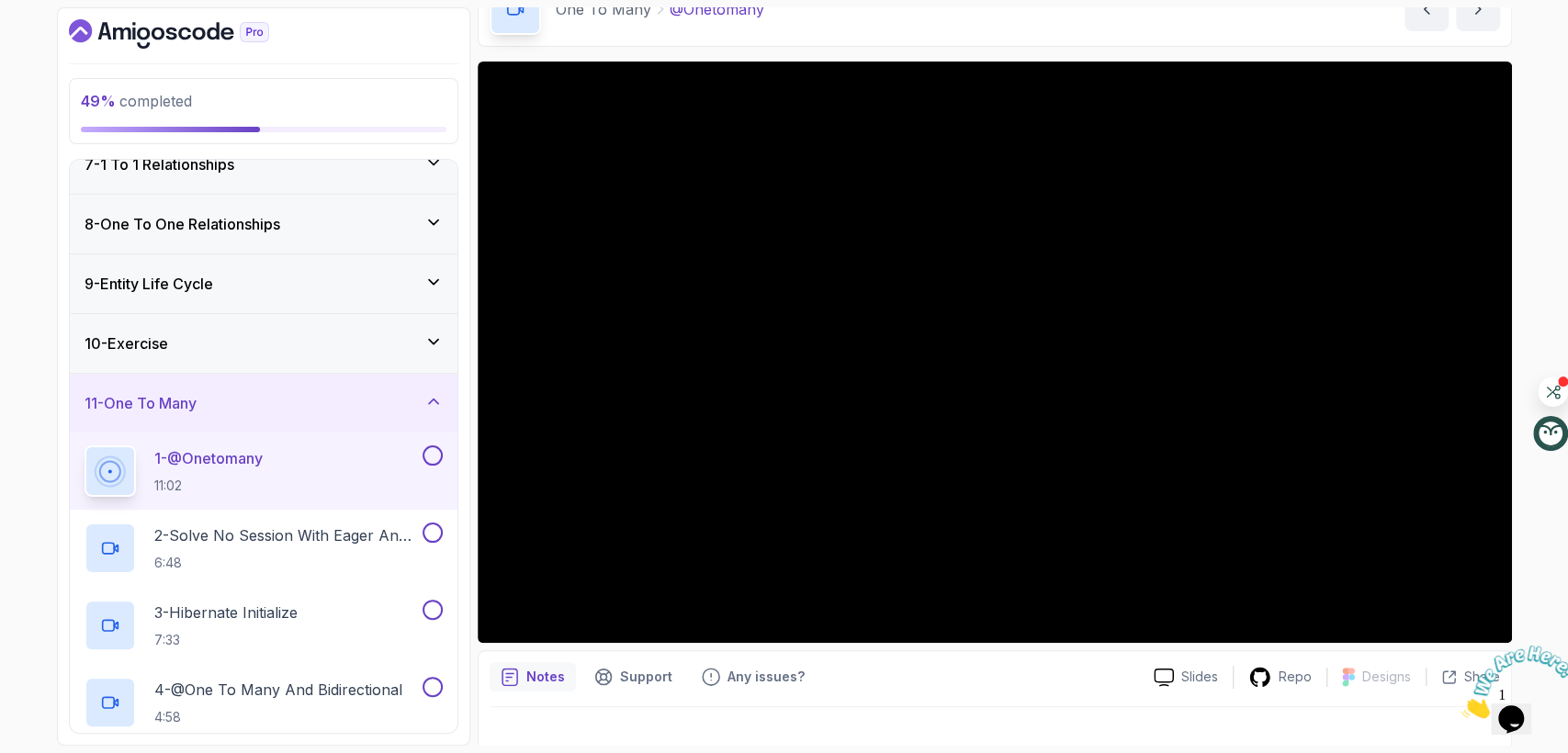 scroll, scrollTop: 337, scrollLeft: 0, axis: vertical 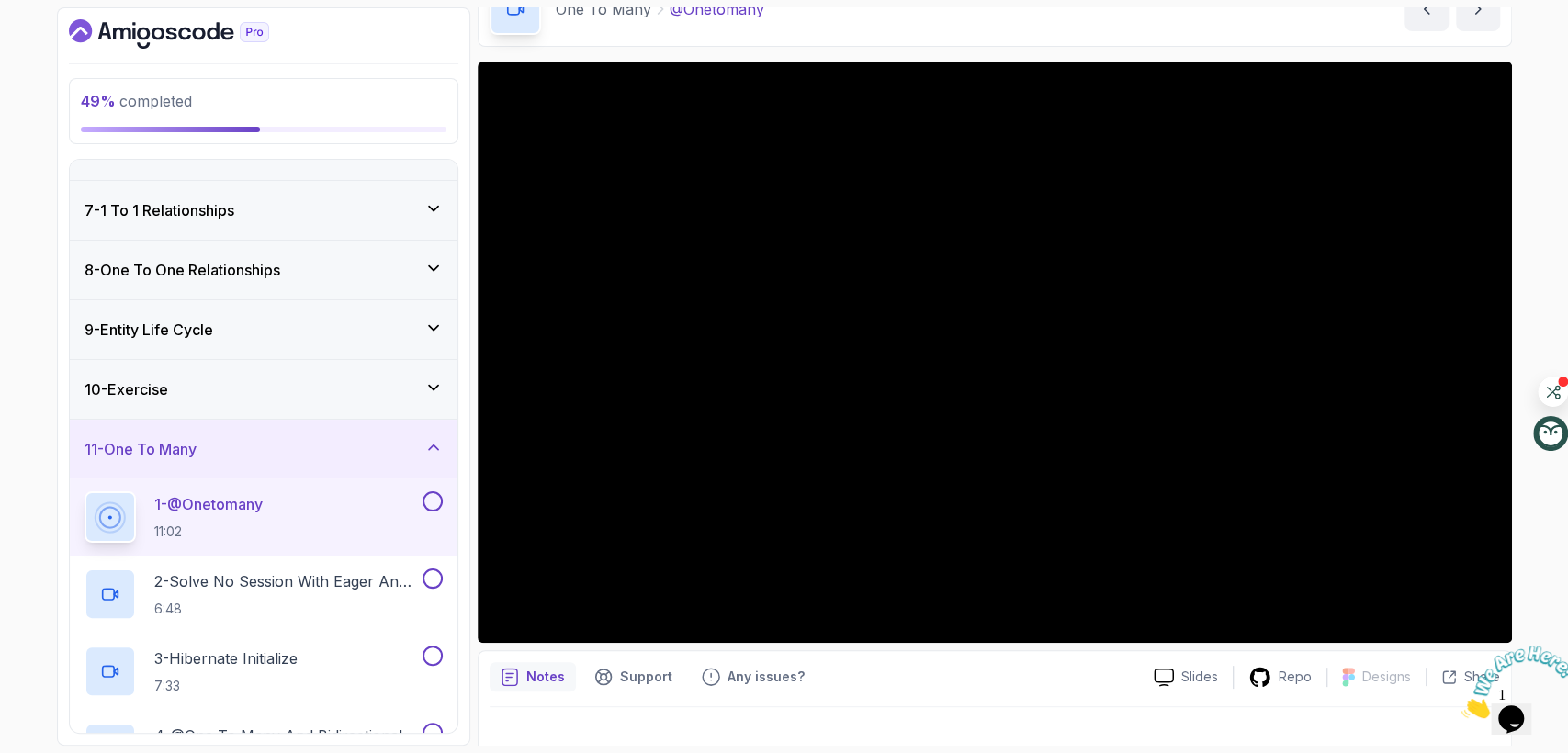 click on "10  -  Exercise" at bounding box center [264, 389] 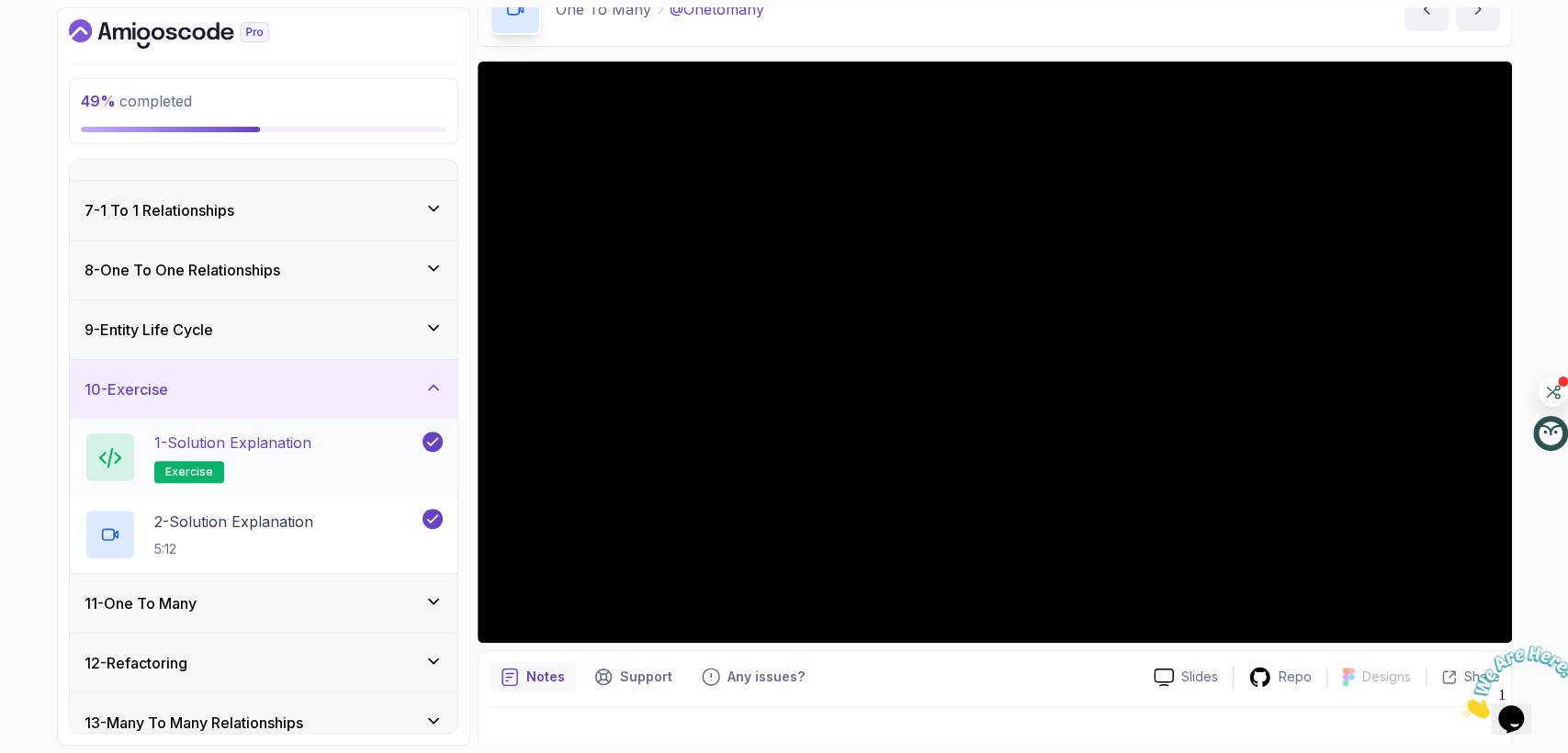click on "1  -  Solution Explanation" at bounding box center [232, 443] 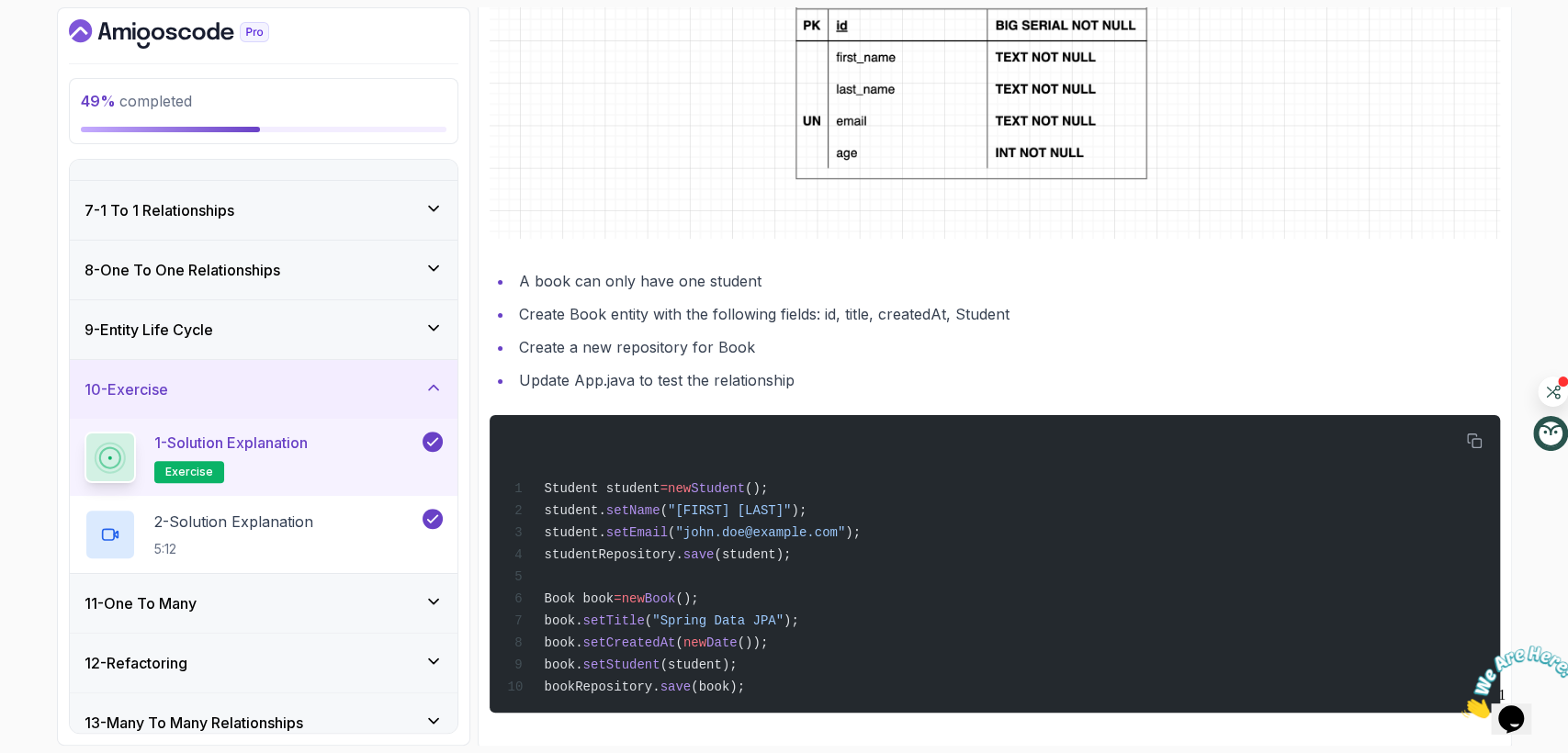 scroll, scrollTop: 827, scrollLeft: 0, axis: vertical 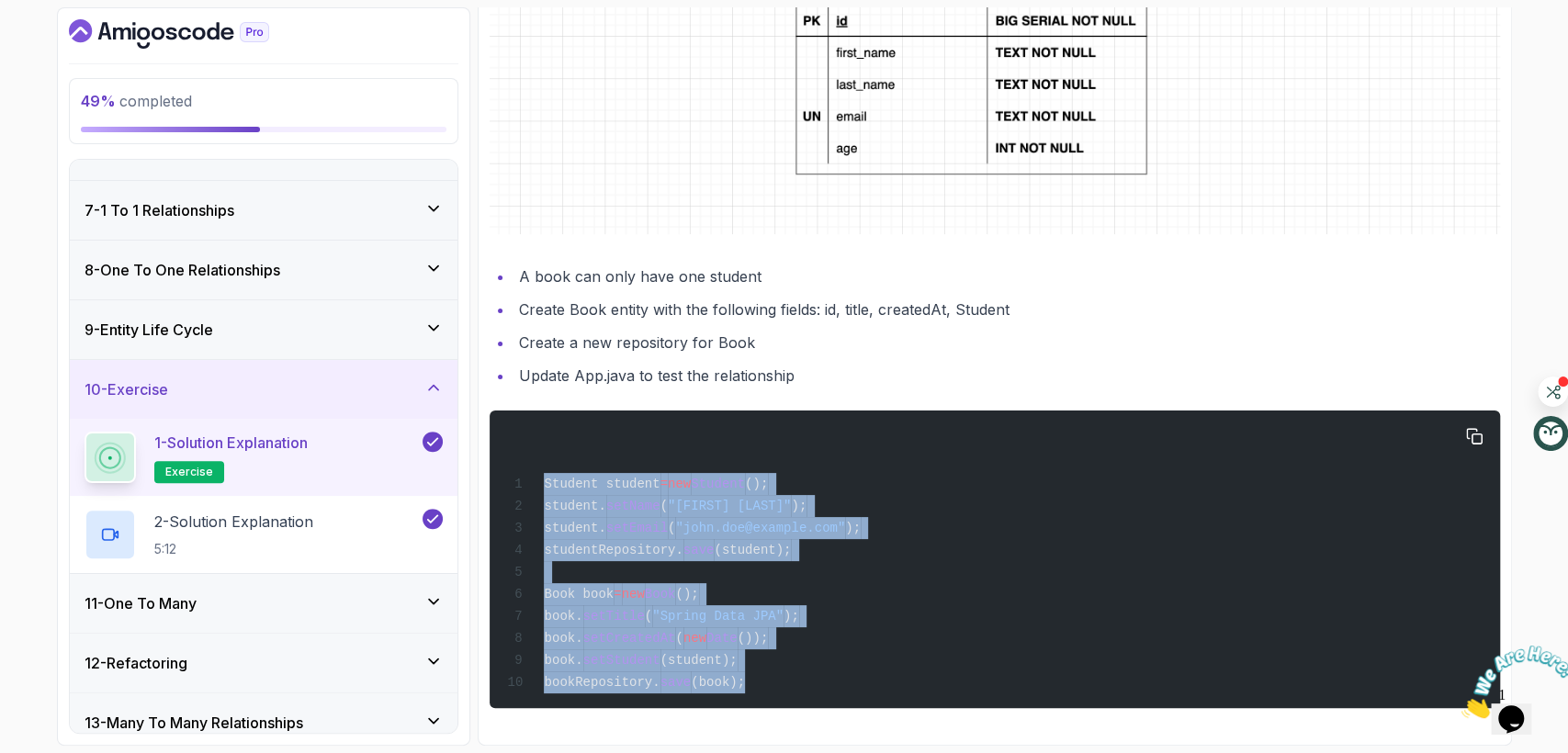 drag, startPoint x: 728, startPoint y: 681, endPoint x: 541, endPoint y: 478, distance: 276.00362 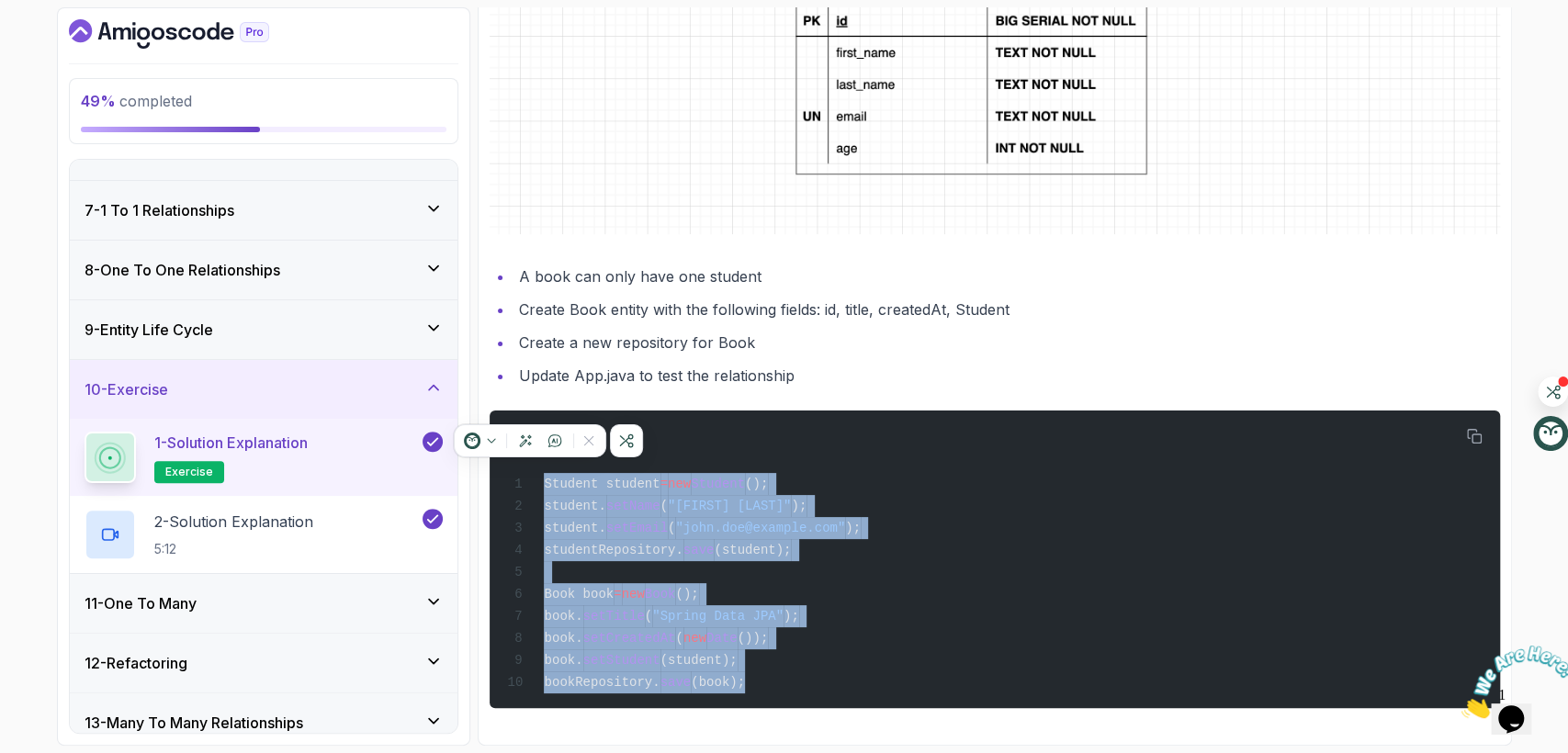 copy on "Student student  =  new  Student ();
student. setName ( "John Doe" );
student. setEmail ( "john.doe@example.com" );
studentRepository. save (student);
Book book  =  new  Book ();
book. setTitle ( "Spring Data JPA" );
book. setCreatedAt ( new  Date ());
book. setStudent (student);
bookRepository. save (book);" 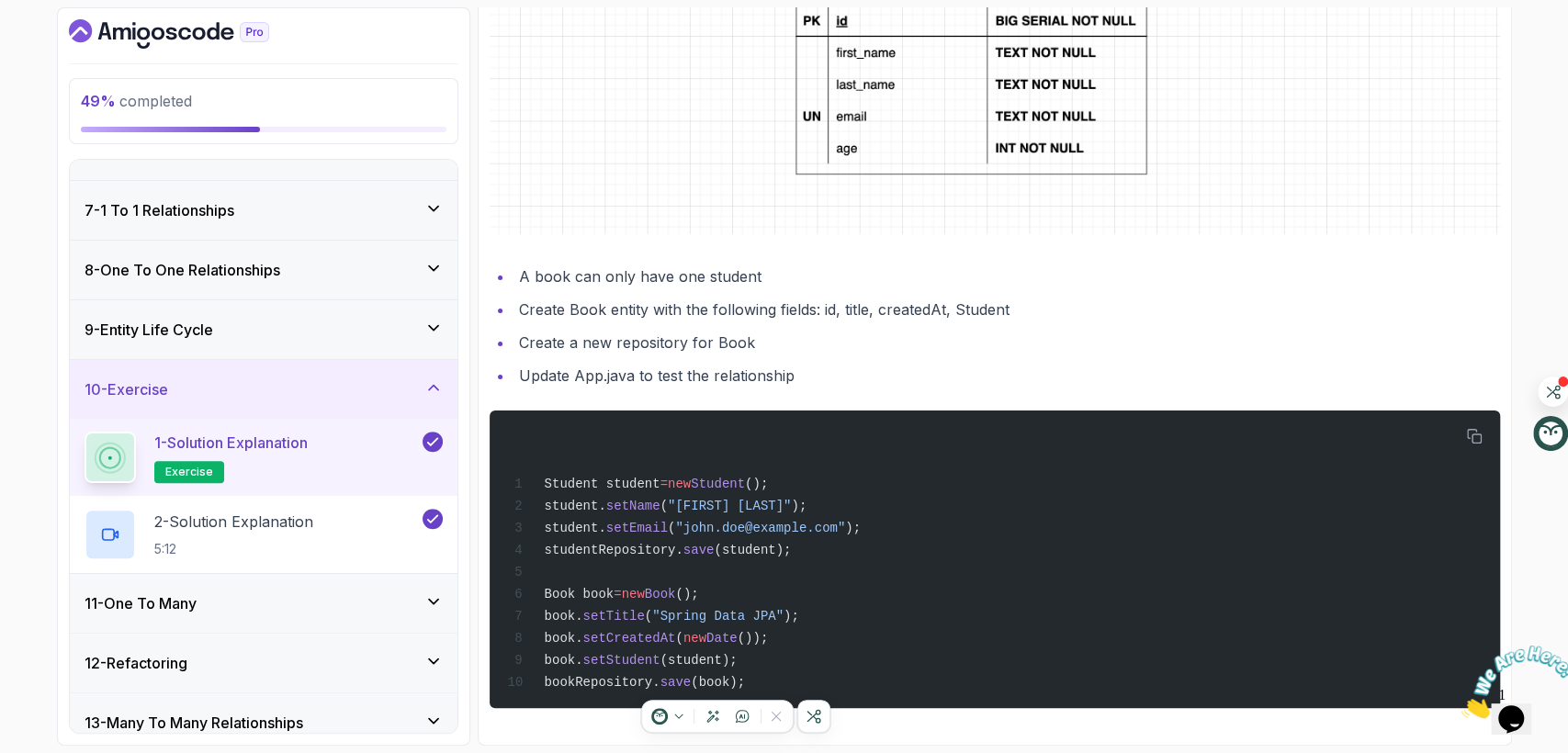 click on "A book can only have one student
Create Book entity with the following fields: id, title, createdAt, Student
Create a new repository for Book
Update App.java to test the relationship" at bounding box center (995, 326) 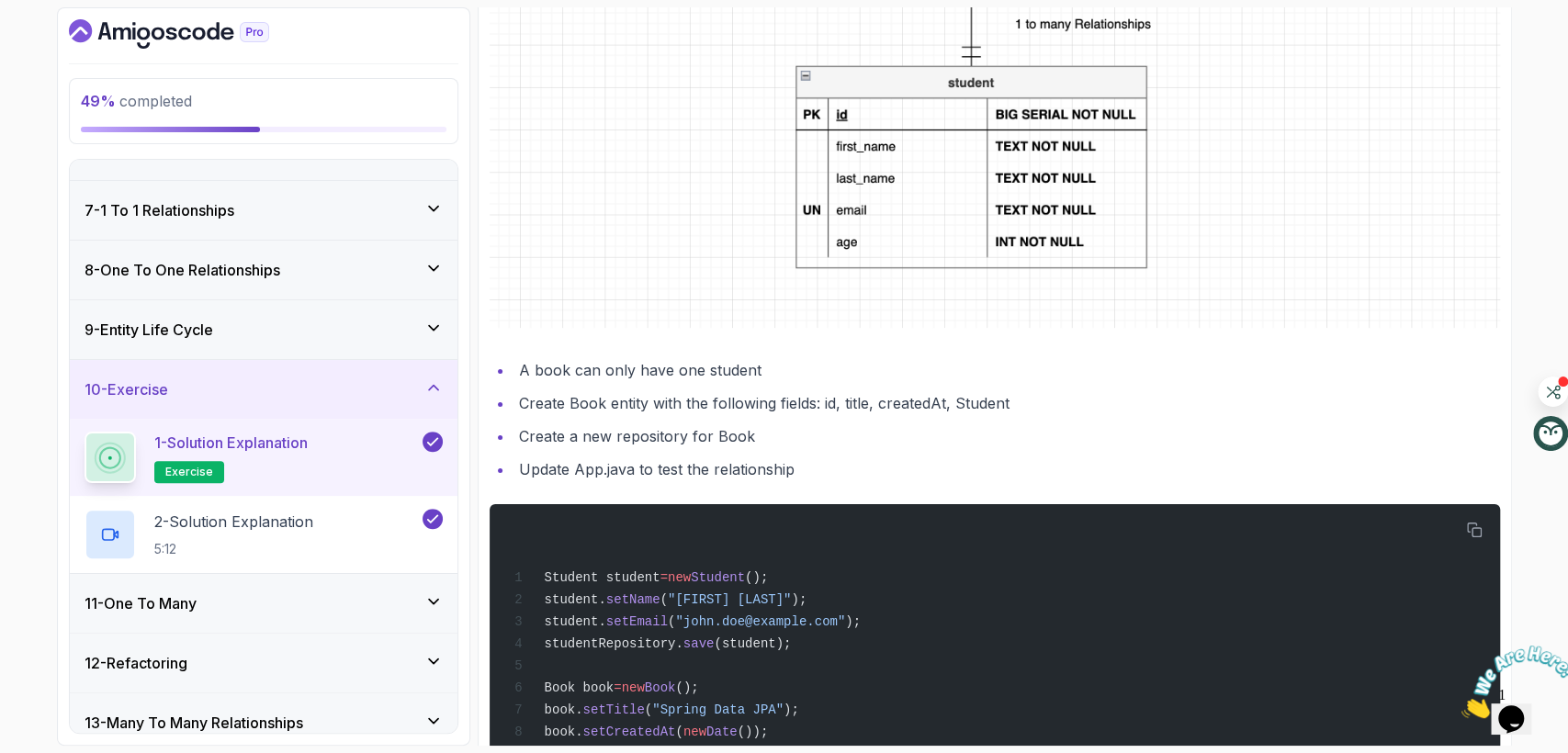 scroll, scrollTop: 827, scrollLeft: 0, axis: vertical 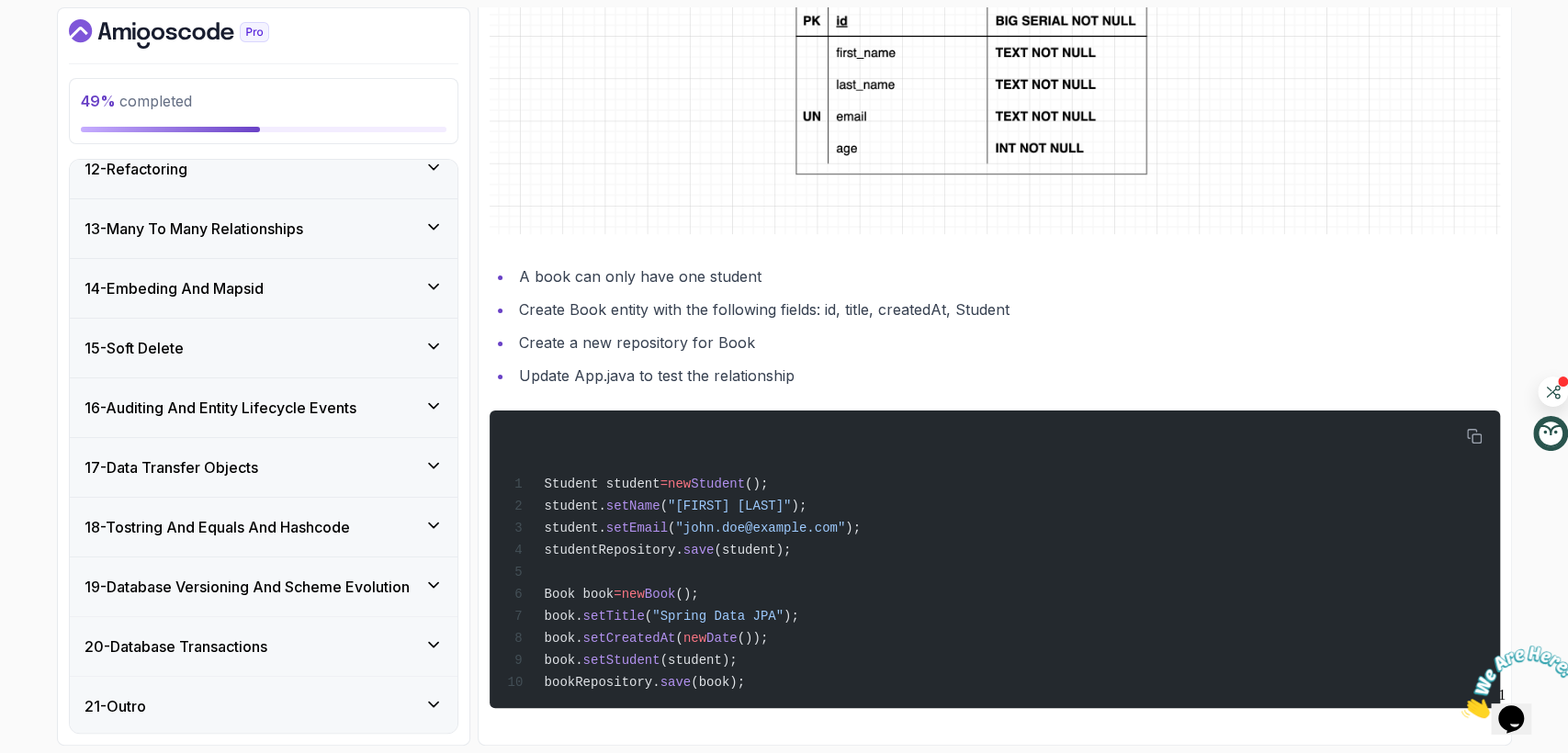 click on "18  -  Tostring And Equals And Hashcode" at bounding box center [217, 527] 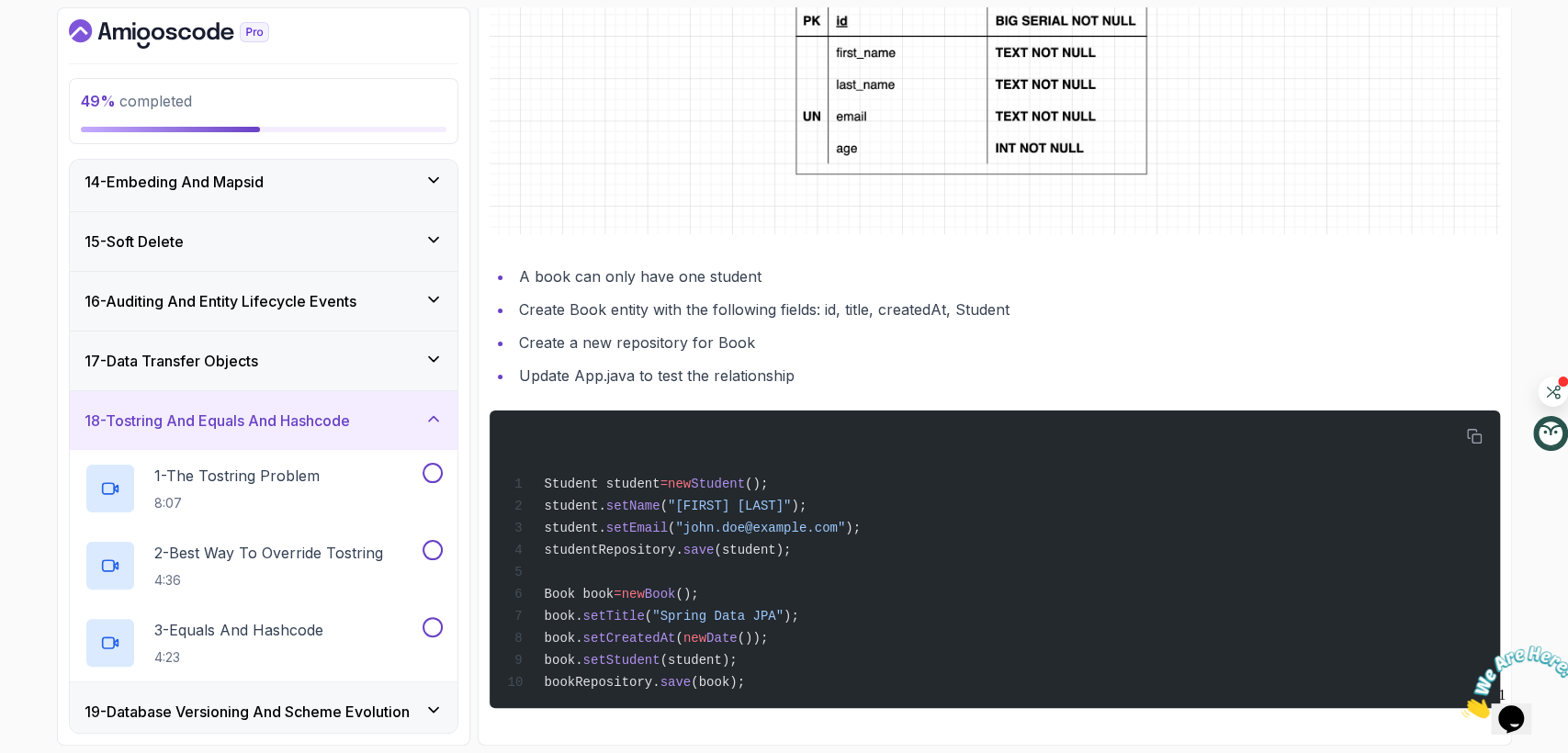 scroll, scrollTop: 882, scrollLeft: 0, axis: vertical 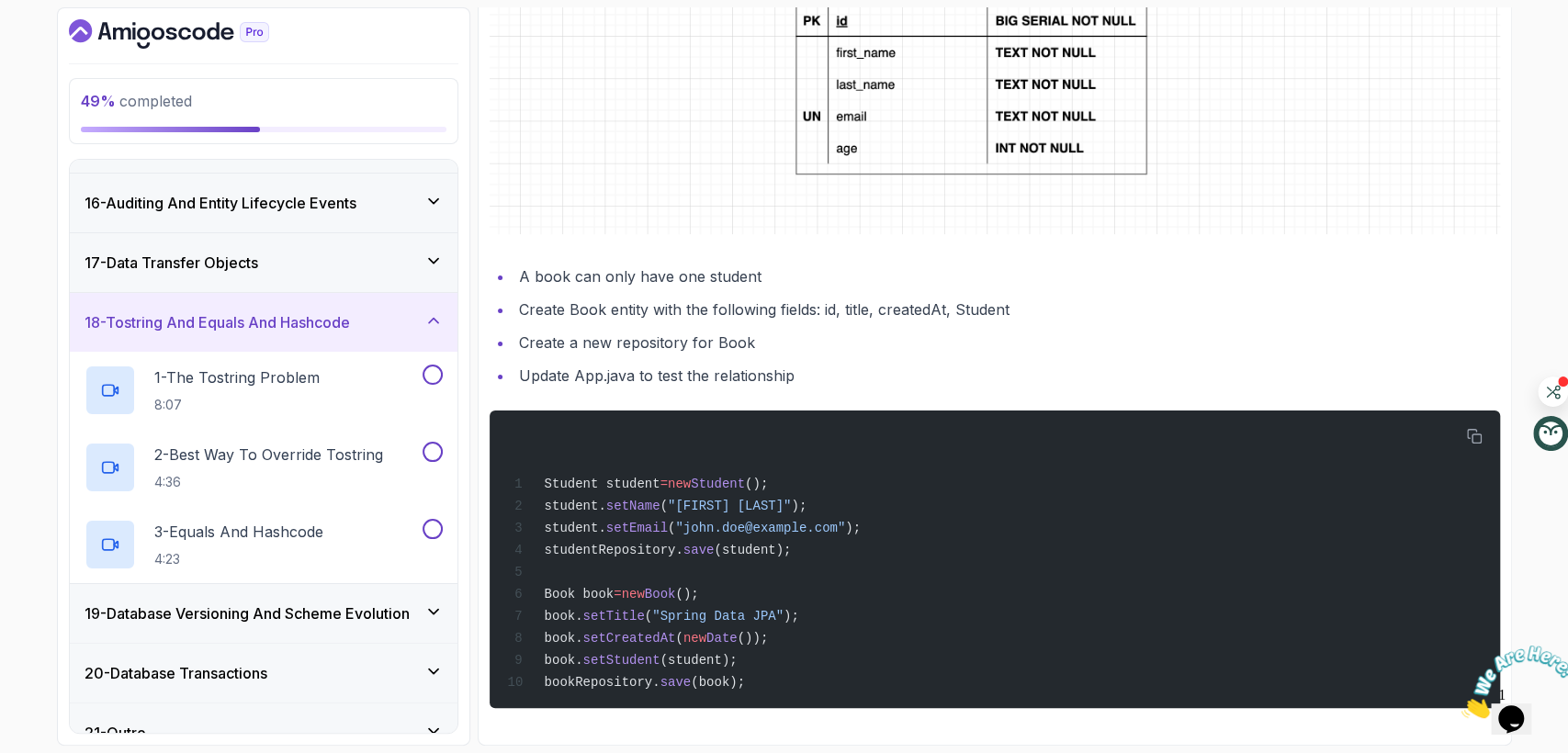 click on "18  -  Tostring And Equals And Hashcode" at bounding box center [217, 322] 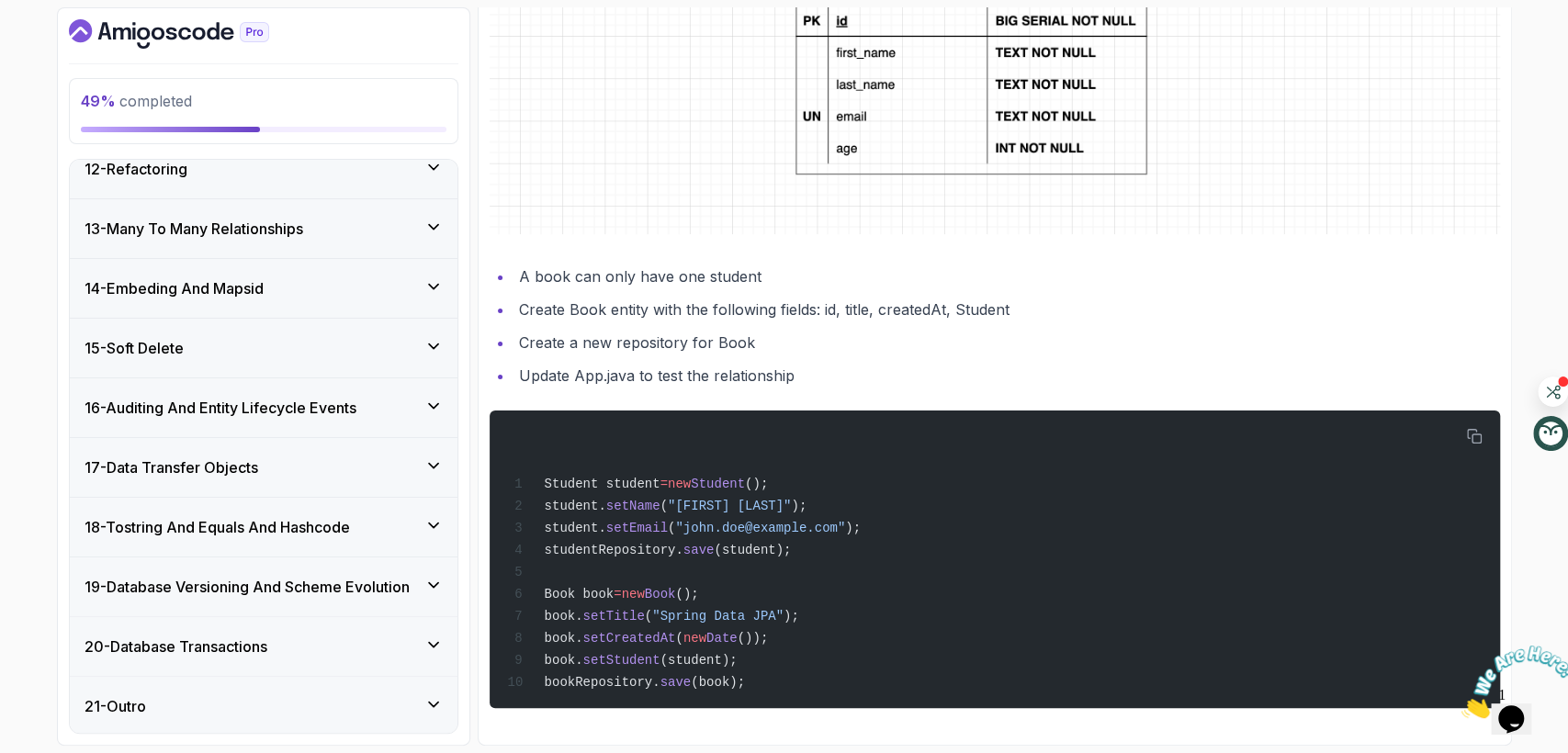 scroll, scrollTop: 677, scrollLeft: 0, axis: vertical 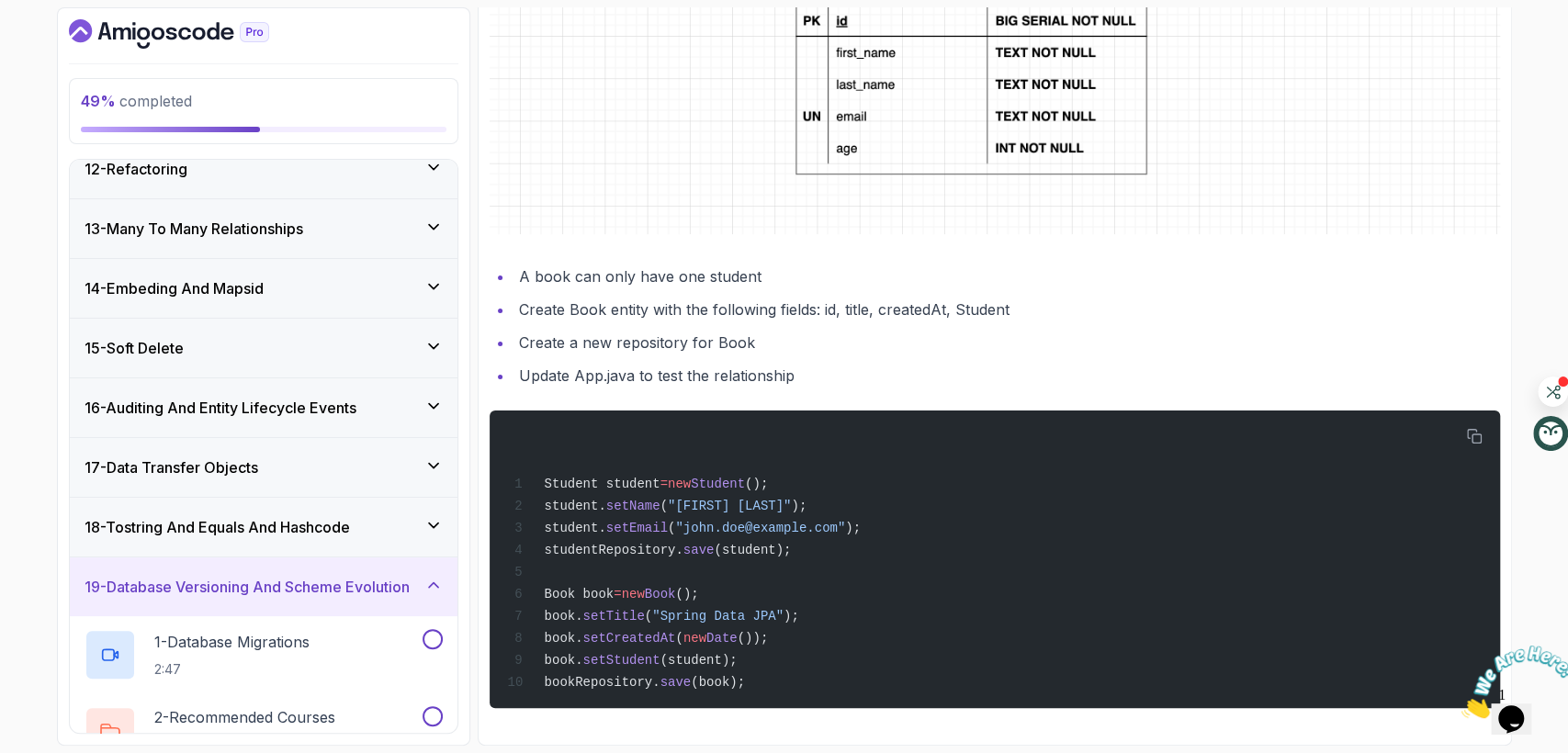 click on "19  -  Database Versioning And Scheme Evolution" at bounding box center (247, 587) 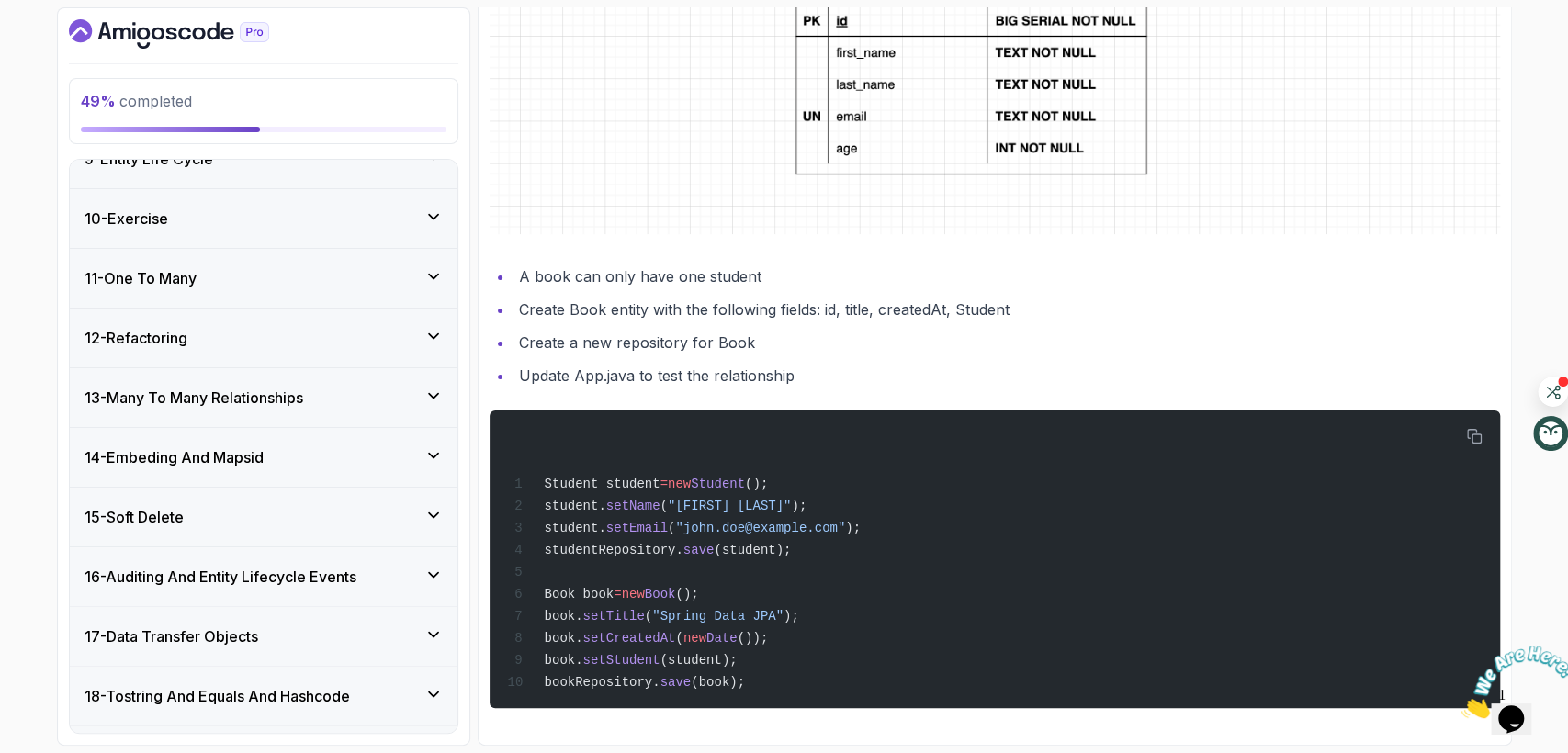 scroll, scrollTop: 473, scrollLeft: 0, axis: vertical 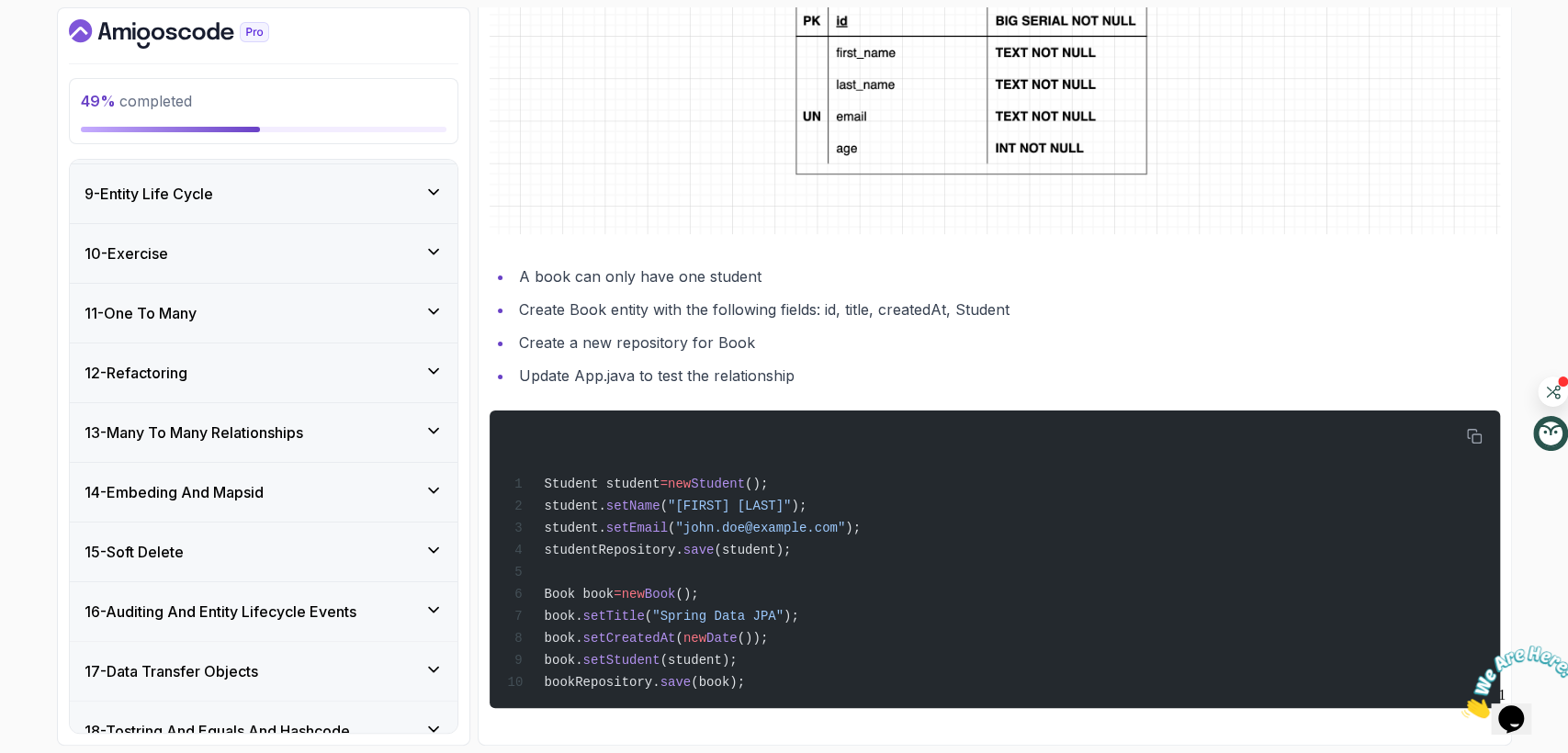 click on "11  -  One To Many" at bounding box center (141, 313) 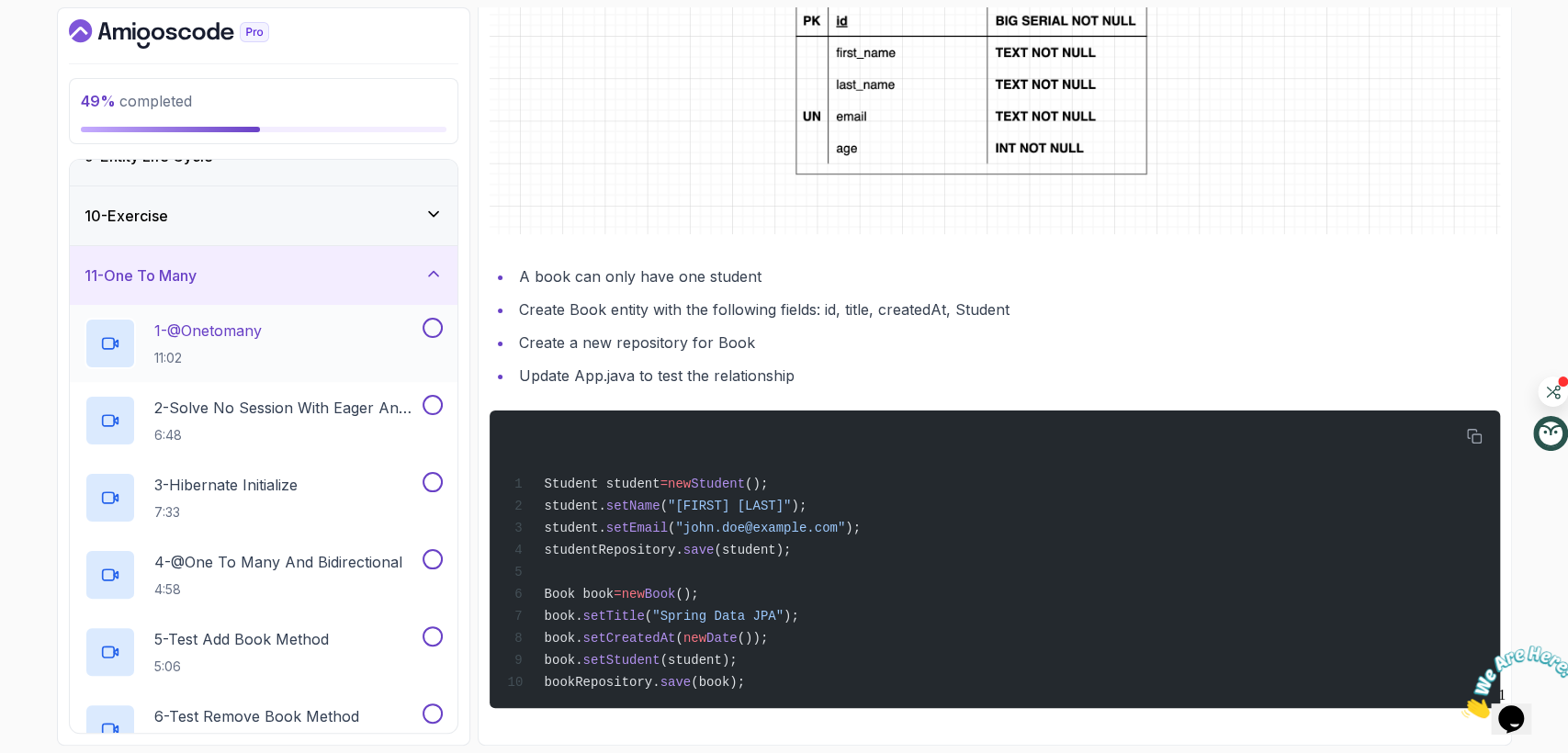scroll, scrollTop: 473, scrollLeft: 0, axis: vertical 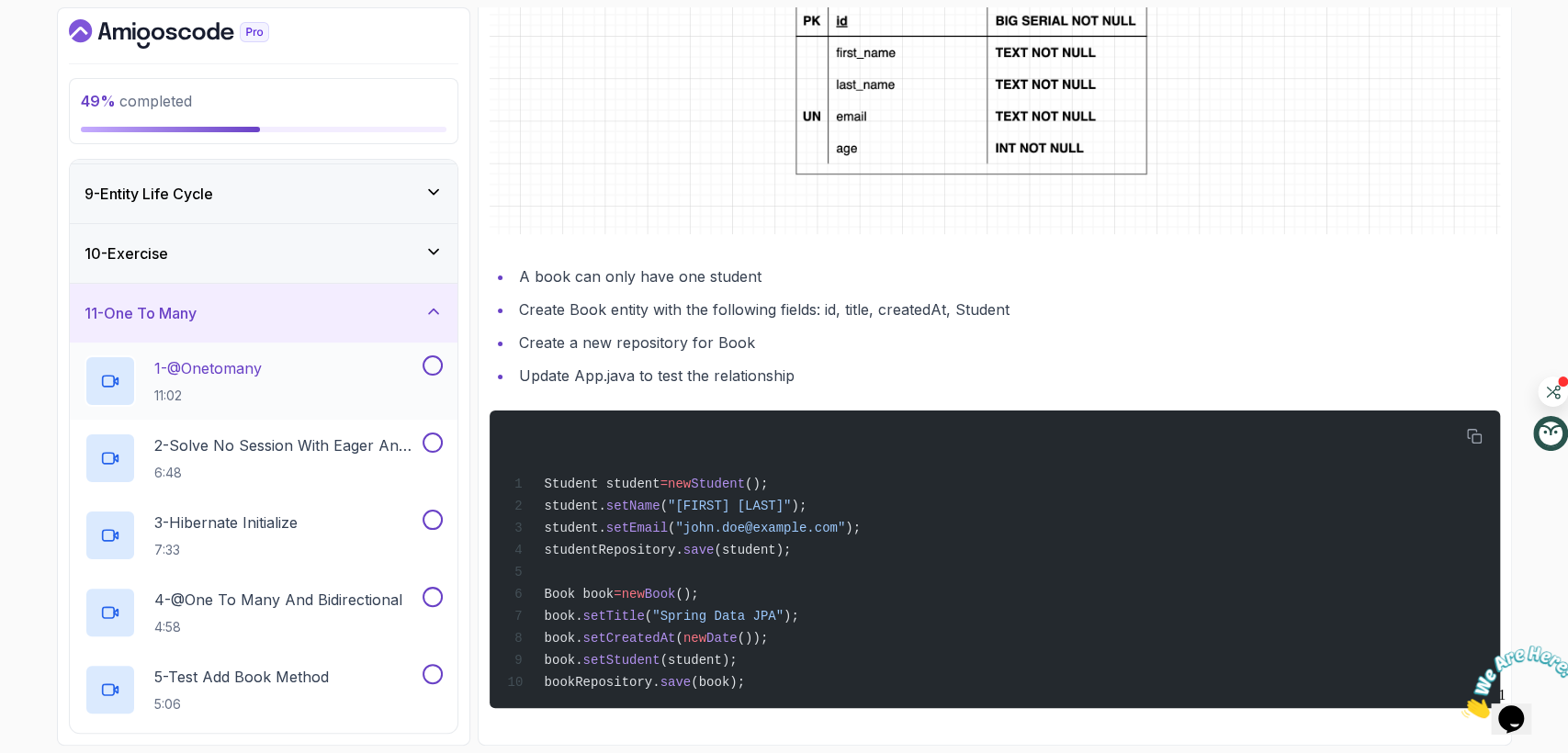 click on "11:02" at bounding box center (208, 396) 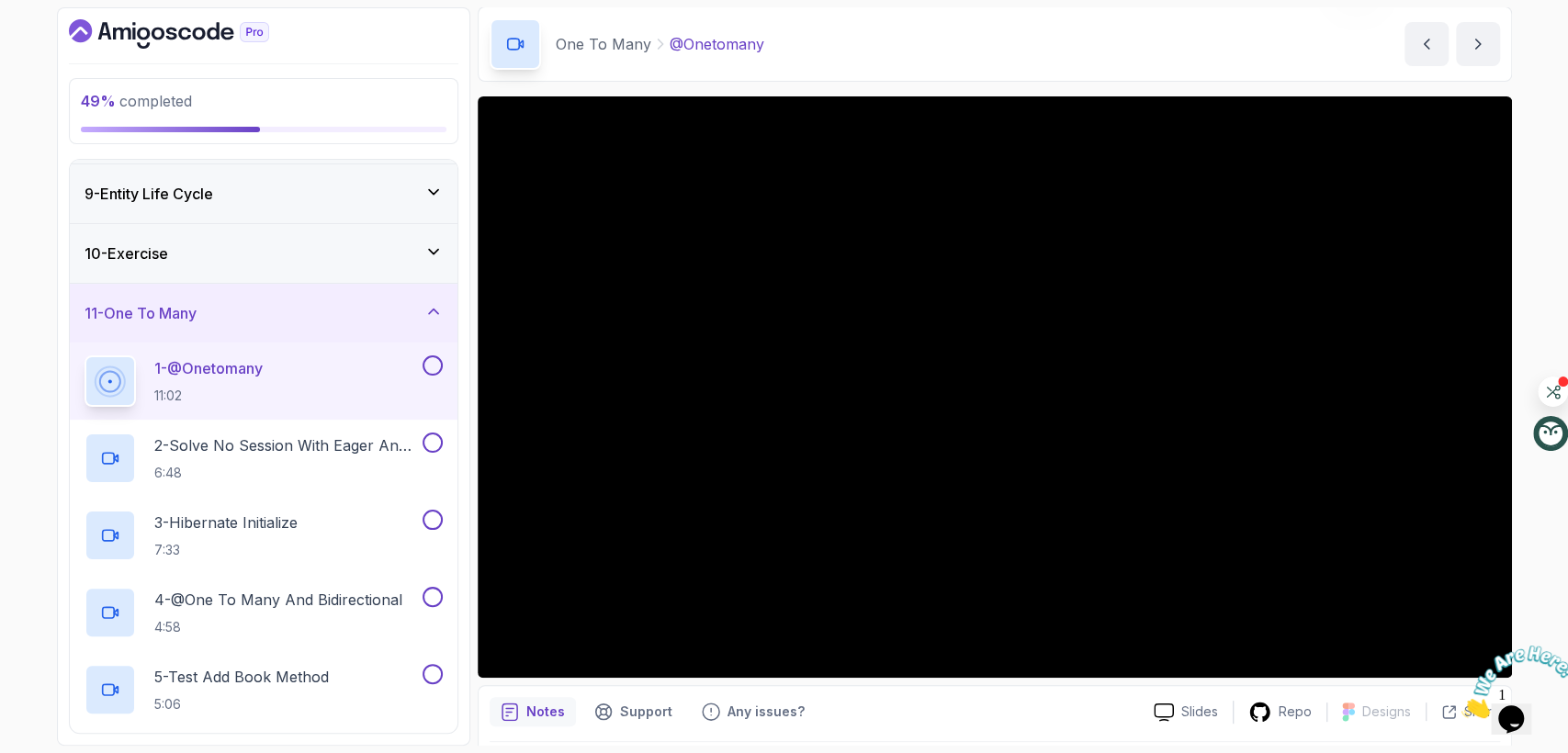 scroll, scrollTop: 102, scrollLeft: 0, axis: vertical 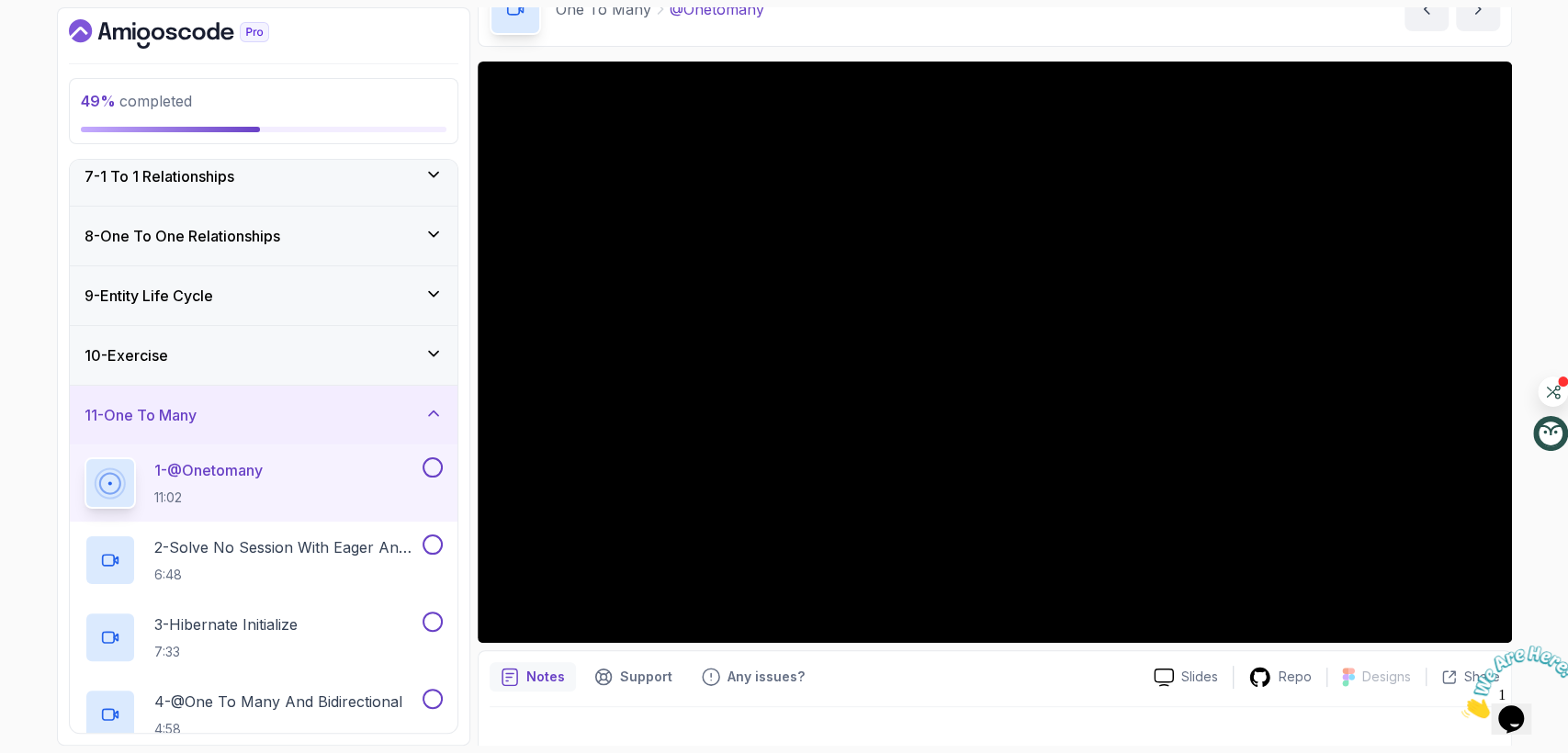 click on "9  -  Entity Life Cycle" at bounding box center [264, 296] 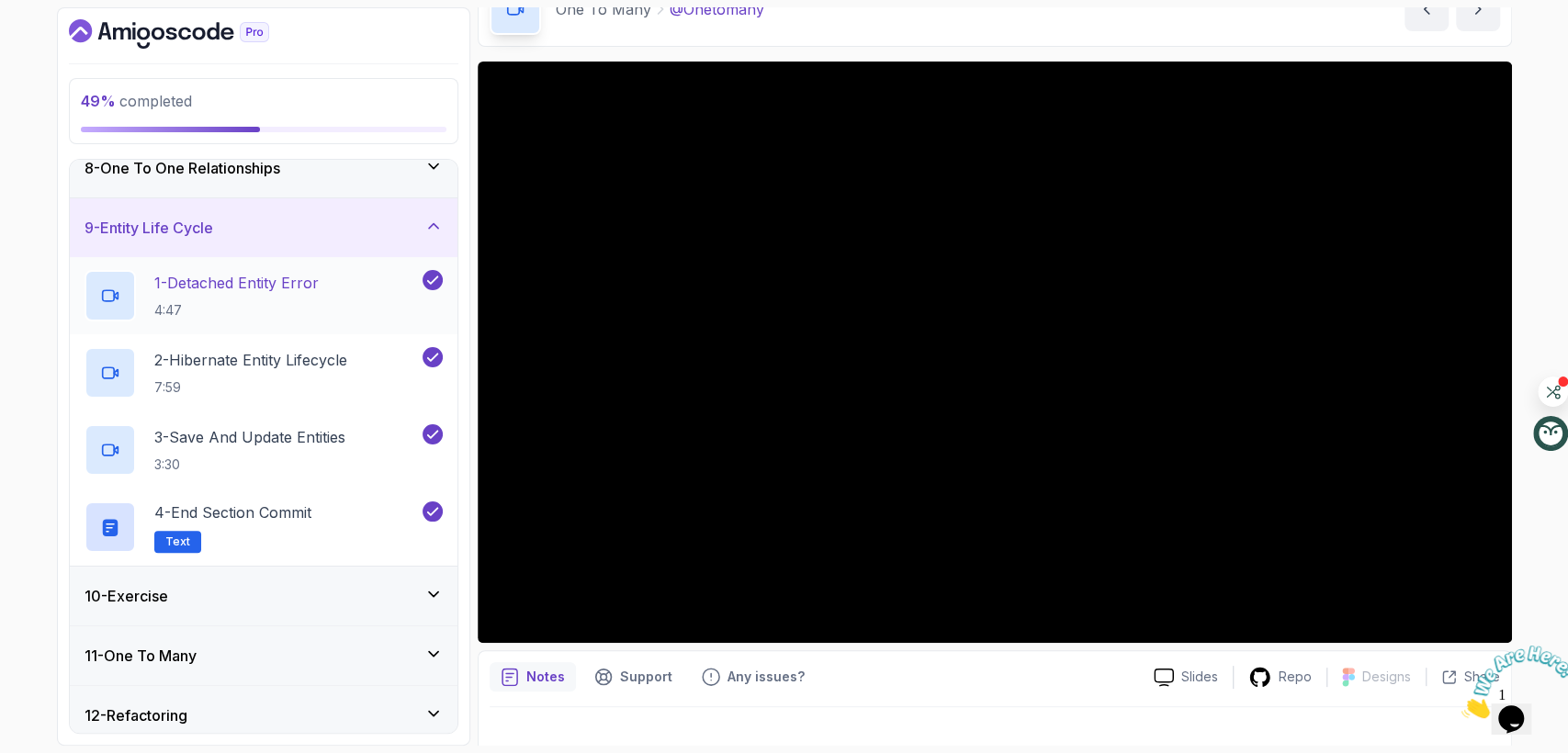 scroll, scrollTop: 473, scrollLeft: 0, axis: vertical 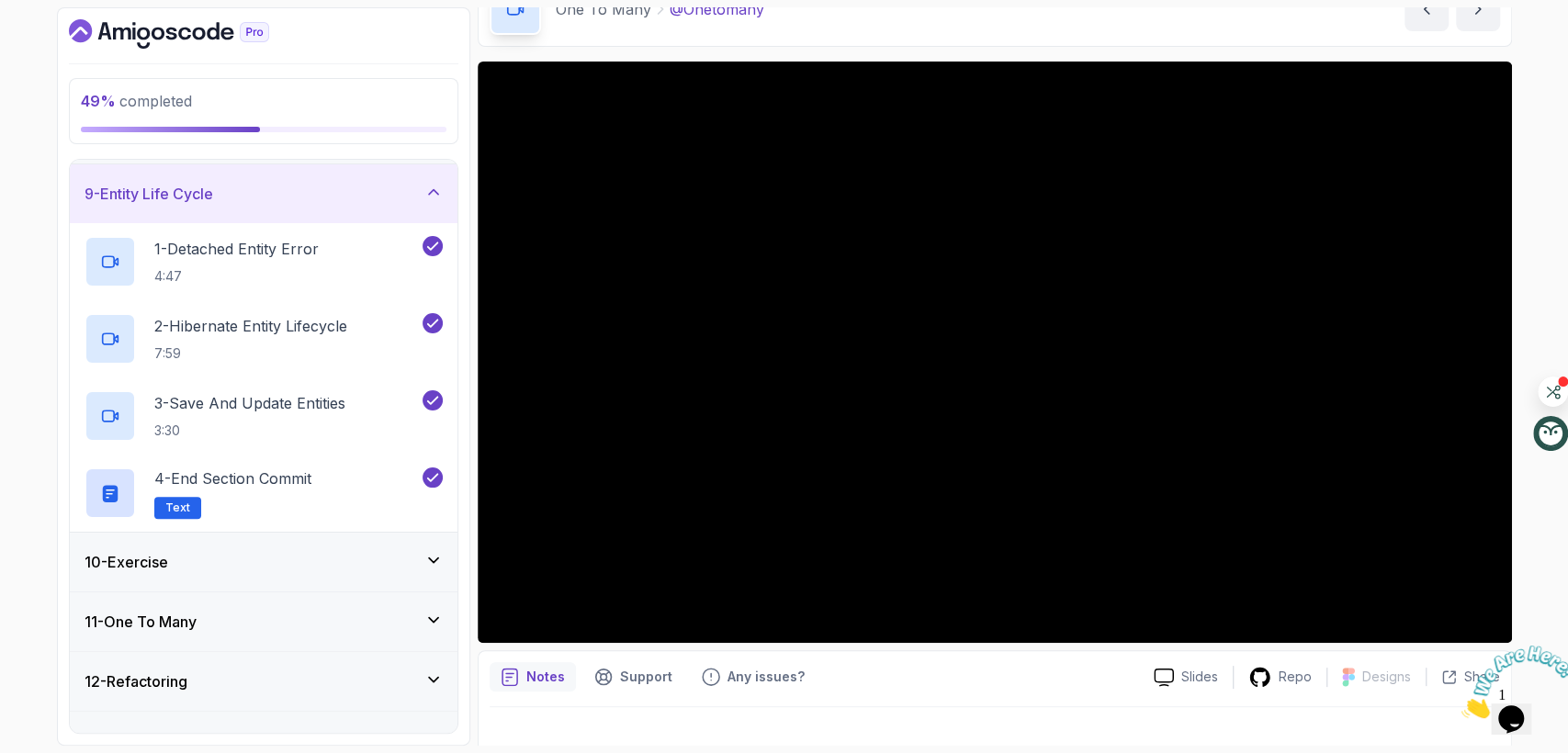 click on "10  -  Exercise" at bounding box center [126, 562] 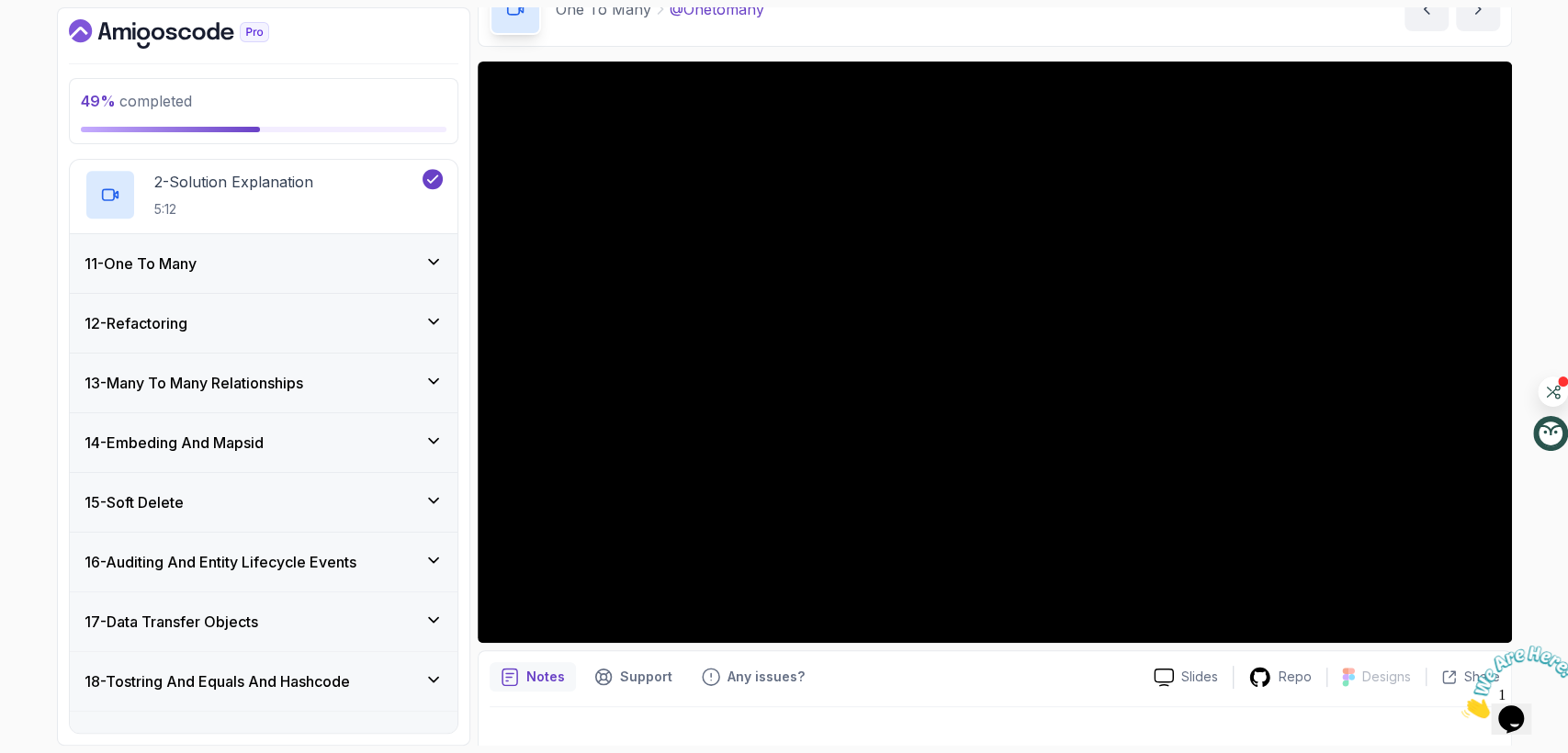 scroll, scrollTop: 575, scrollLeft: 0, axis: vertical 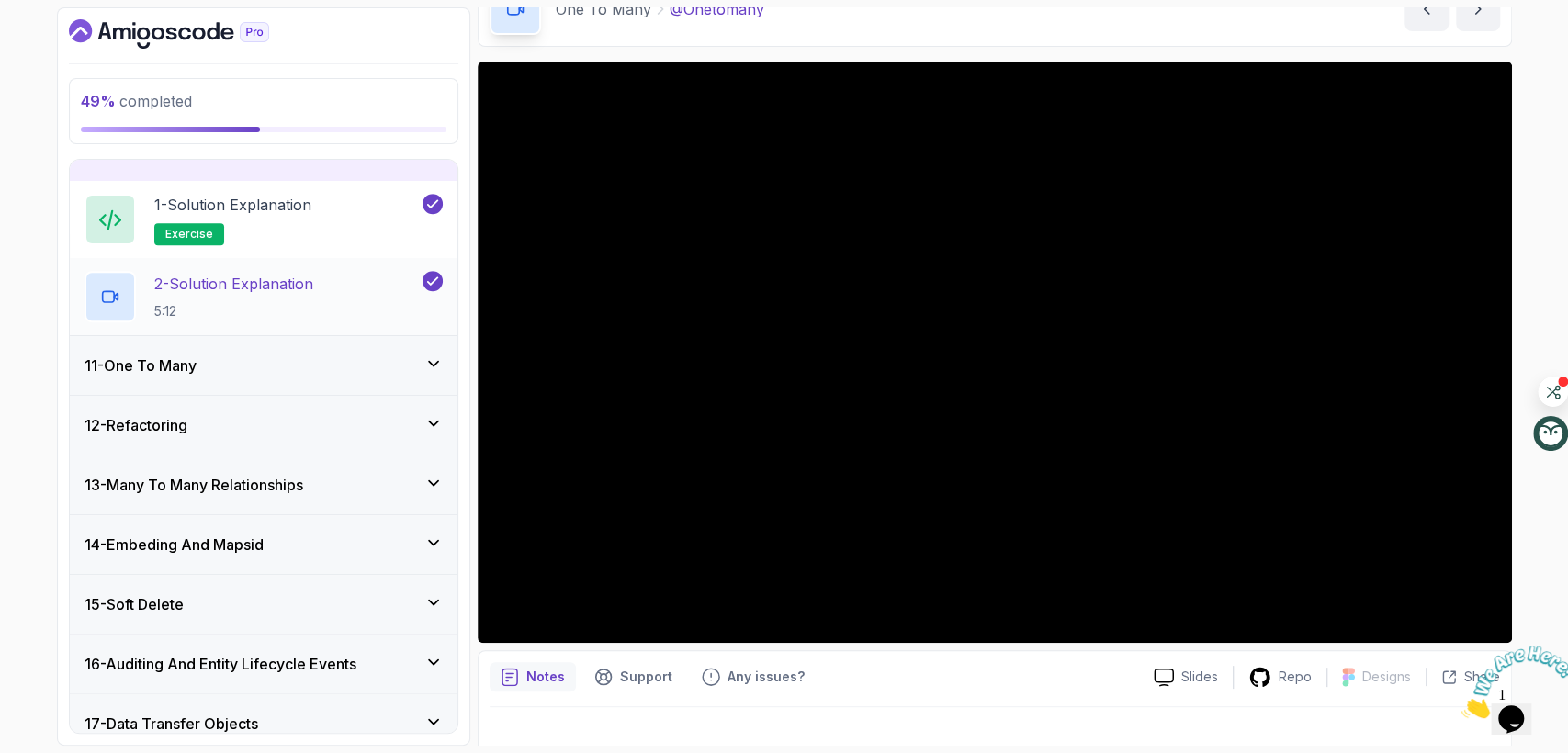 click on "2  -  Solution Explanation 5:12" at bounding box center [233, 297] 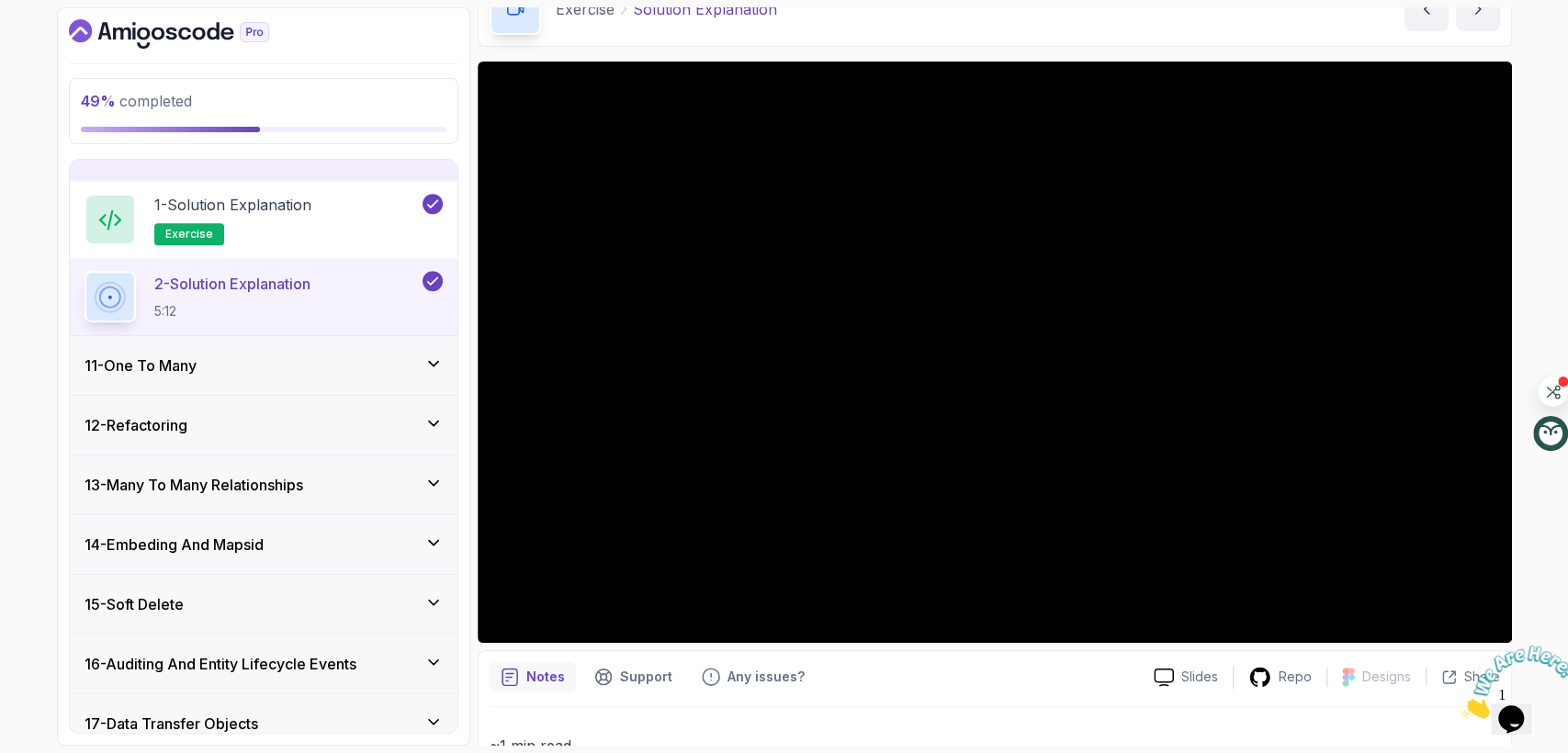 click on "12  -  Refactoring" at bounding box center [136, 425] 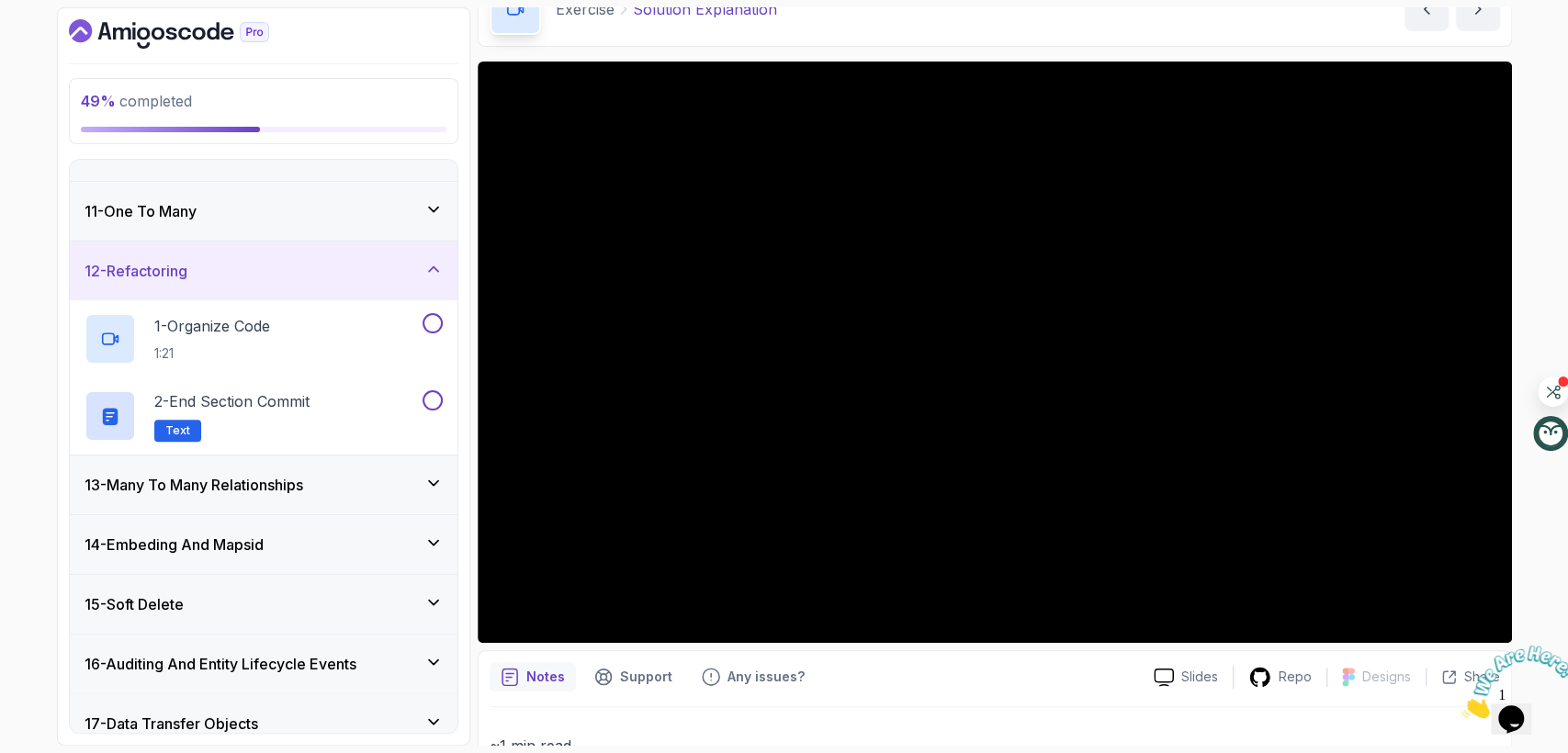 click on "11  -  One To Many" at bounding box center (264, 211) 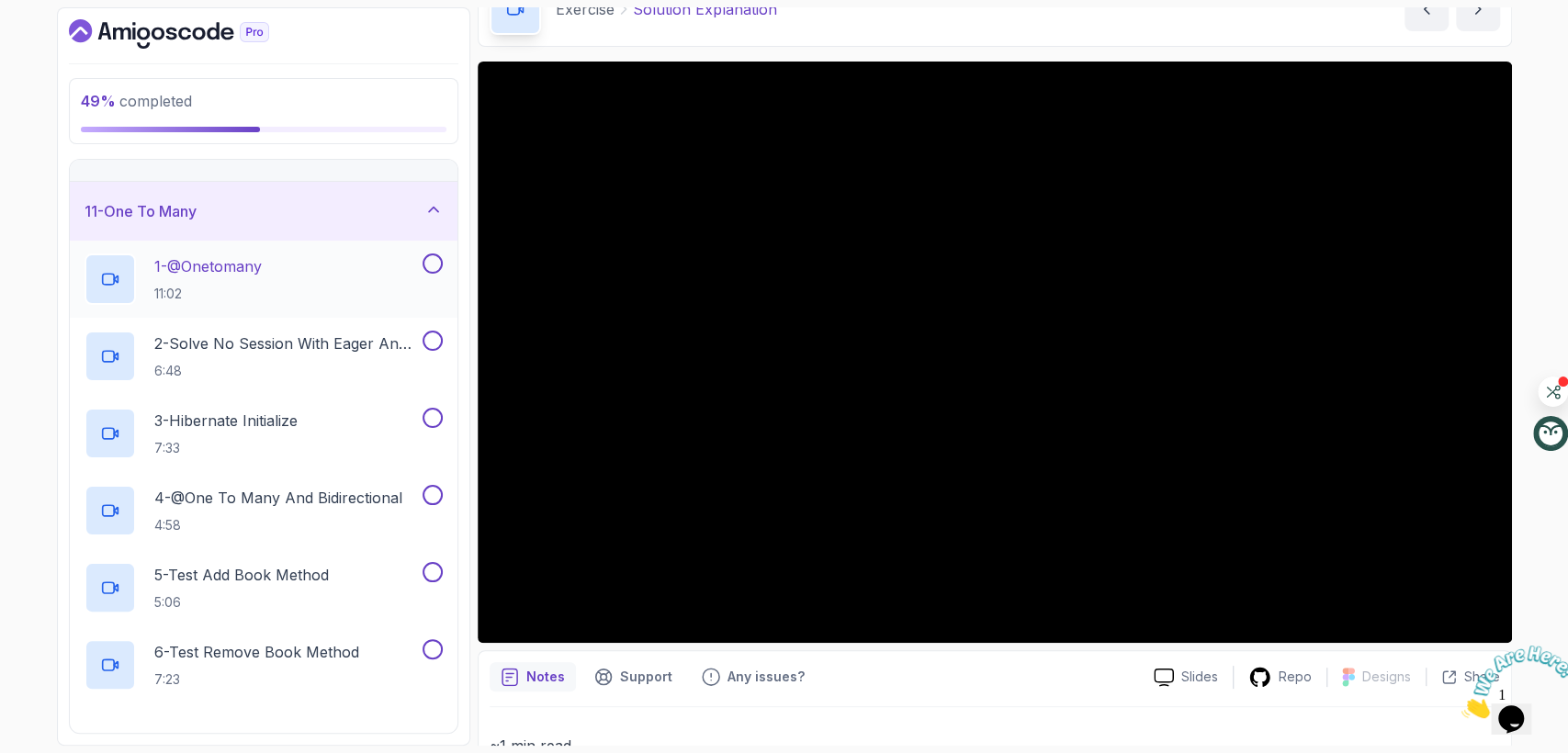 click on "1  -  @Onetomany 11:02" at bounding box center (252, 279) 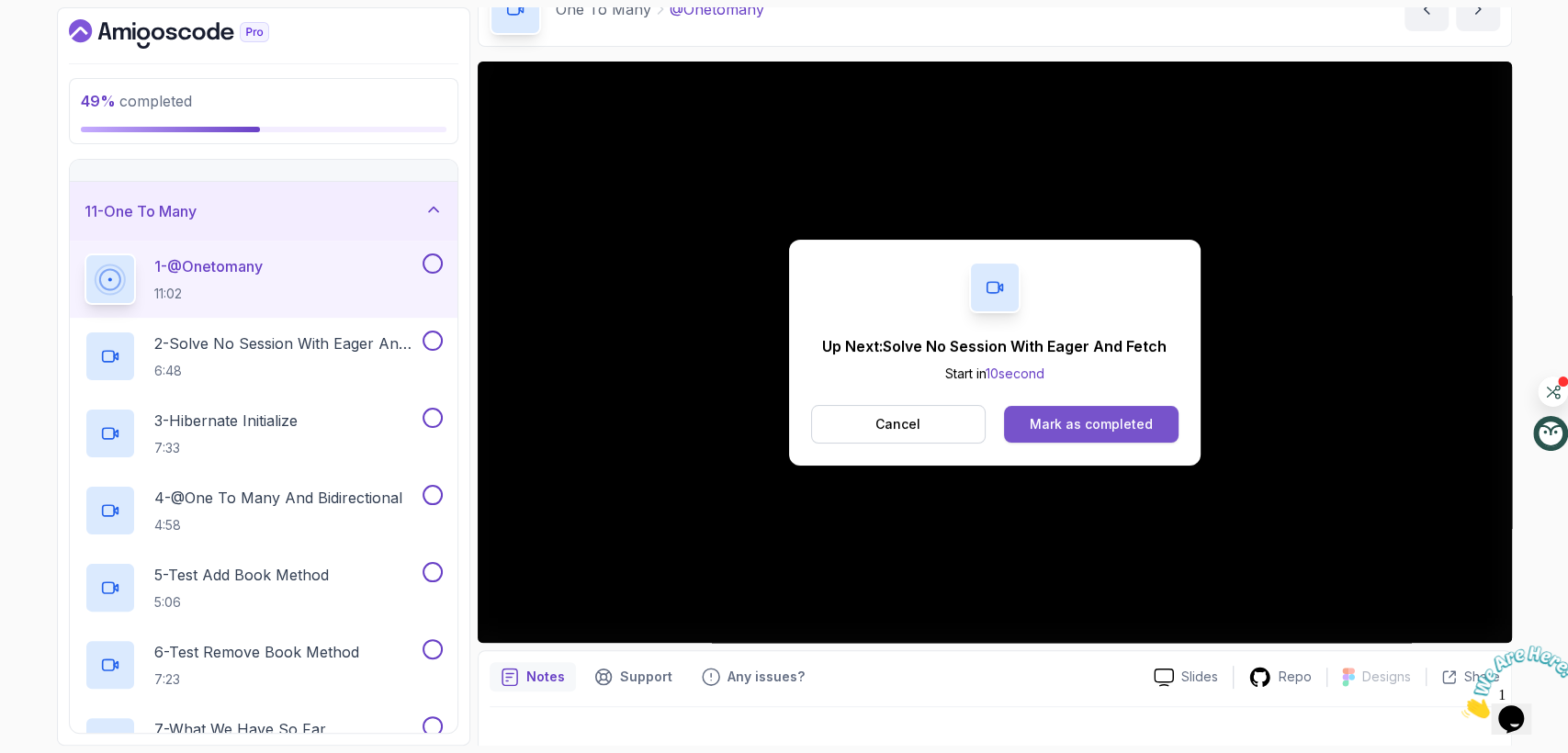 click on "Mark as completed" at bounding box center (1090, 424) 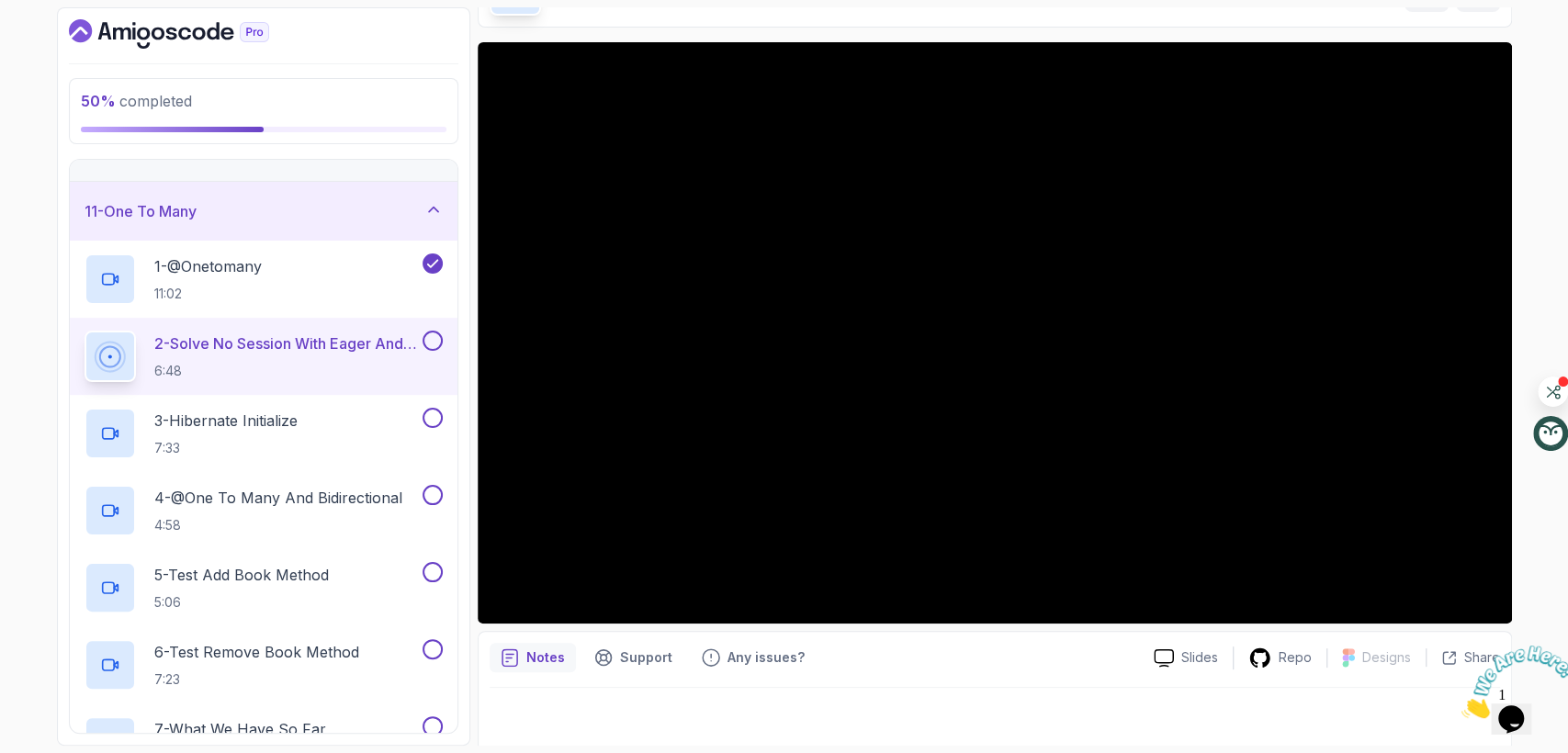 scroll, scrollTop: 127, scrollLeft: 0, axis: vertical 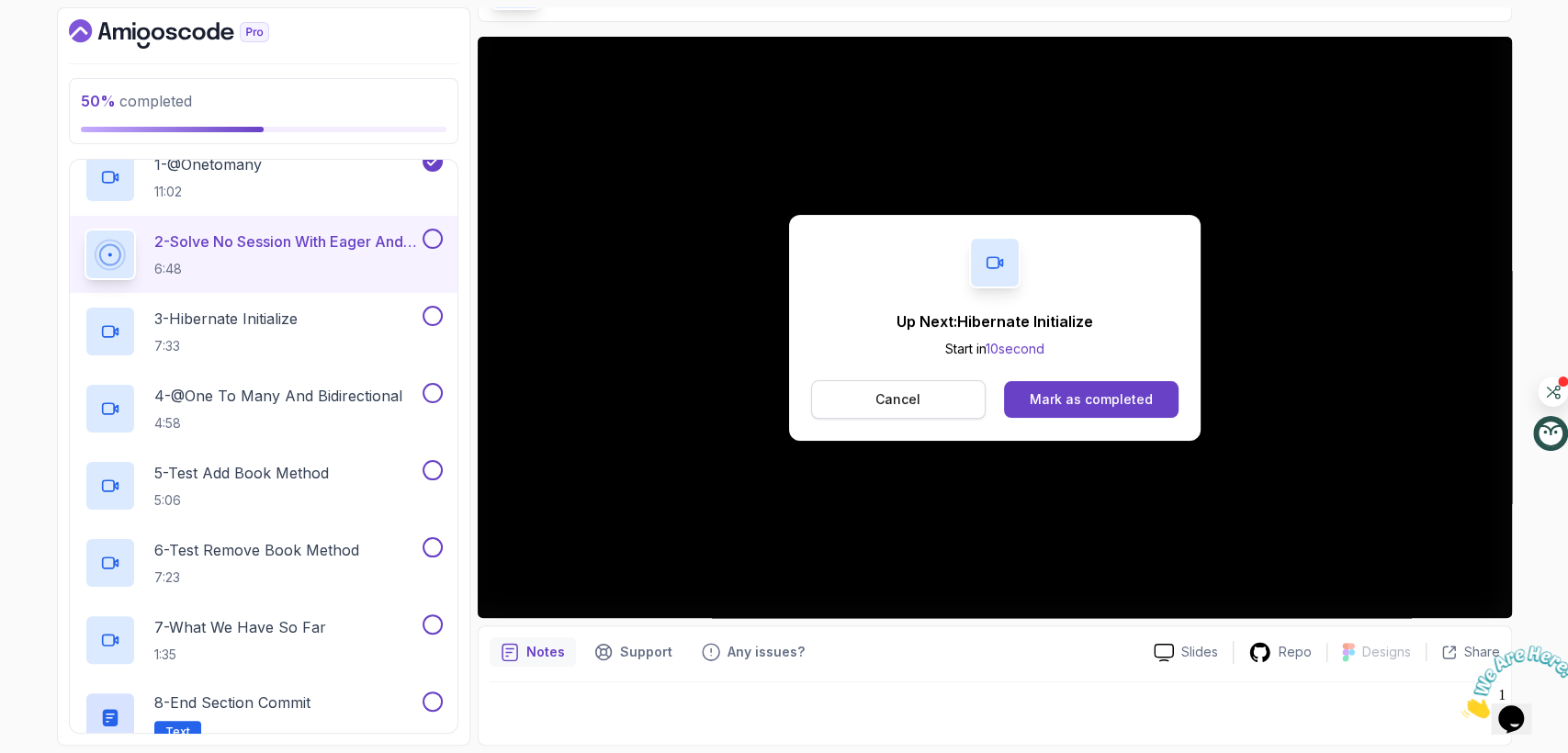 click on "Cancel" at bounding box center (898, 399) 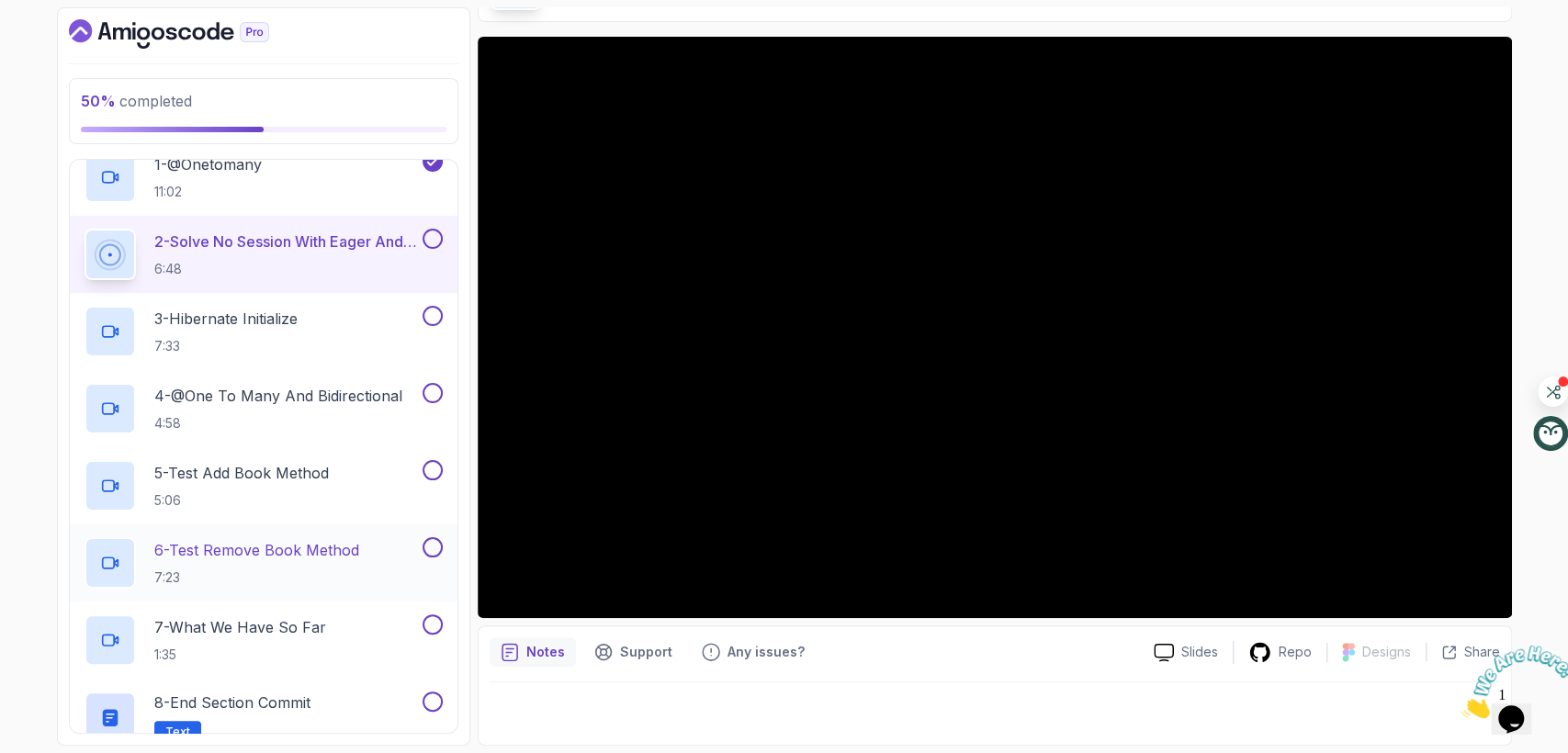 scroll, scrollTop: 779, scrollLeft: 0, axis: vertical 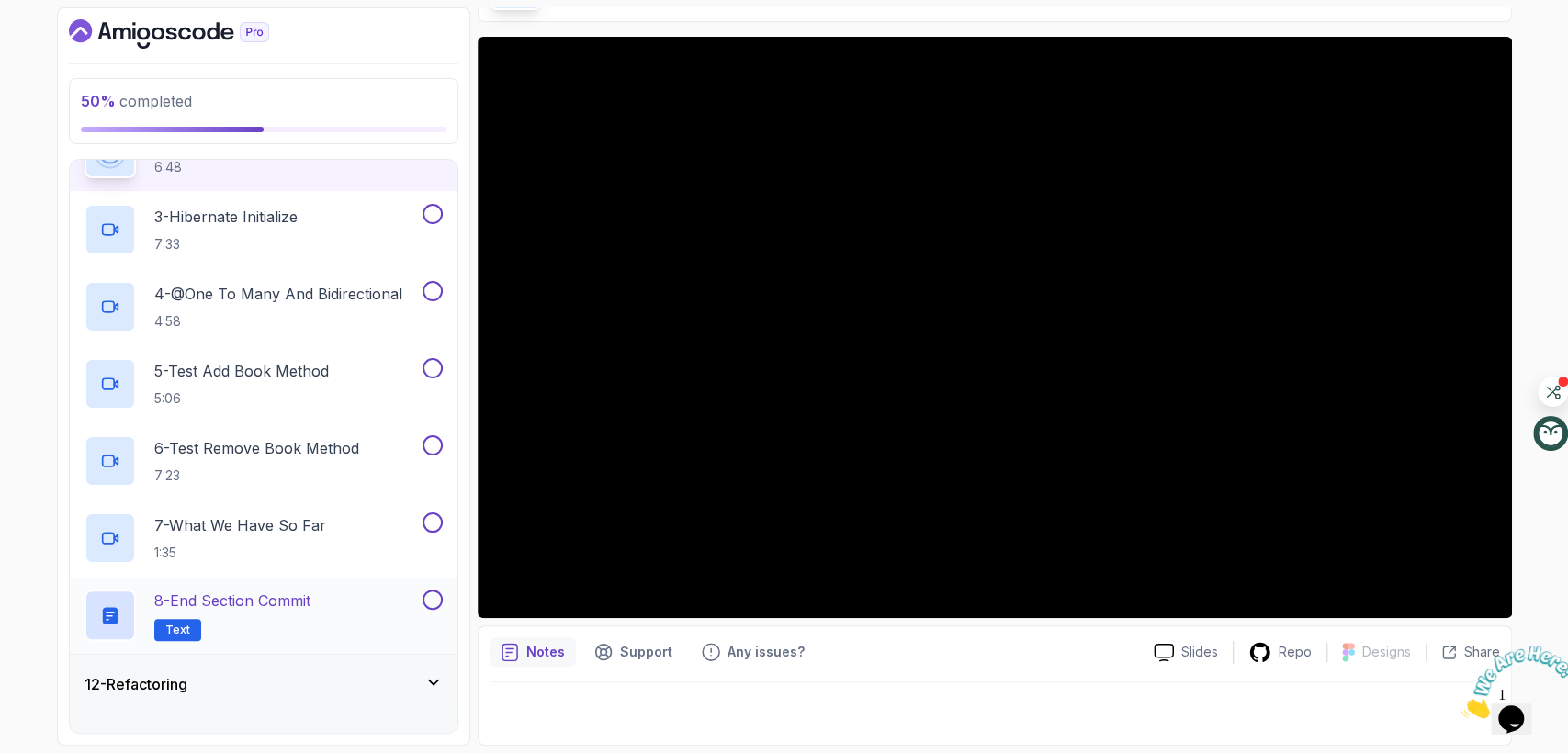click on "8  -  End Section Commit Text" at bounding box center [232, 615] 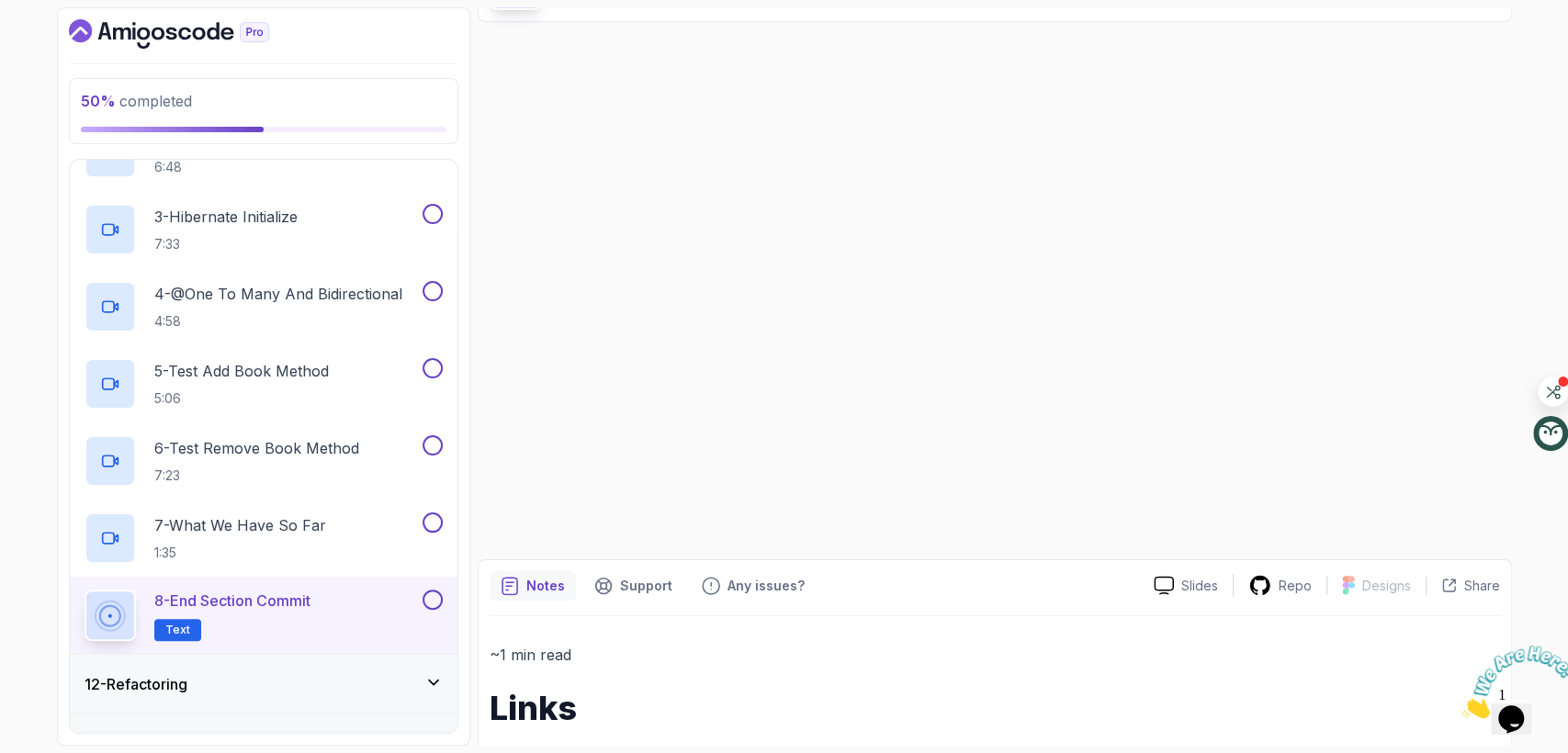 scroll, scrollTop: 792, scrollLeft: 0, axis: vertical 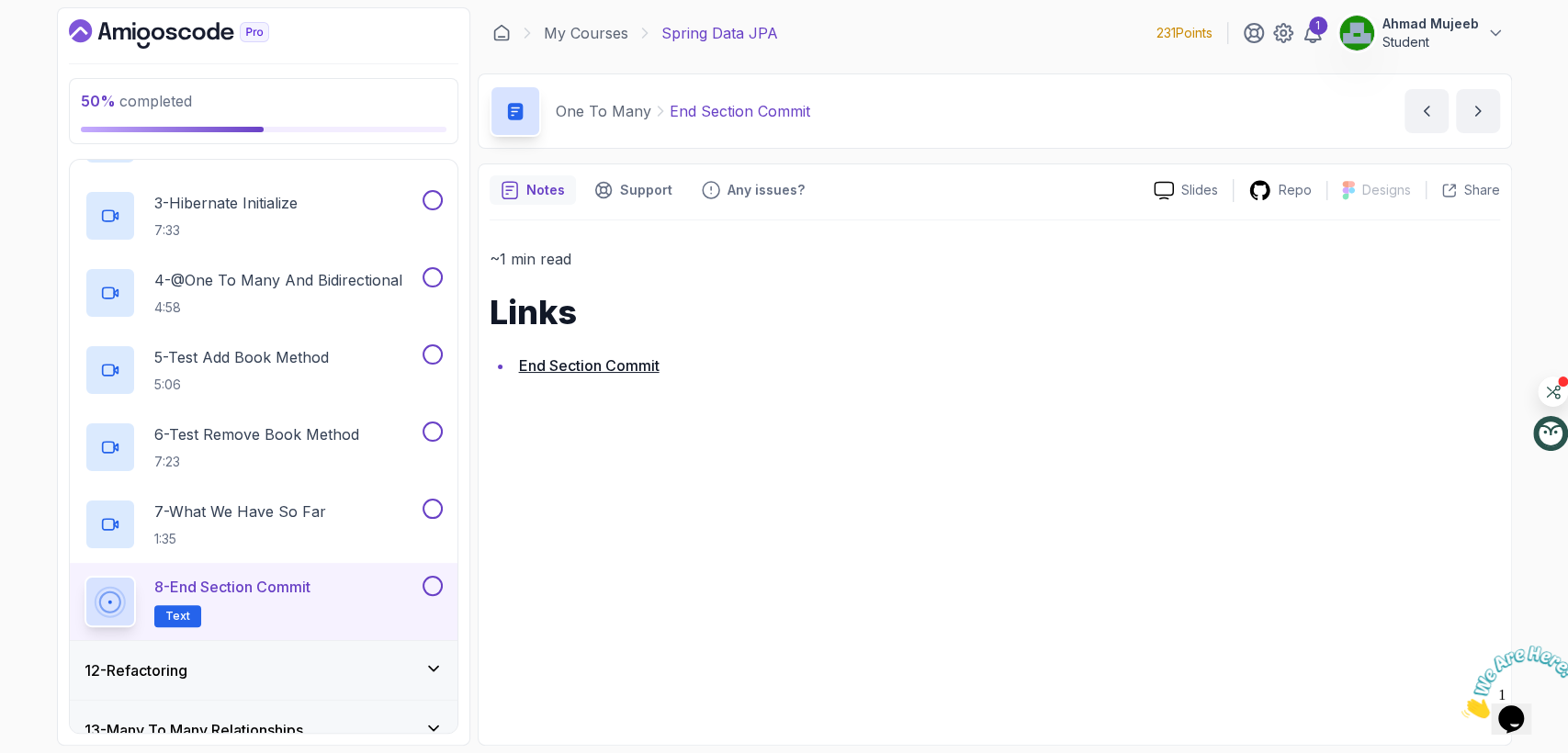 click on "End Section Commit" at bounding box center [589, 365] 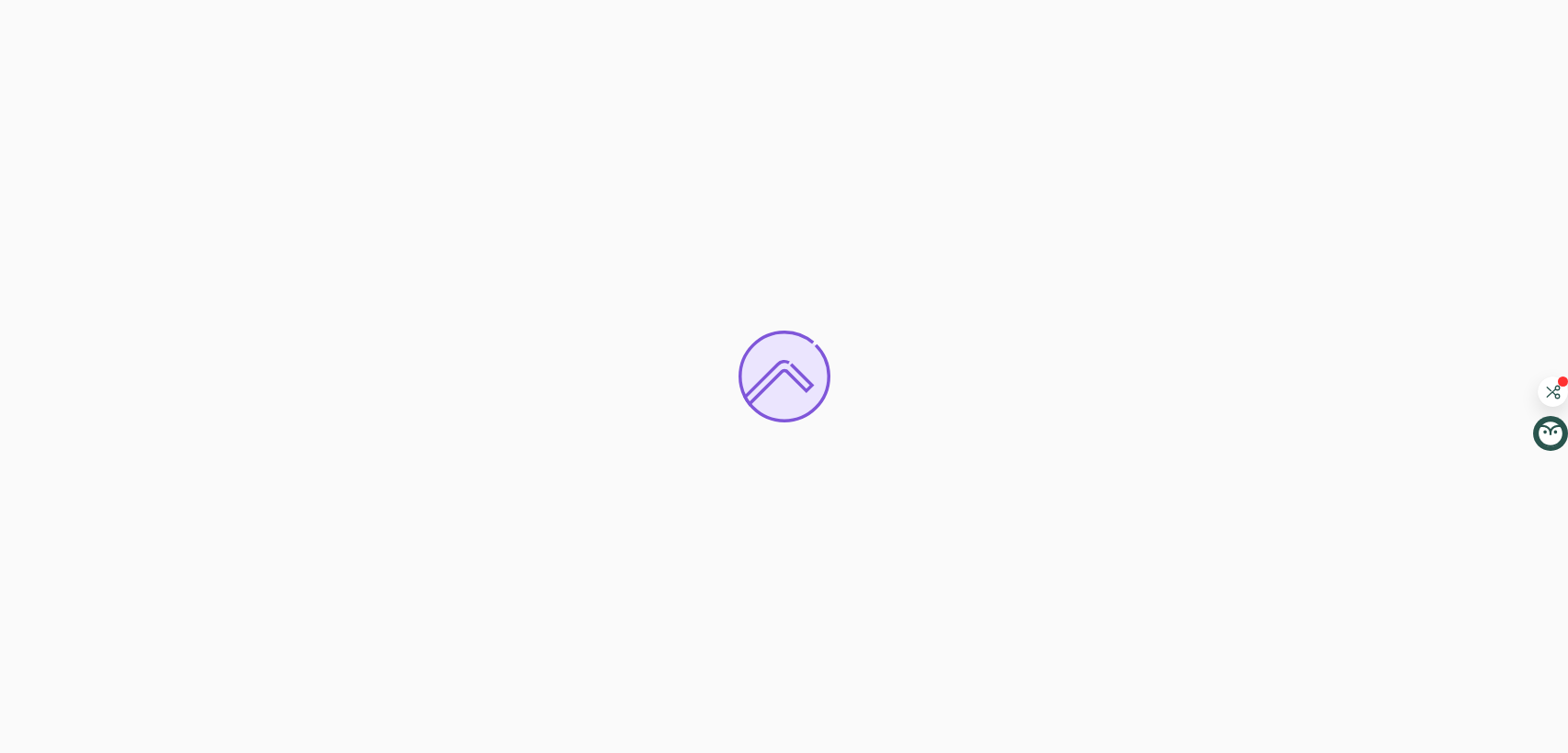 scroll, scrollTop: 0, scrollLeft: 0, axis: both 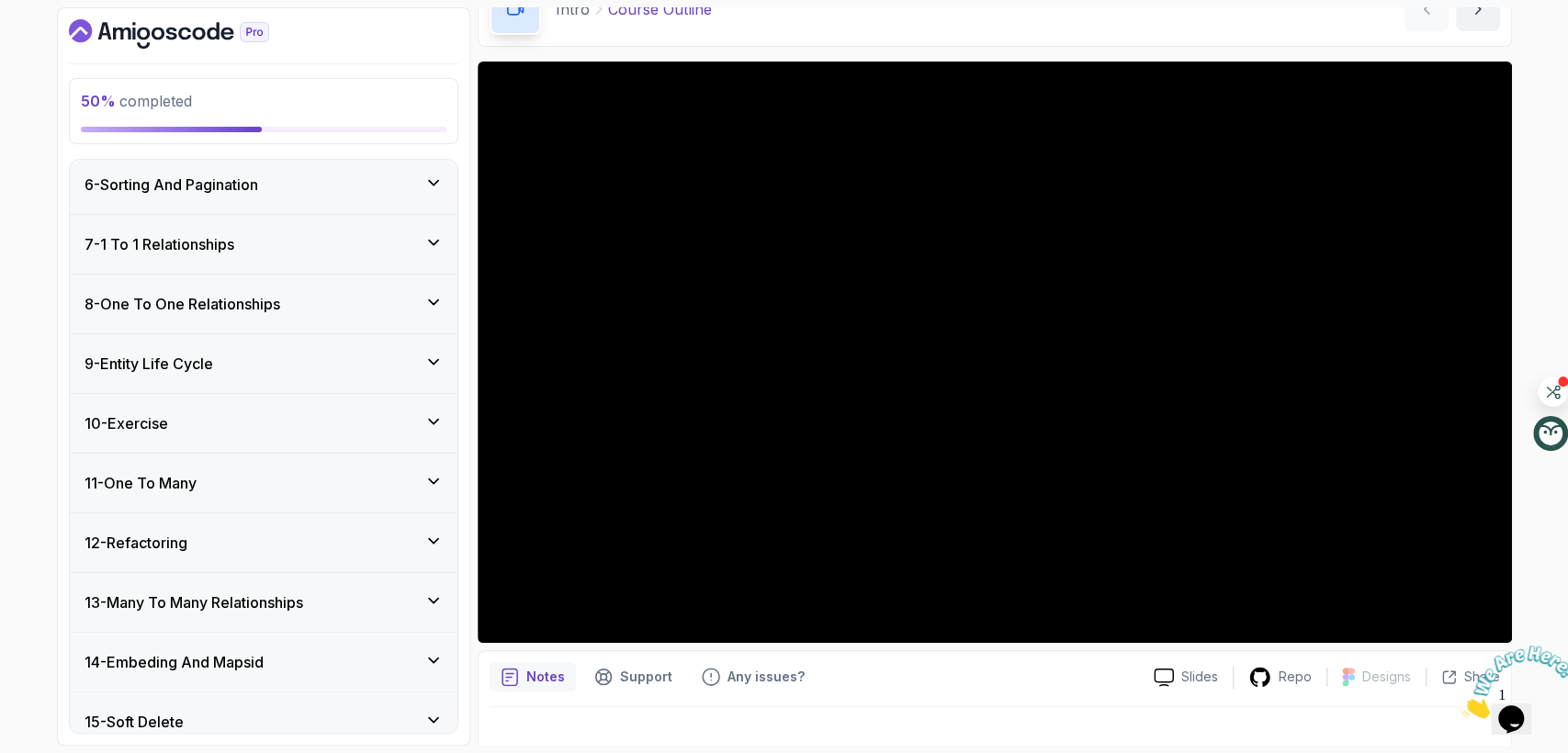 click on "8  -  One To One Relationships" at bounding box center (182, 304) 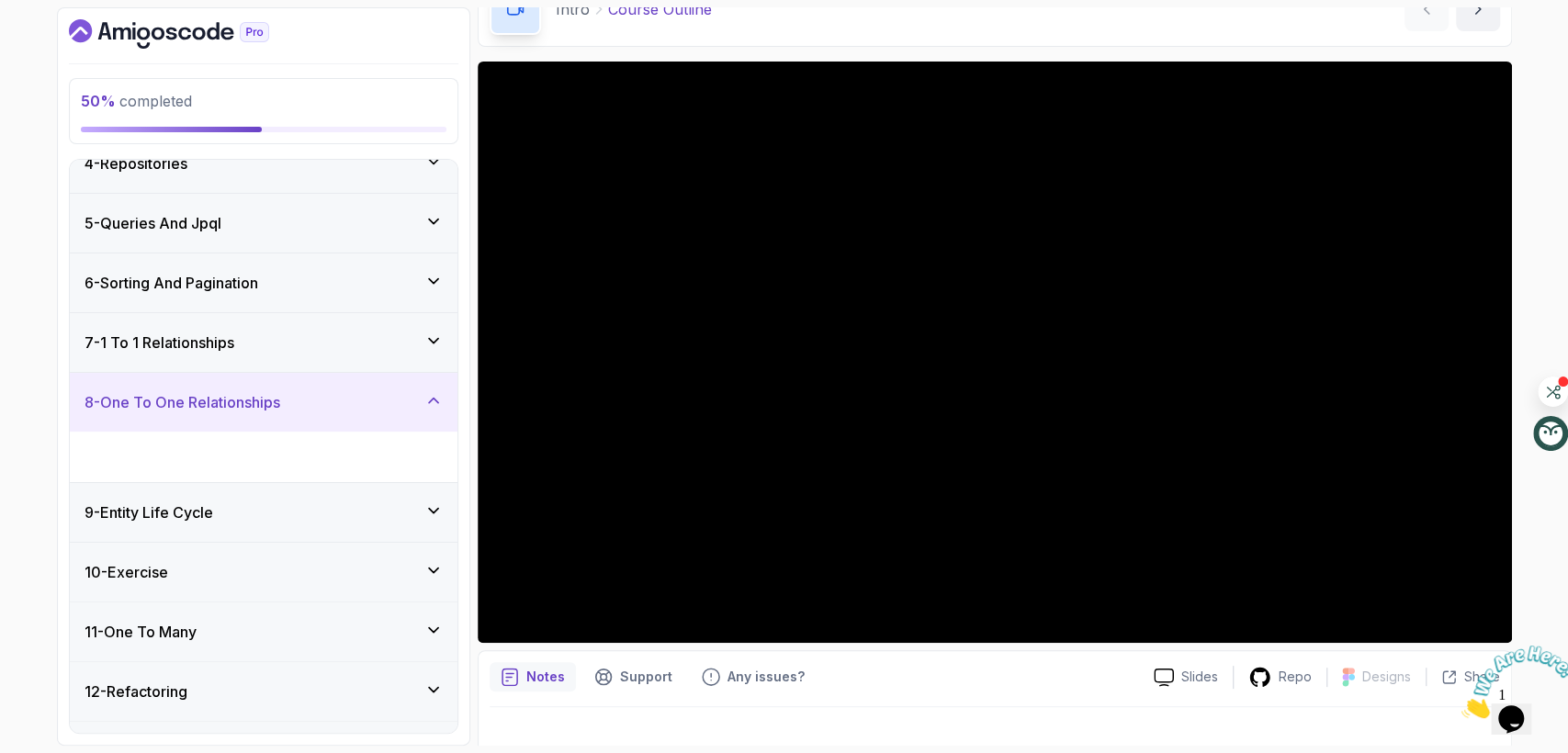 scroll, scrollTop: 303, scrollLeft: 0, axis: vertical 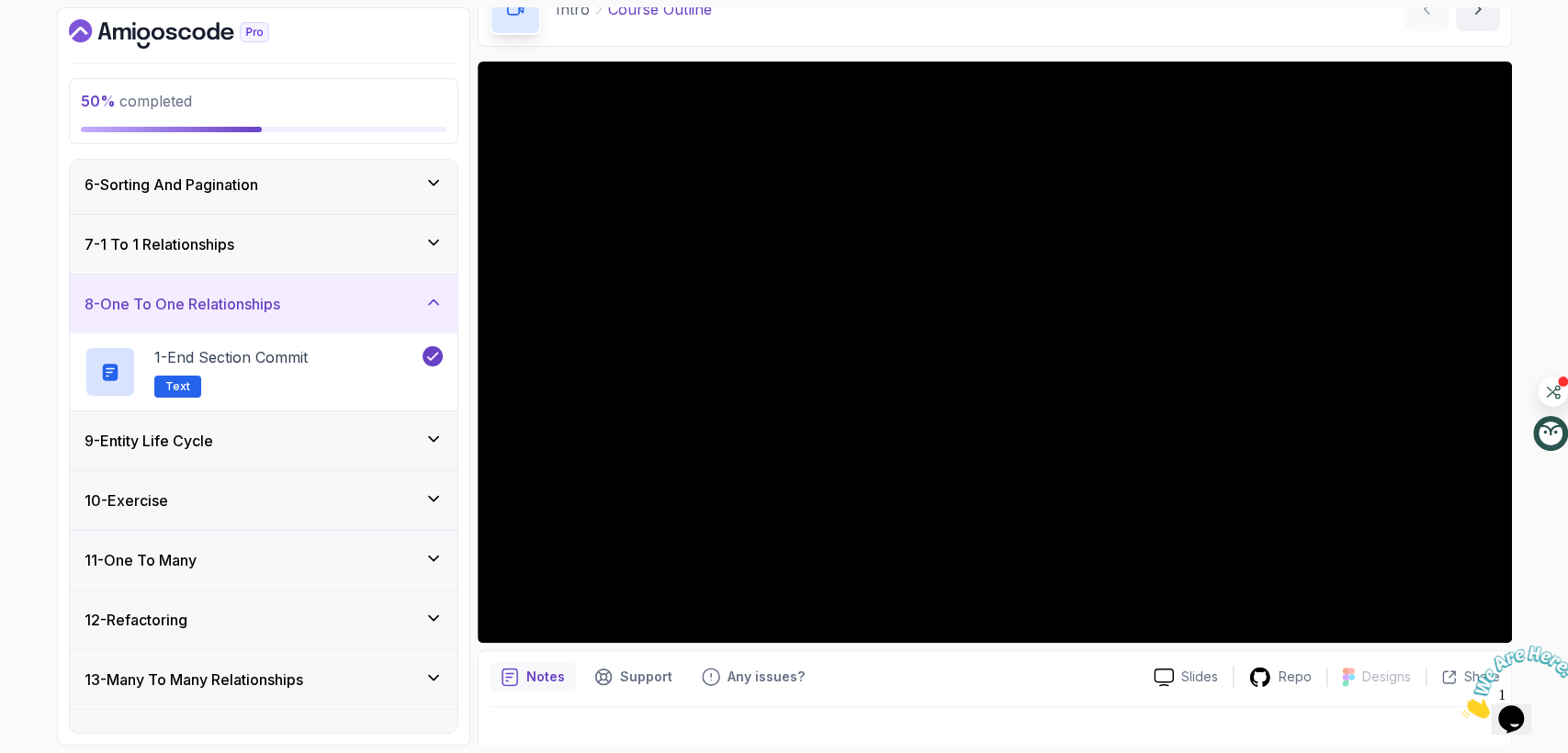 click on "9  -  Entity Life Cycle" at bounding box center (264, 441) 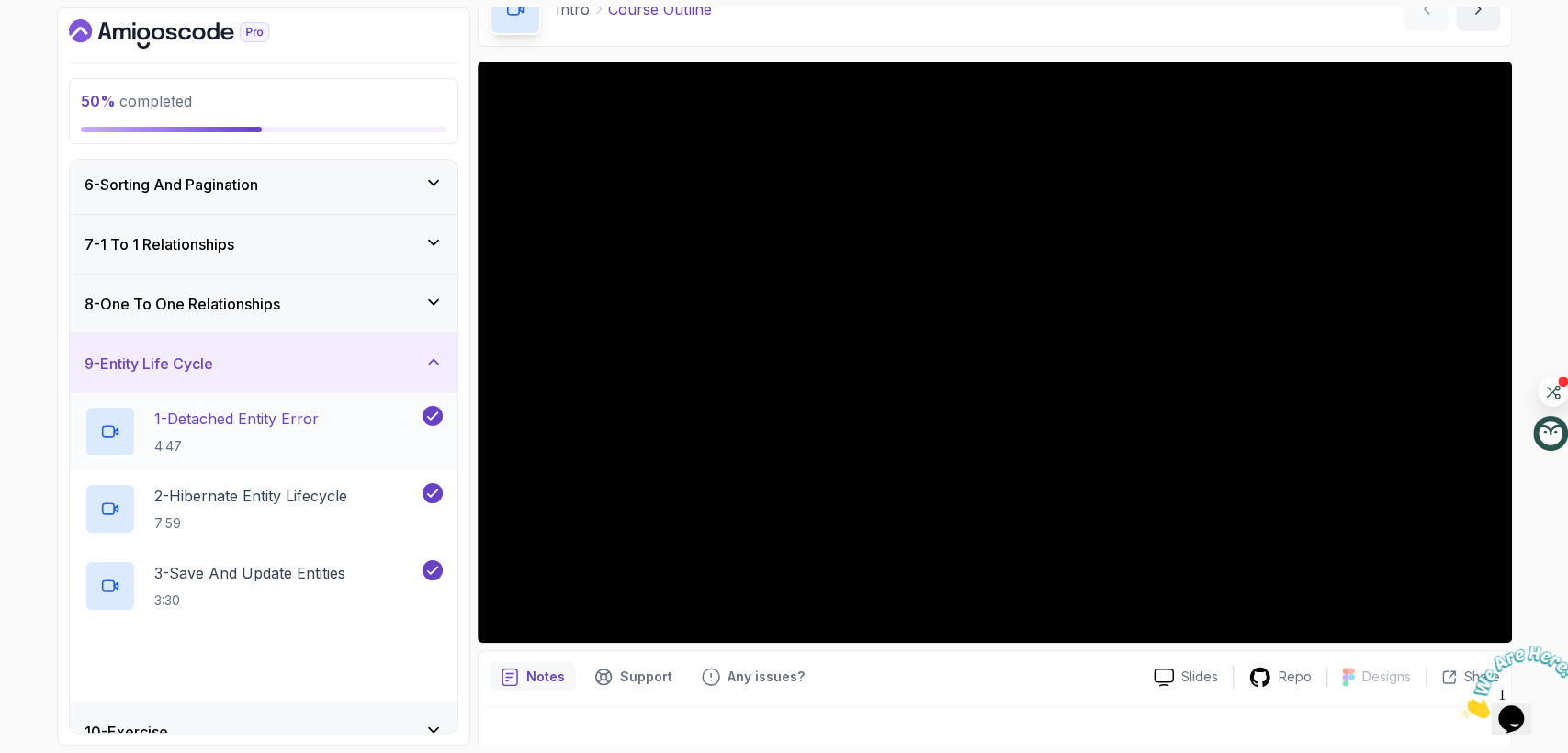 scroll, scrollTop: 610, scrollLeft: 0, axis: vertical 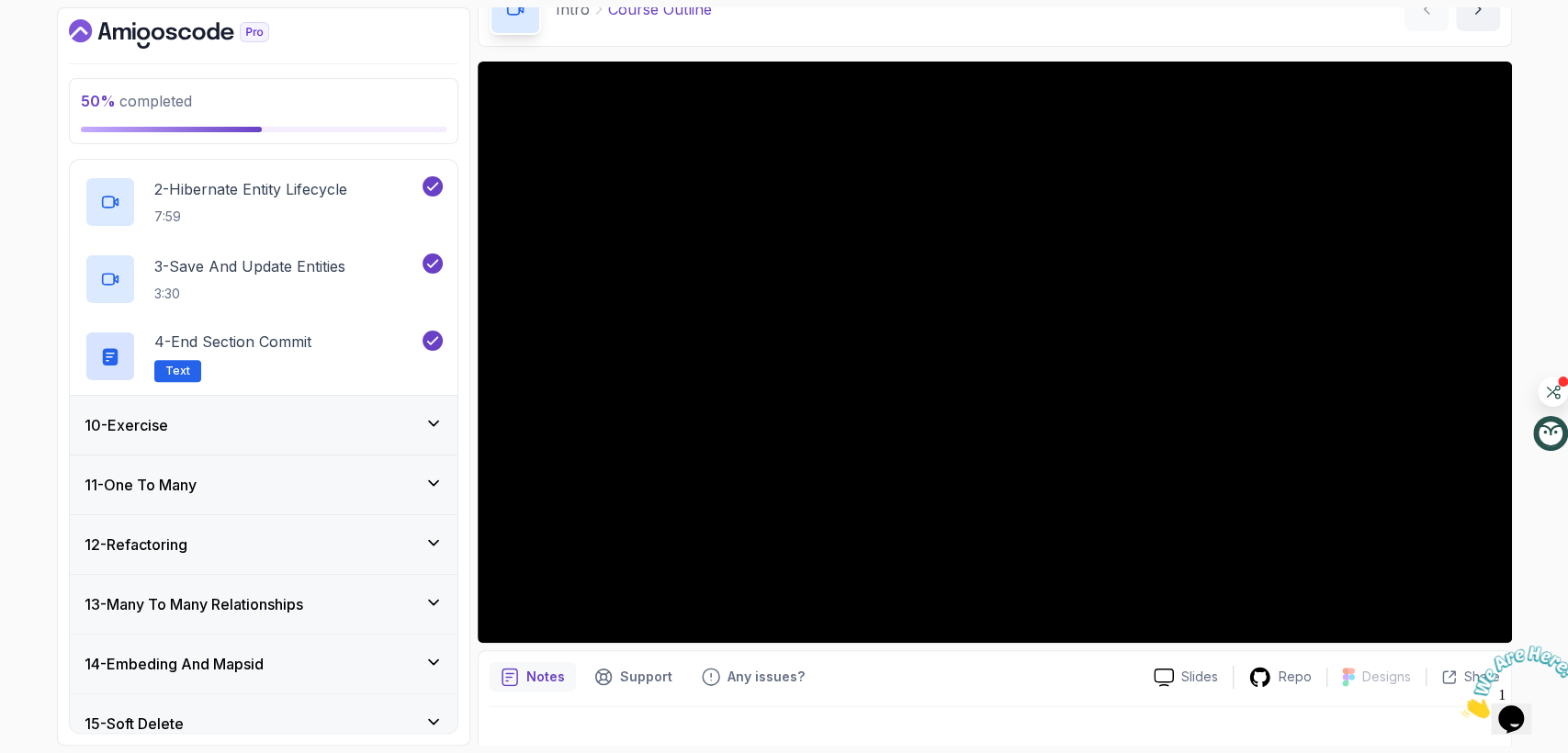 click on "10  -  Exercise" at bounding box center [264, 425] 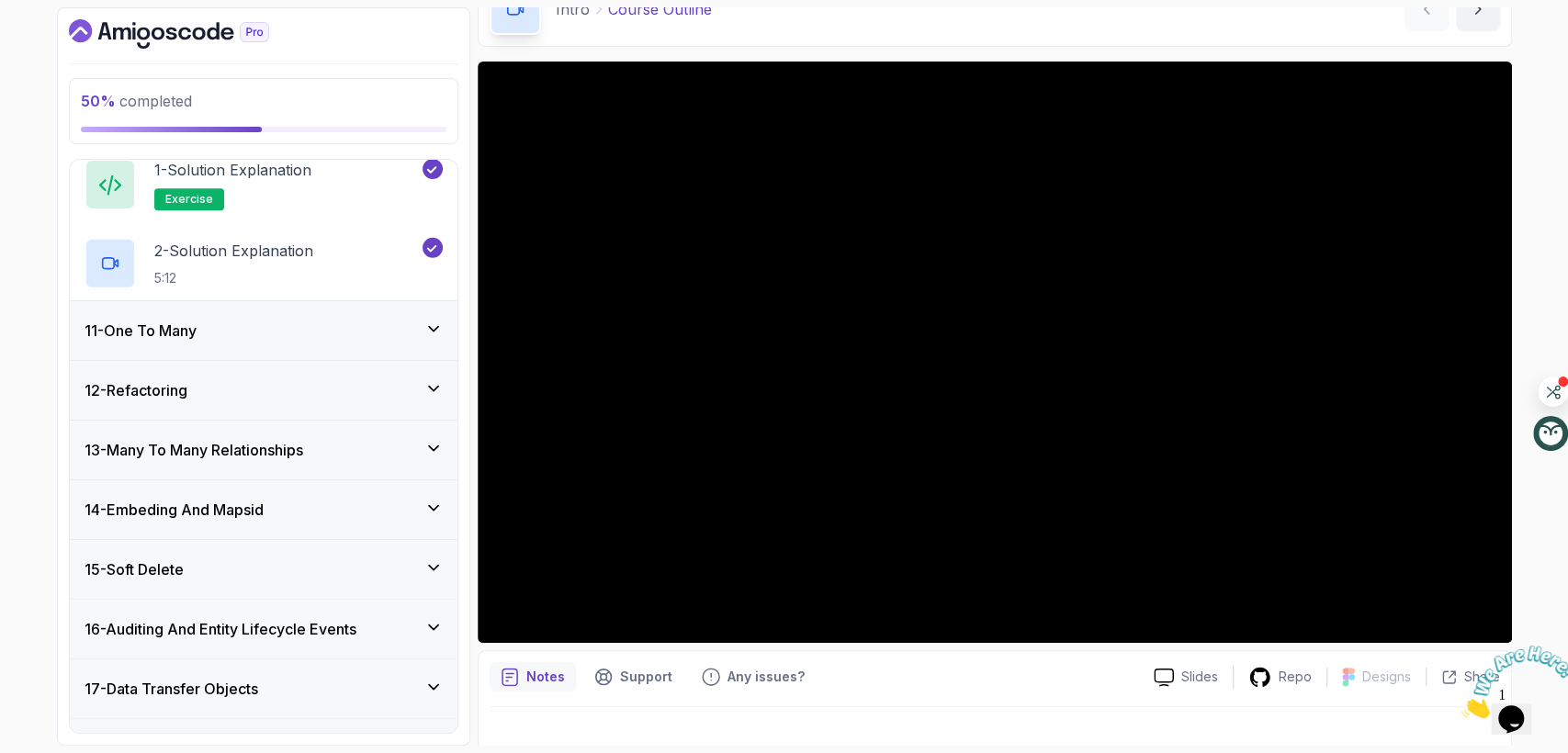 scroll, scrollTop: 566, scrollLeft: 0, axis: vertical 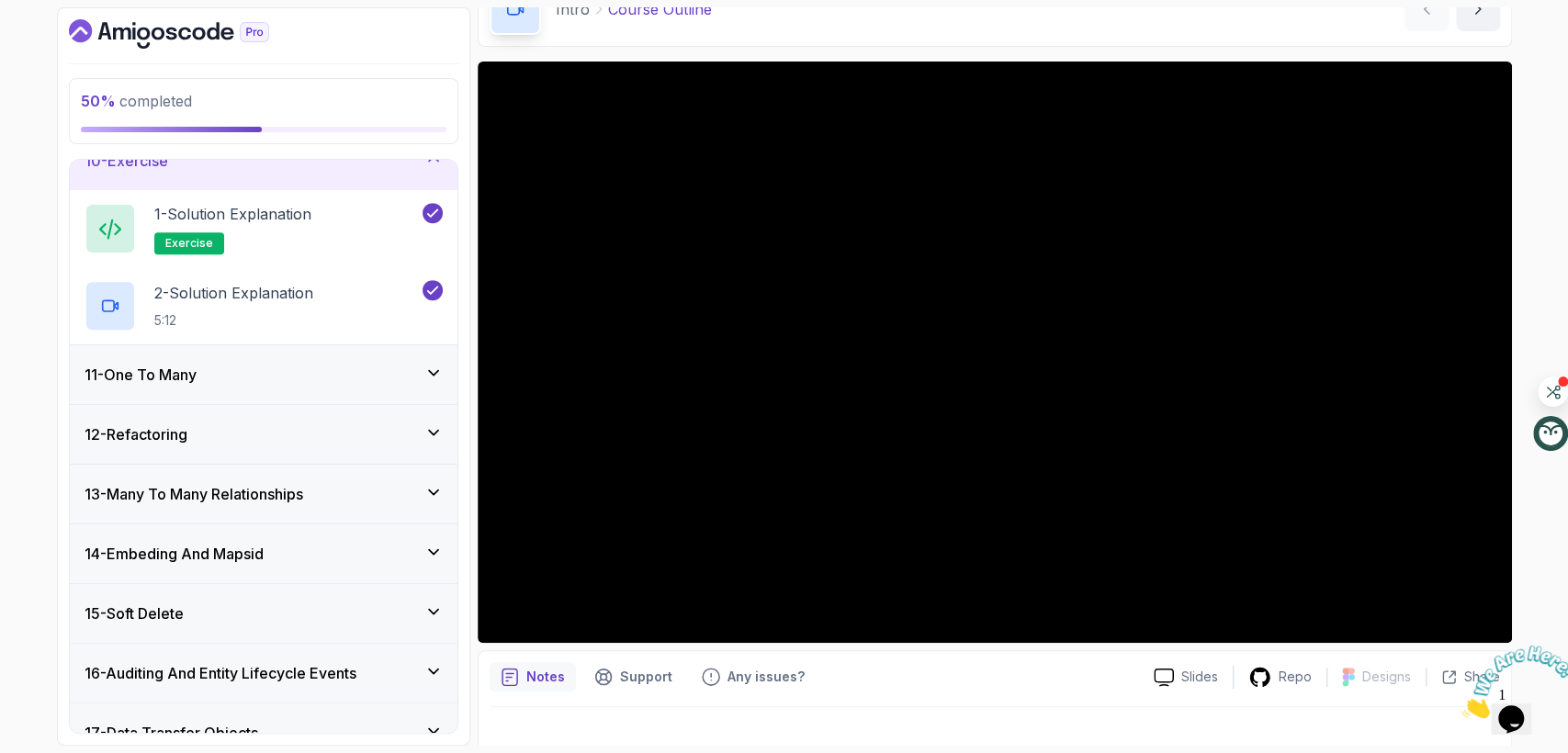 click on "11  -  One To Many" at bounding box center (264, 375) 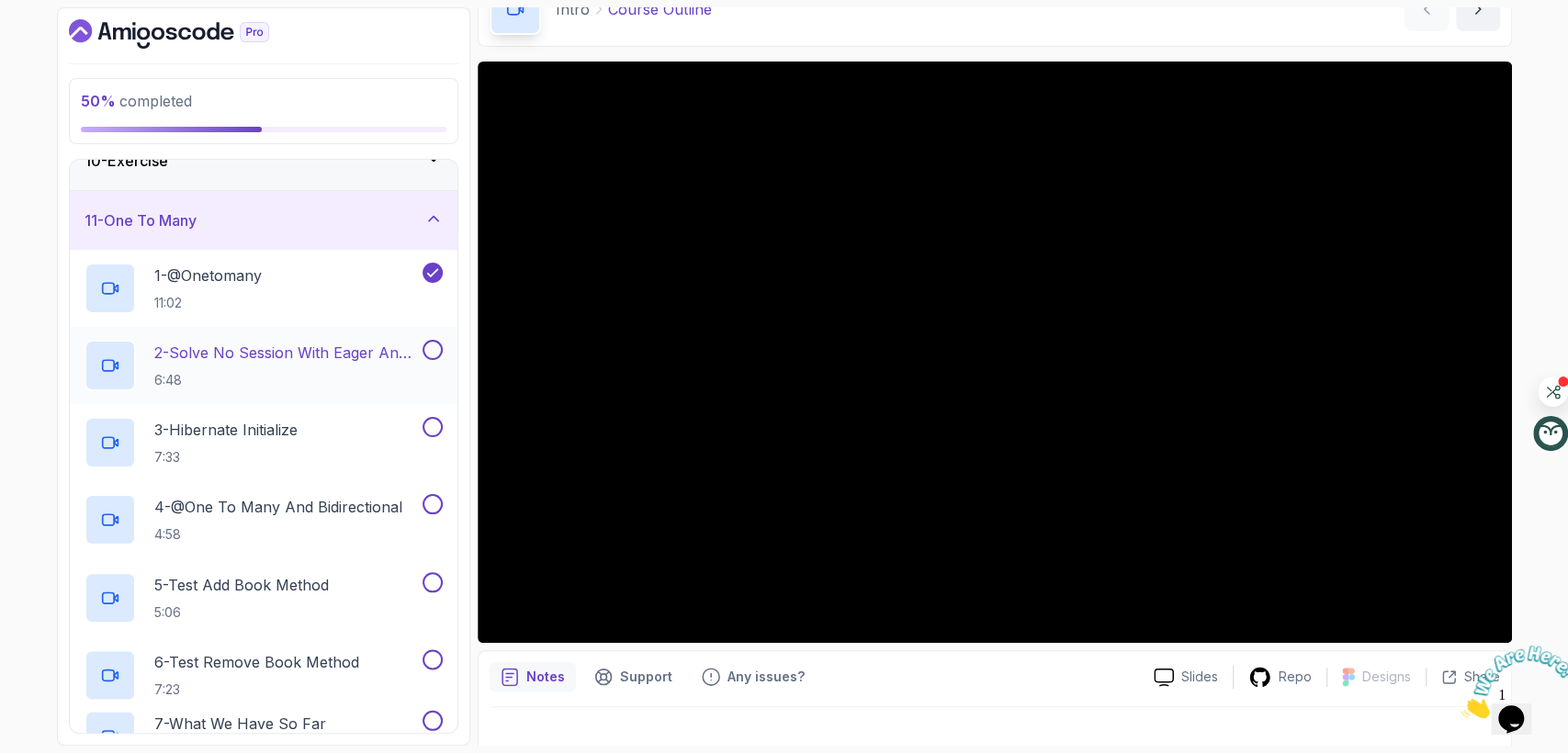 scroll, scrollTop: 668, scrollLeft: 0, axis: vertical 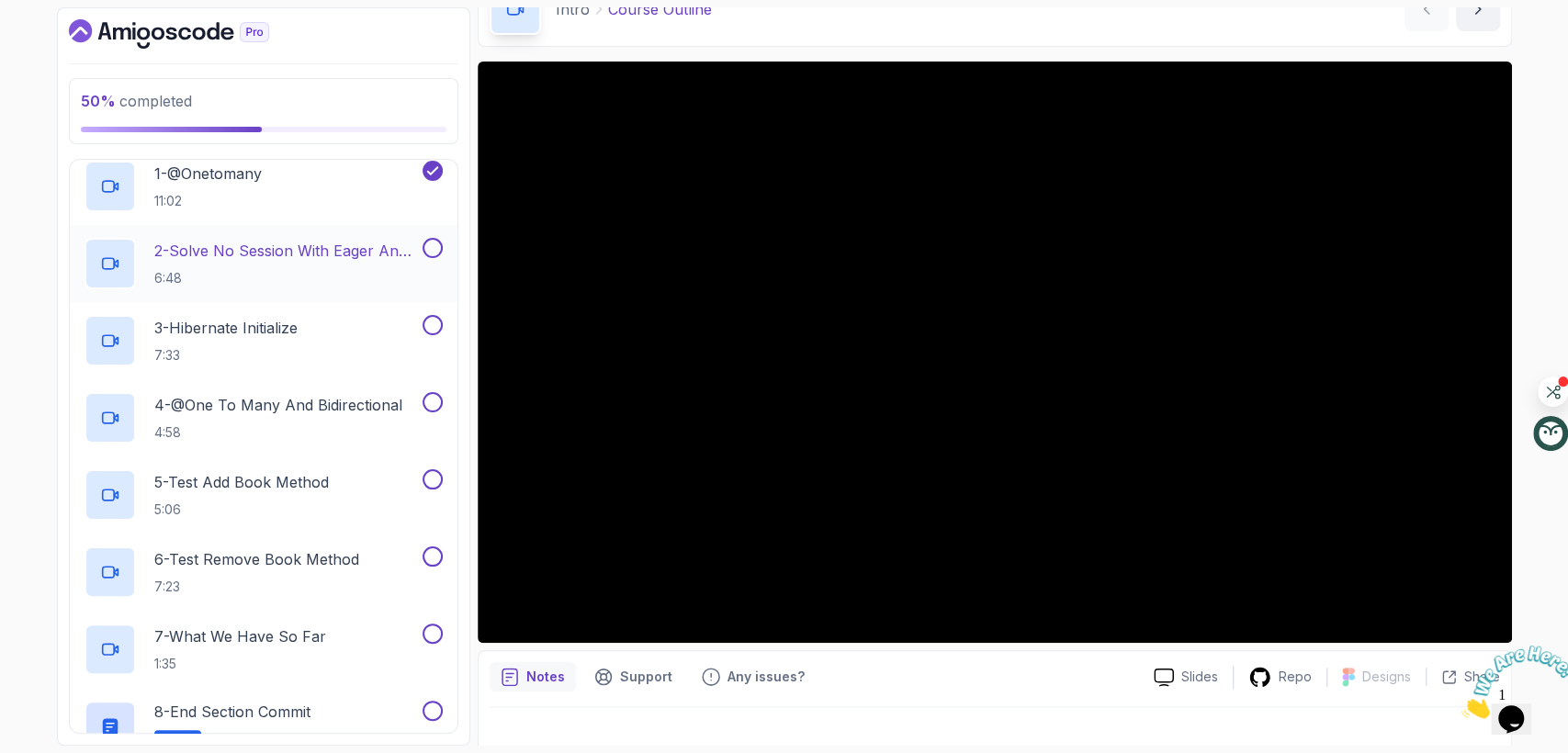 click on "2  -  Solve No Session With Eager And Fetch" at bounding box center (287, 251) 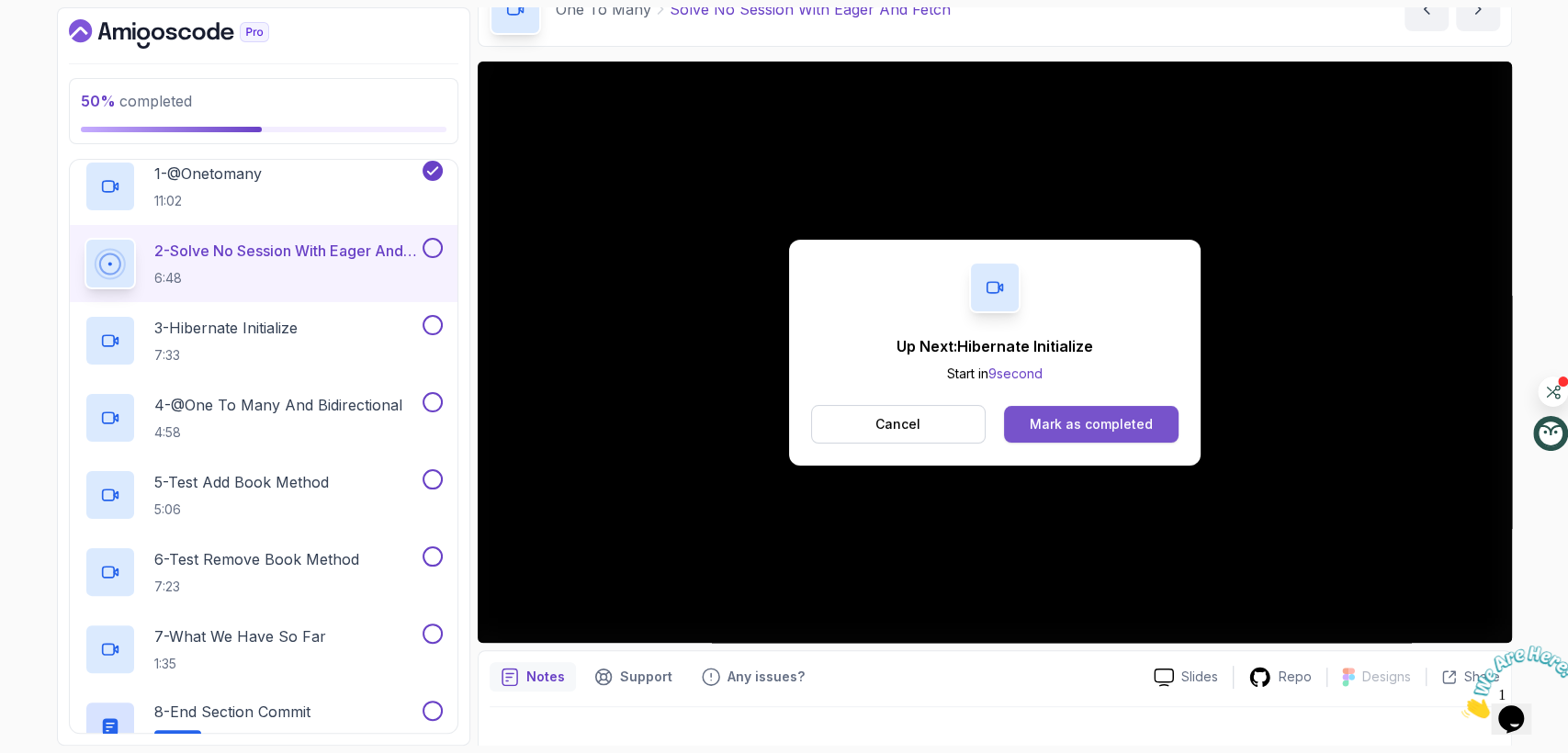 click on "Mark as completed" at bounding box center (1091, 424) 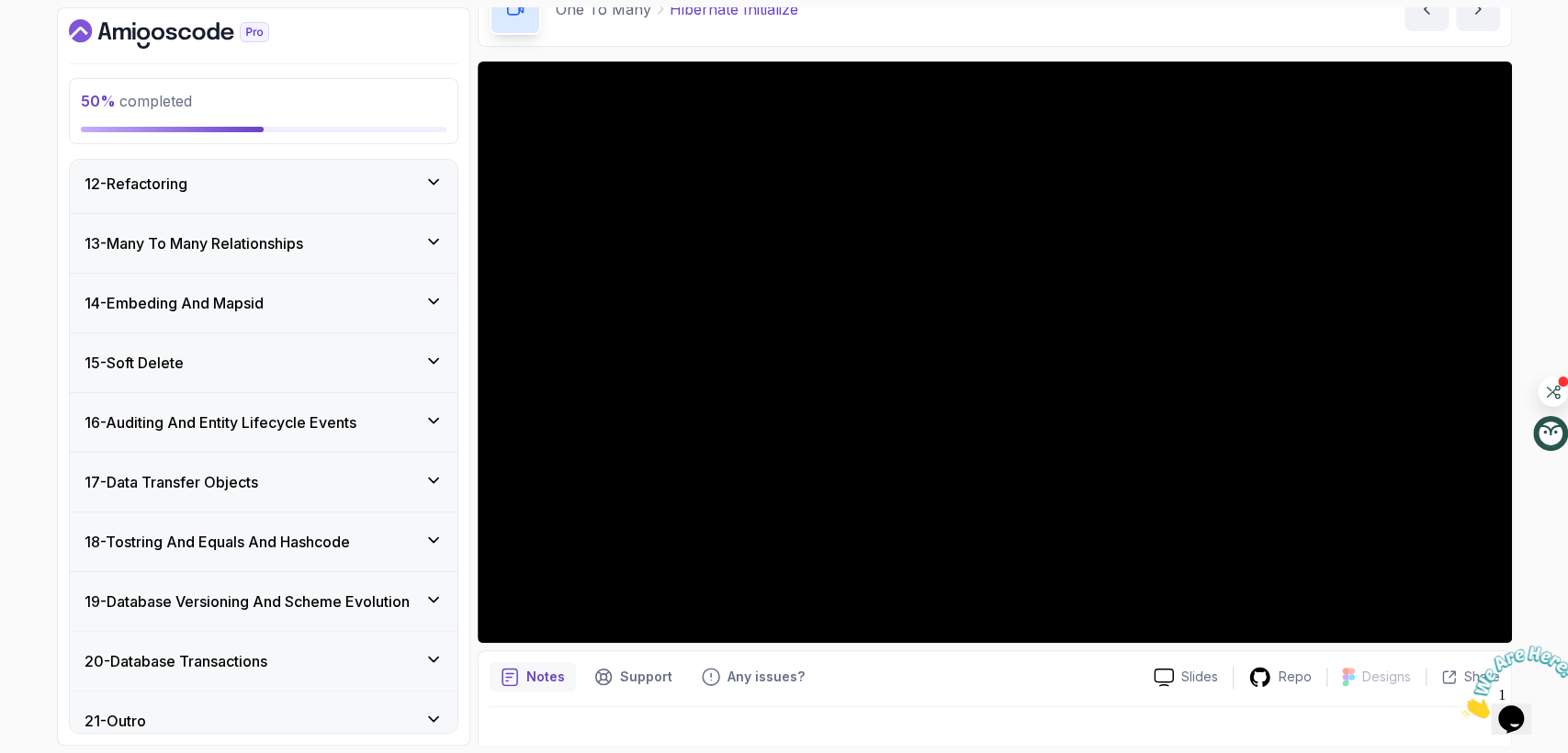 scroll, scrollTop: 1294, scrollLeft: 0, axis: vertical 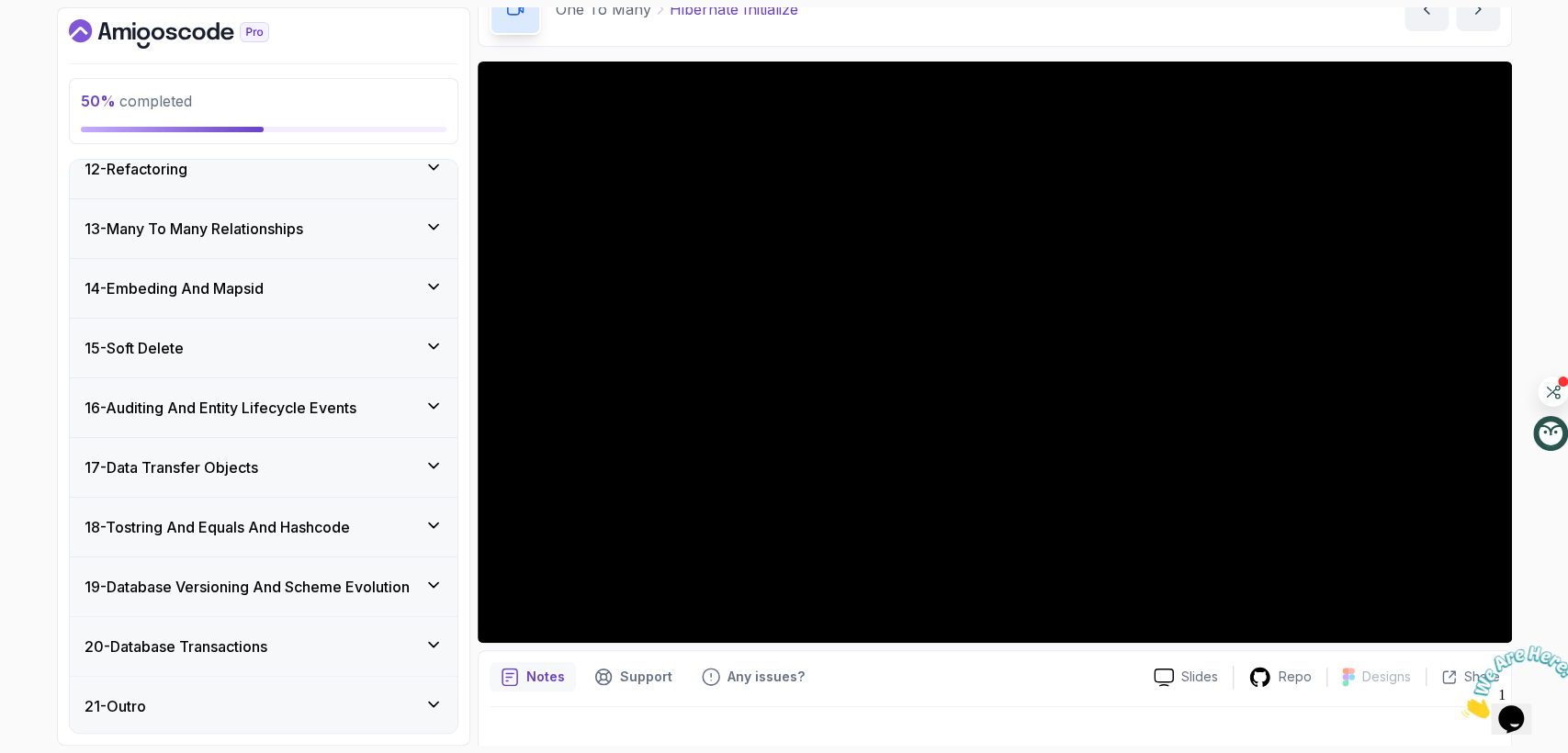 click on "18  -  Tostring And Equals And Hashcode" at bounding box center [264, 527] 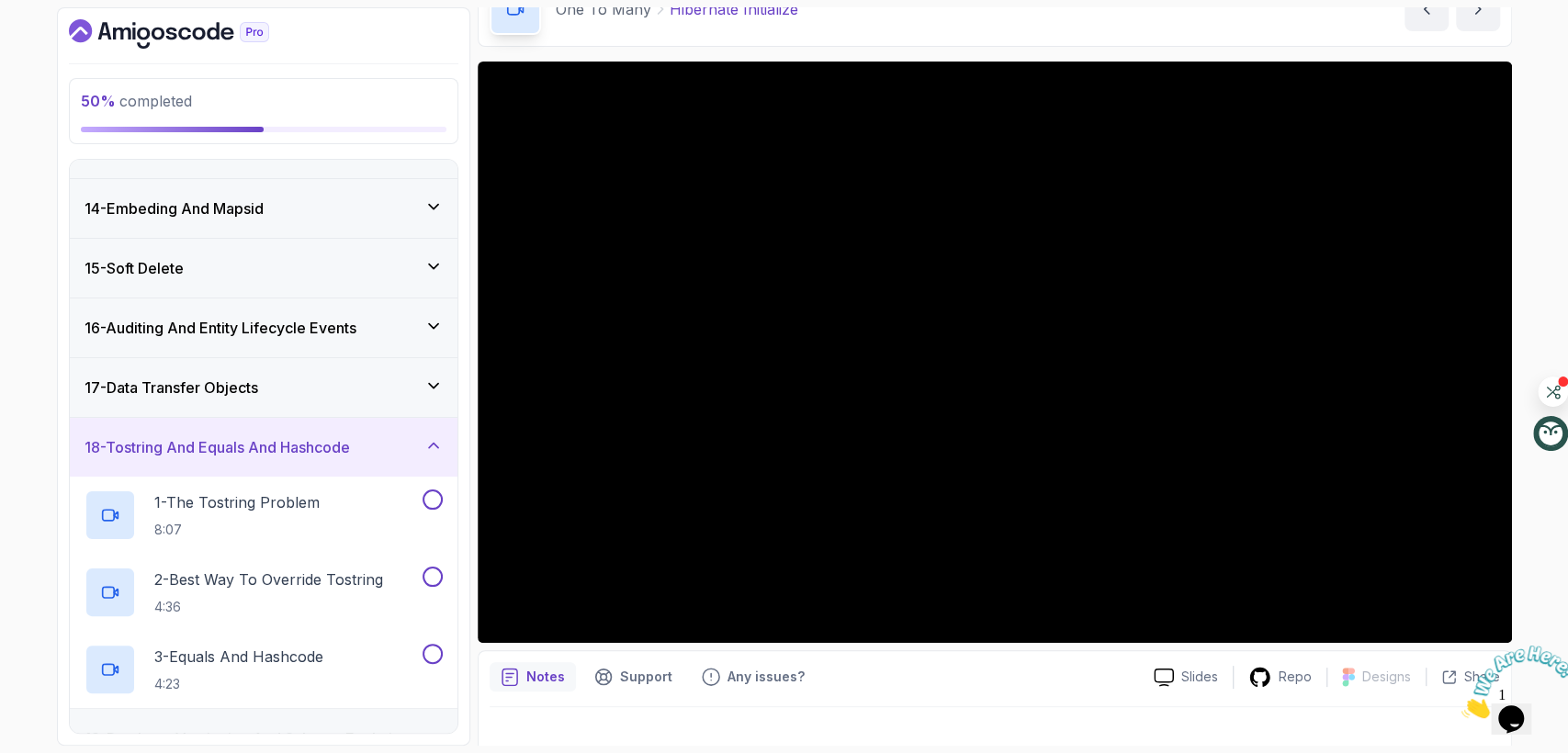scroll, scrollTop: 882, scrollLeft: 0, axis: vertical 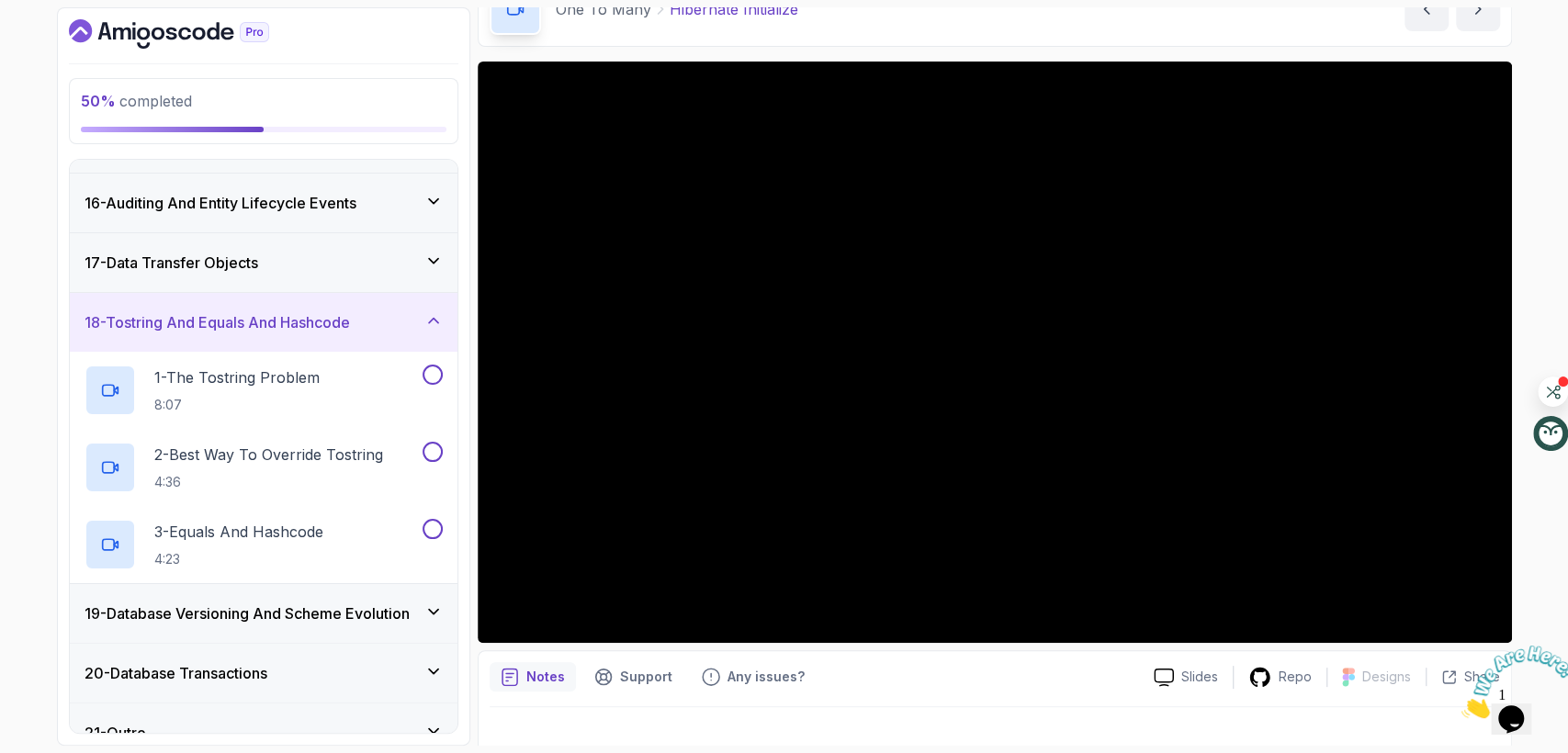 click on "18  -  Tostring And Equals And Hashcode" at bounding box center [217, 322] 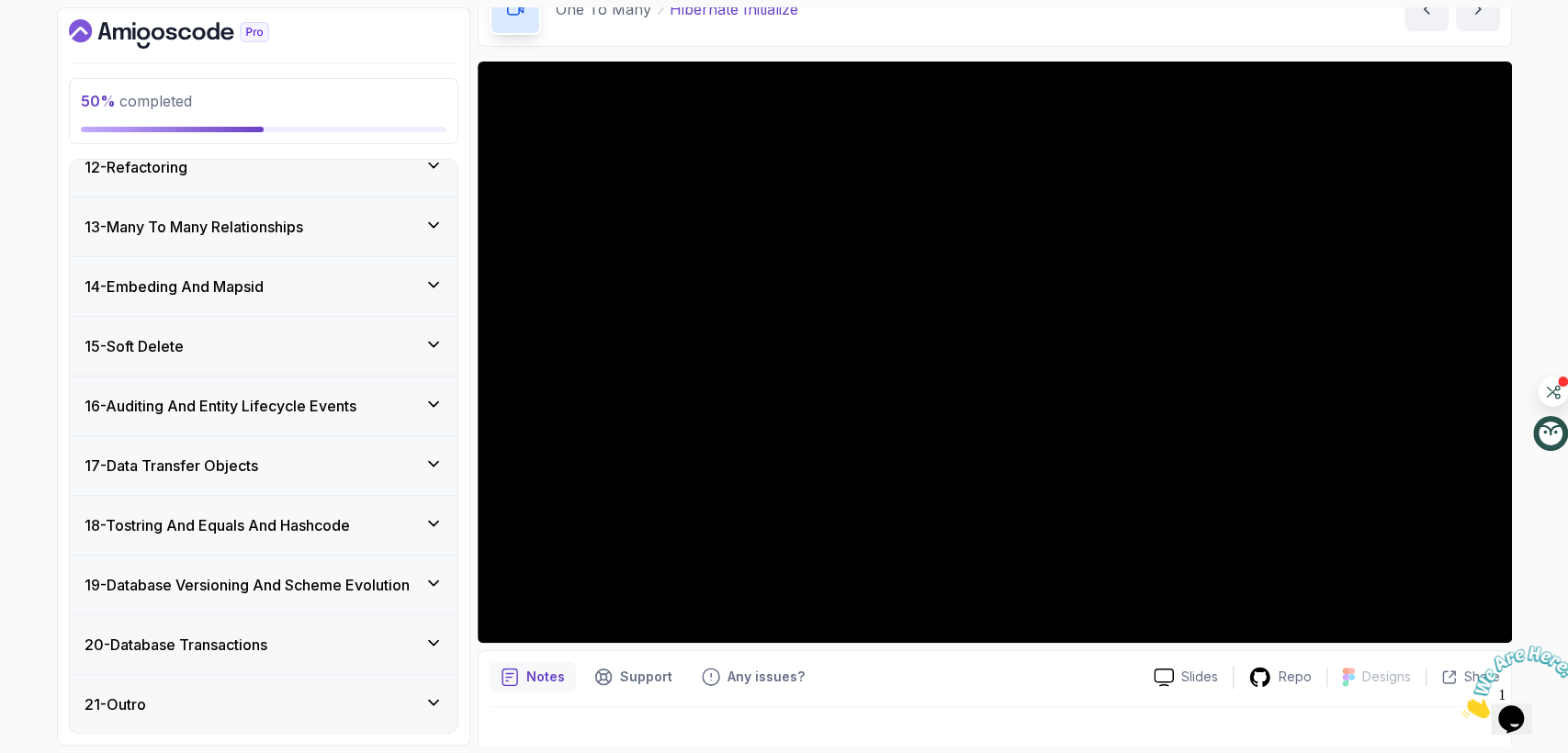 scroll, scrollTop: 677, scrollLeft: 0, axis: vertical 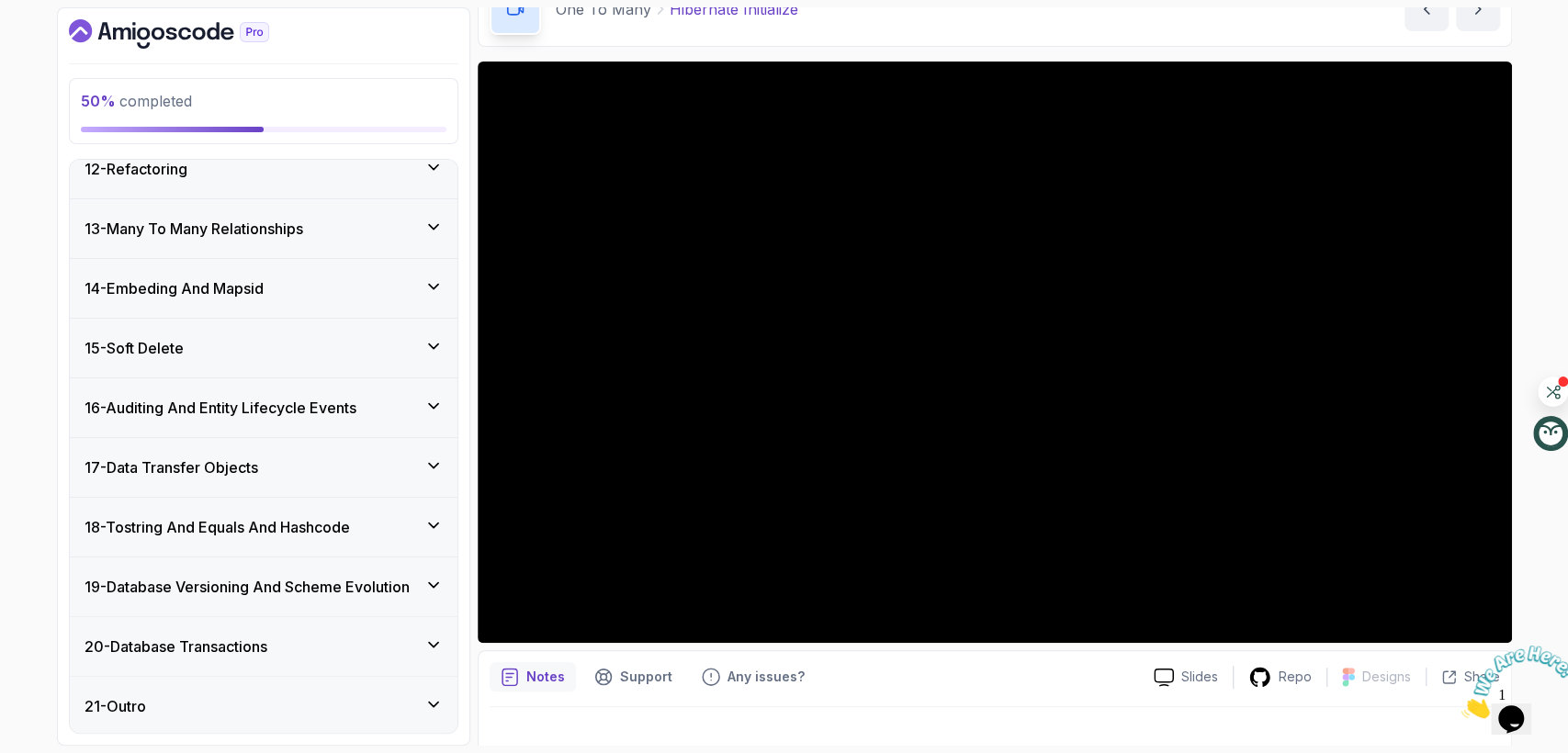 click on "19  -  Database Versioning And Scheme Evolution" at bounding box center [247, 587] 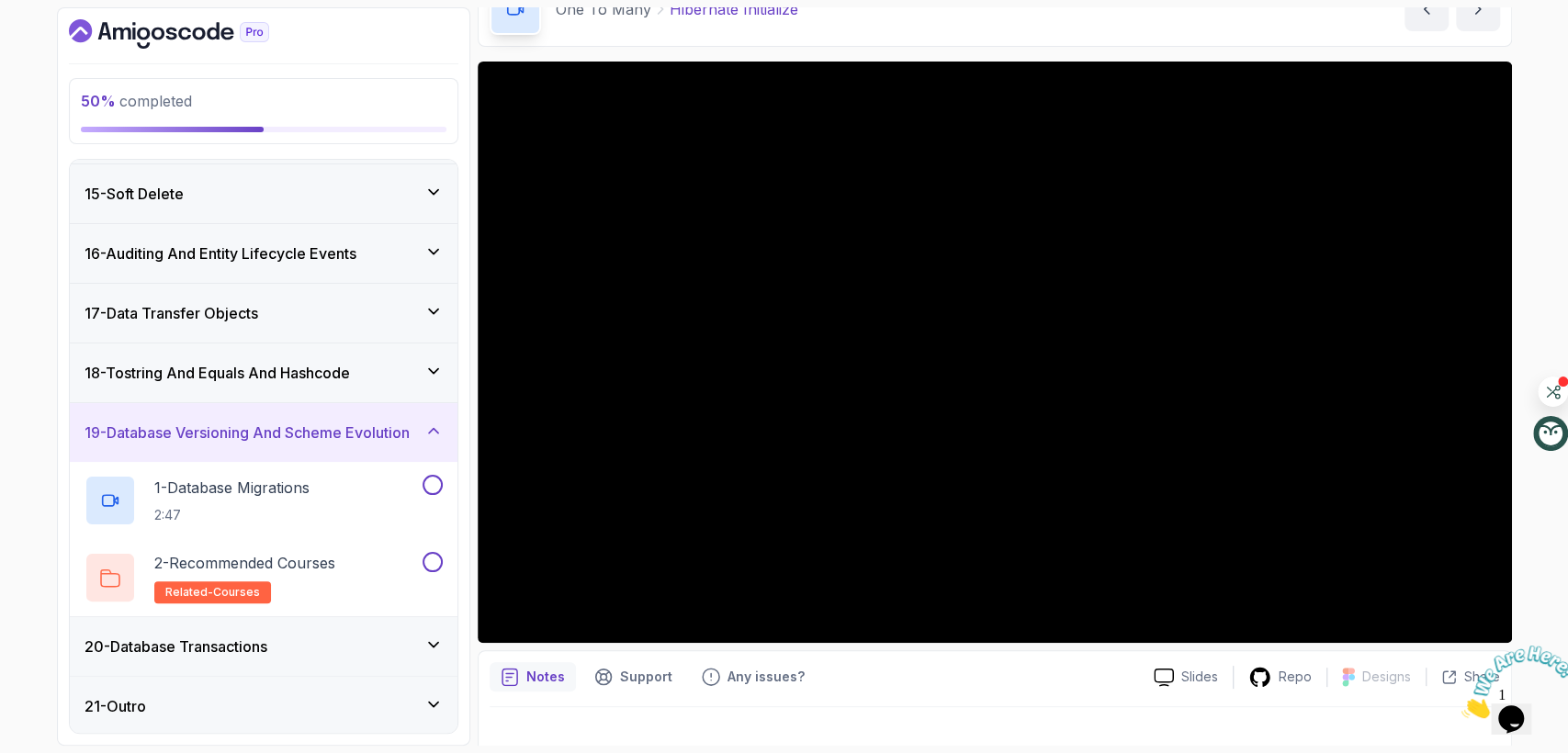 click on "19  -  Database Versioning And Scheme Evolution" at bounding box center [247, 433] 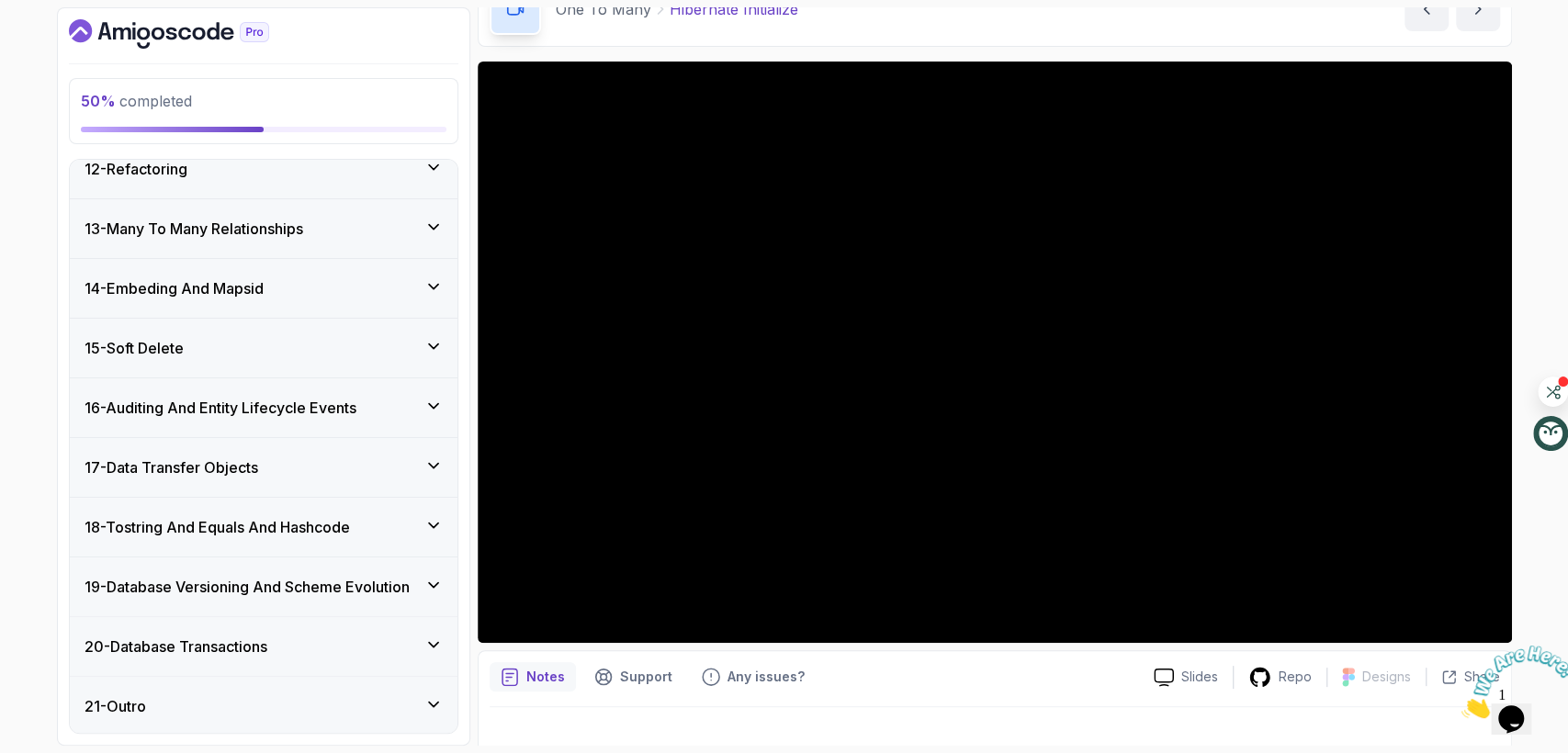 click on "20  -  Database Transactions" at bounding box center [175, 646] 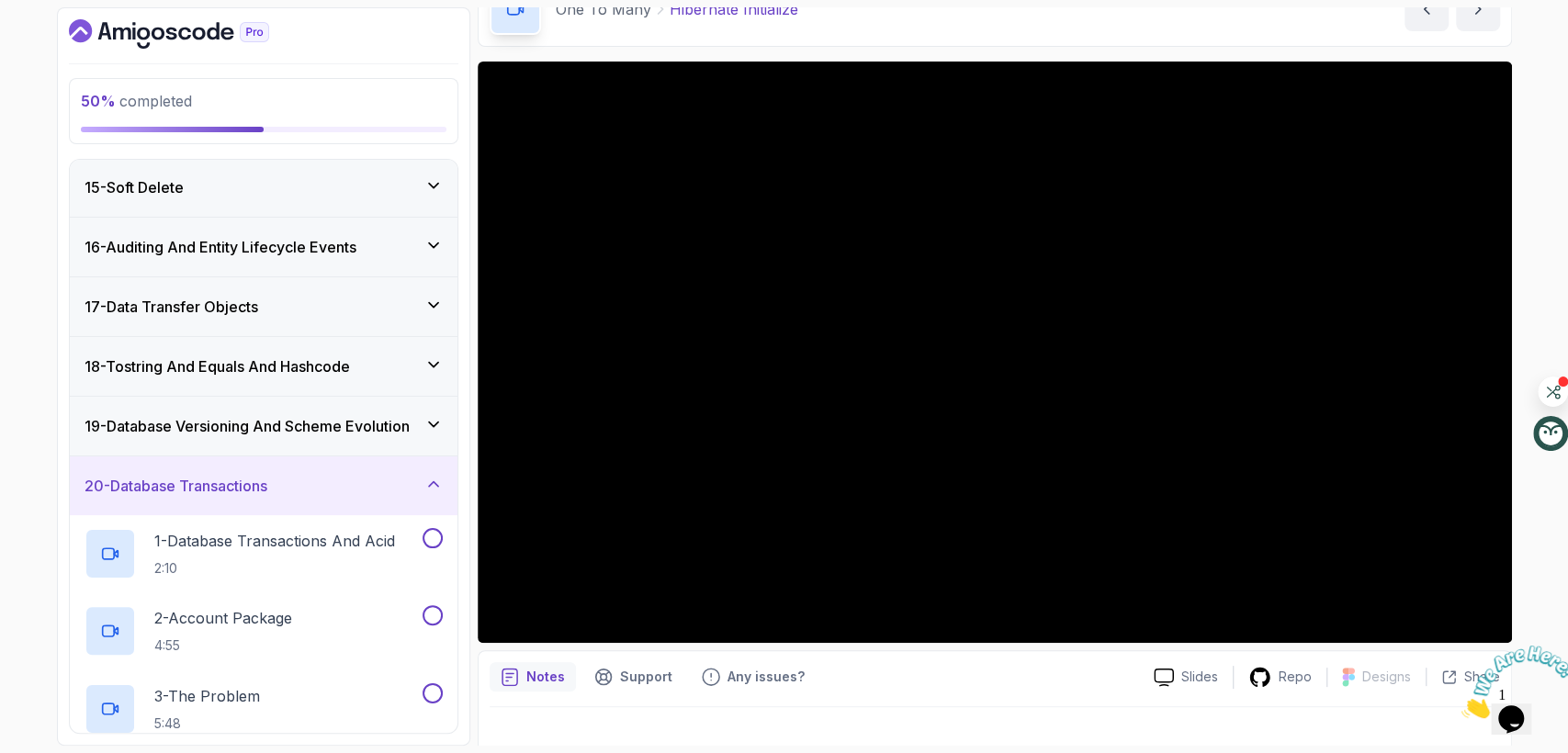 scroll, scrollTop: 983, scrollLeft: 0, axis: vertical 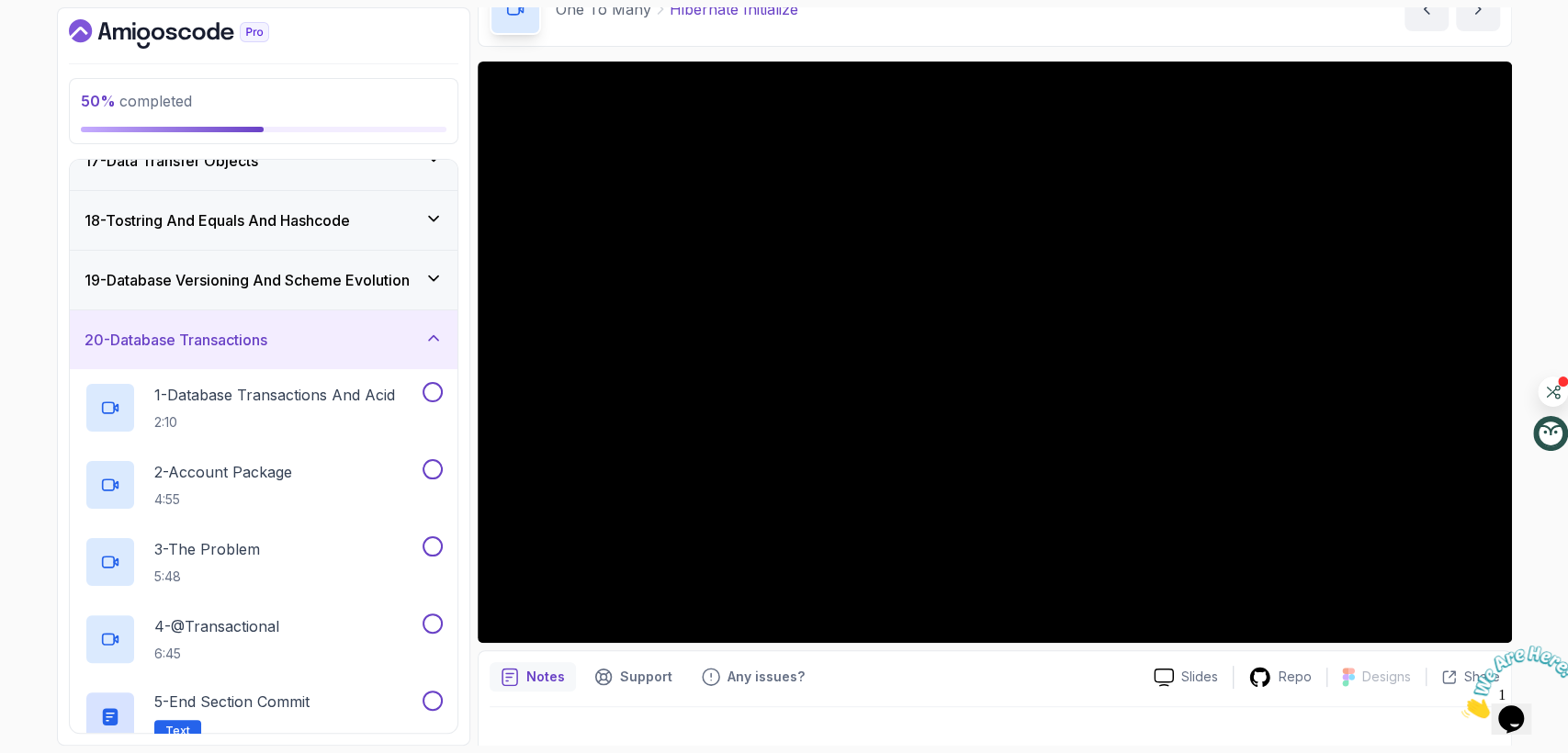 click on "20  -  Database Transactions" at bounding box center [264, 340] 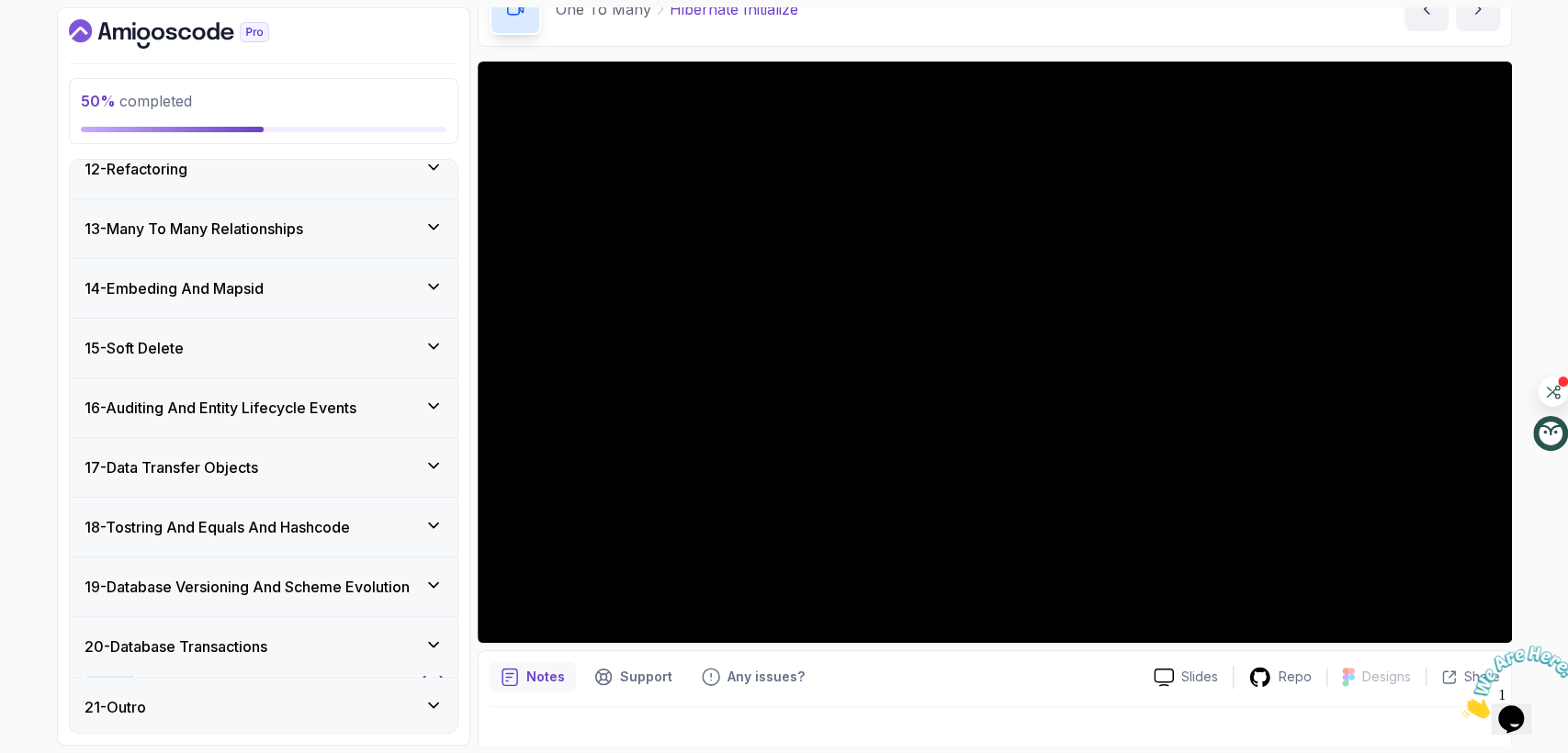 scroll, scrollTop: 677, scrollLeft: 0, axis: vertical 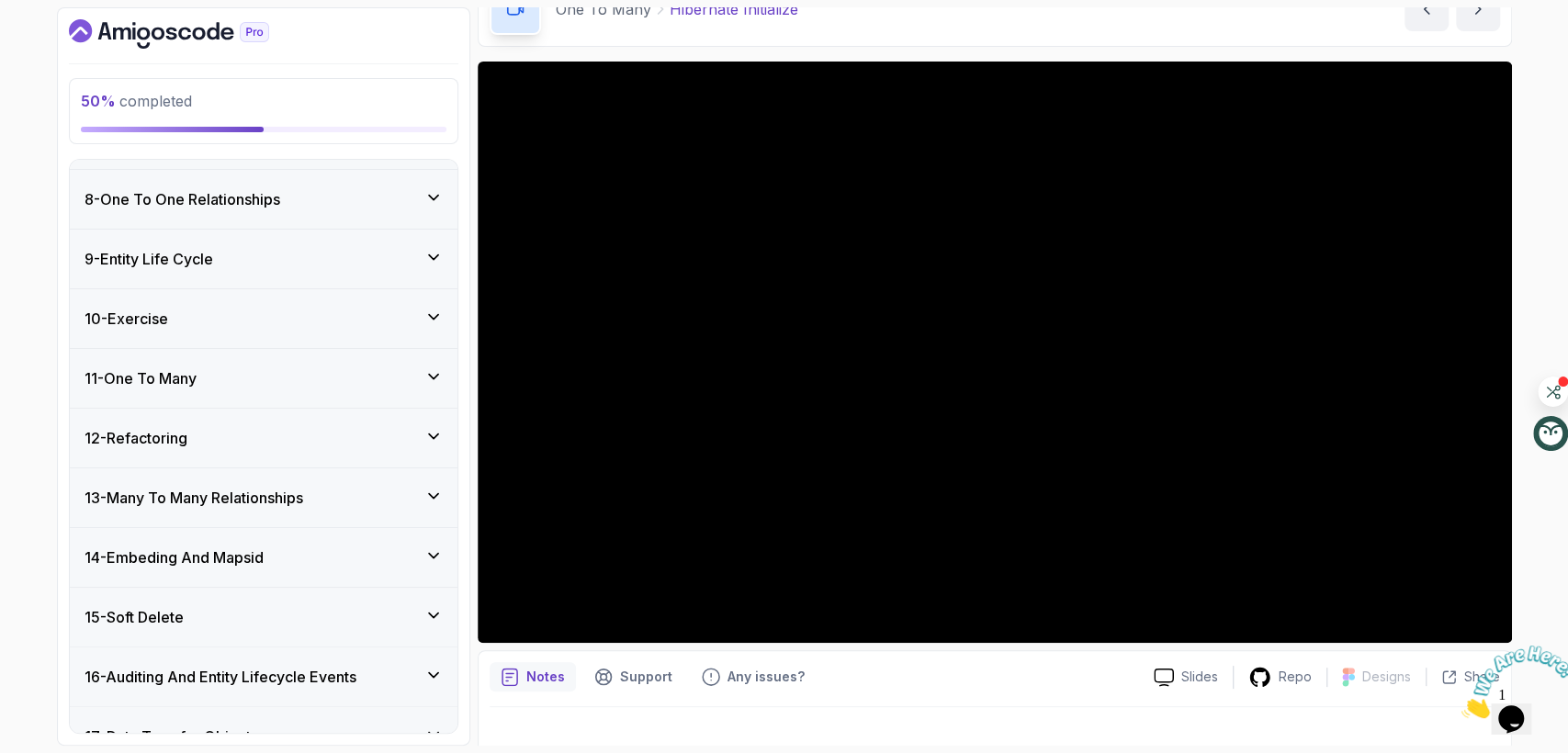 click on "11  -  One To Many" at bounding box center [264, 378] 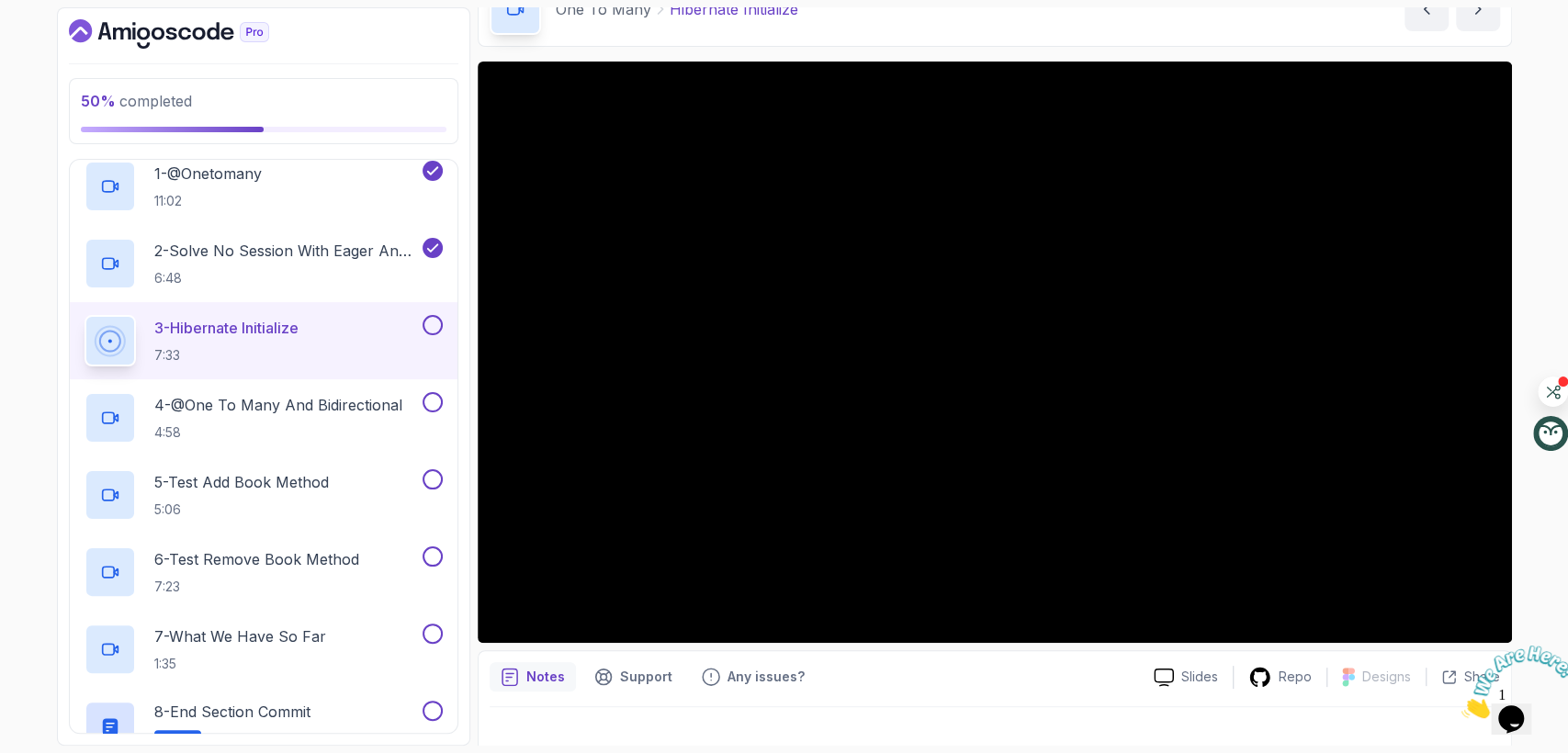 scroll, scrollTop: 714, scrollLeft: 0, axis: vertical 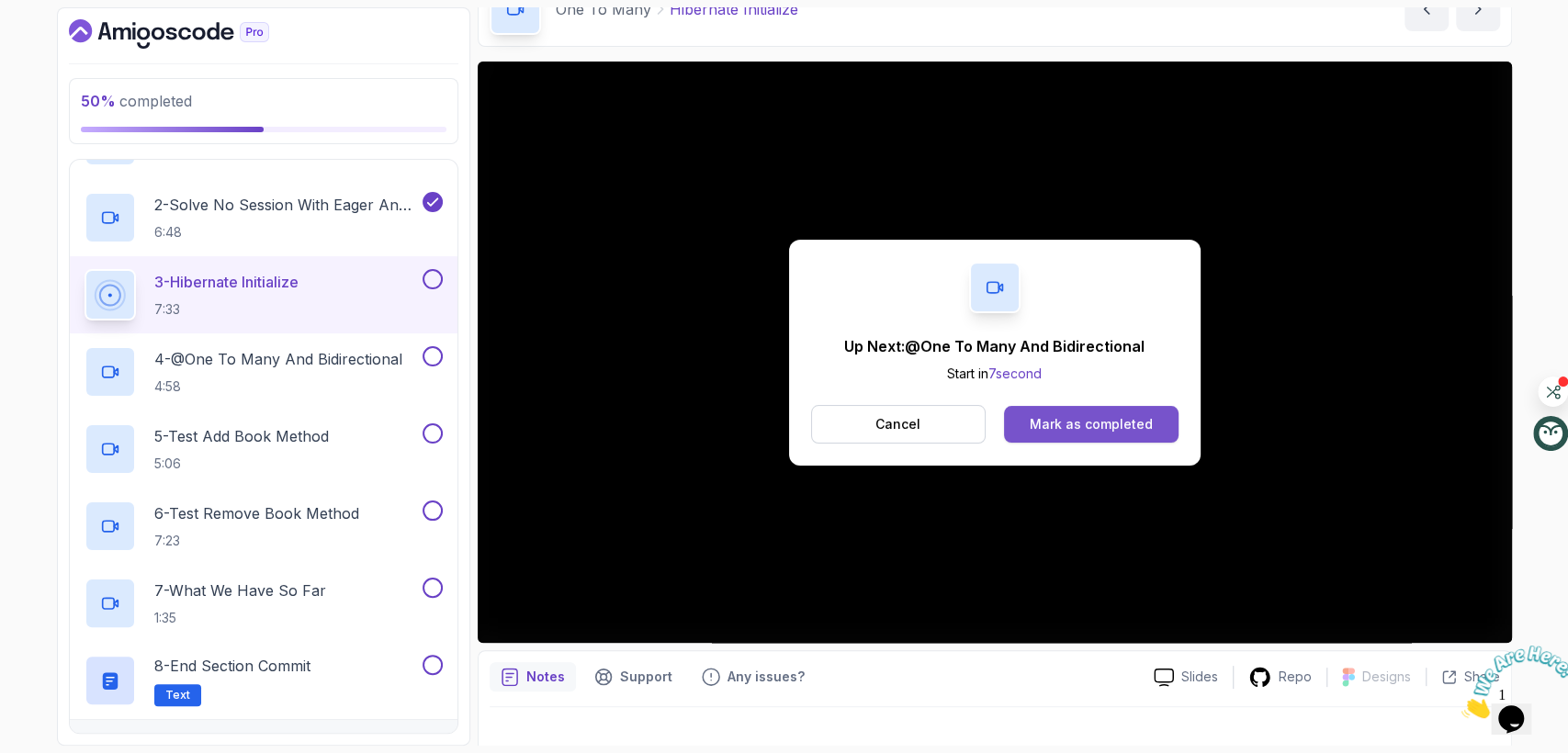 click on "Mark as completed" at bounding box center [1091, 424] 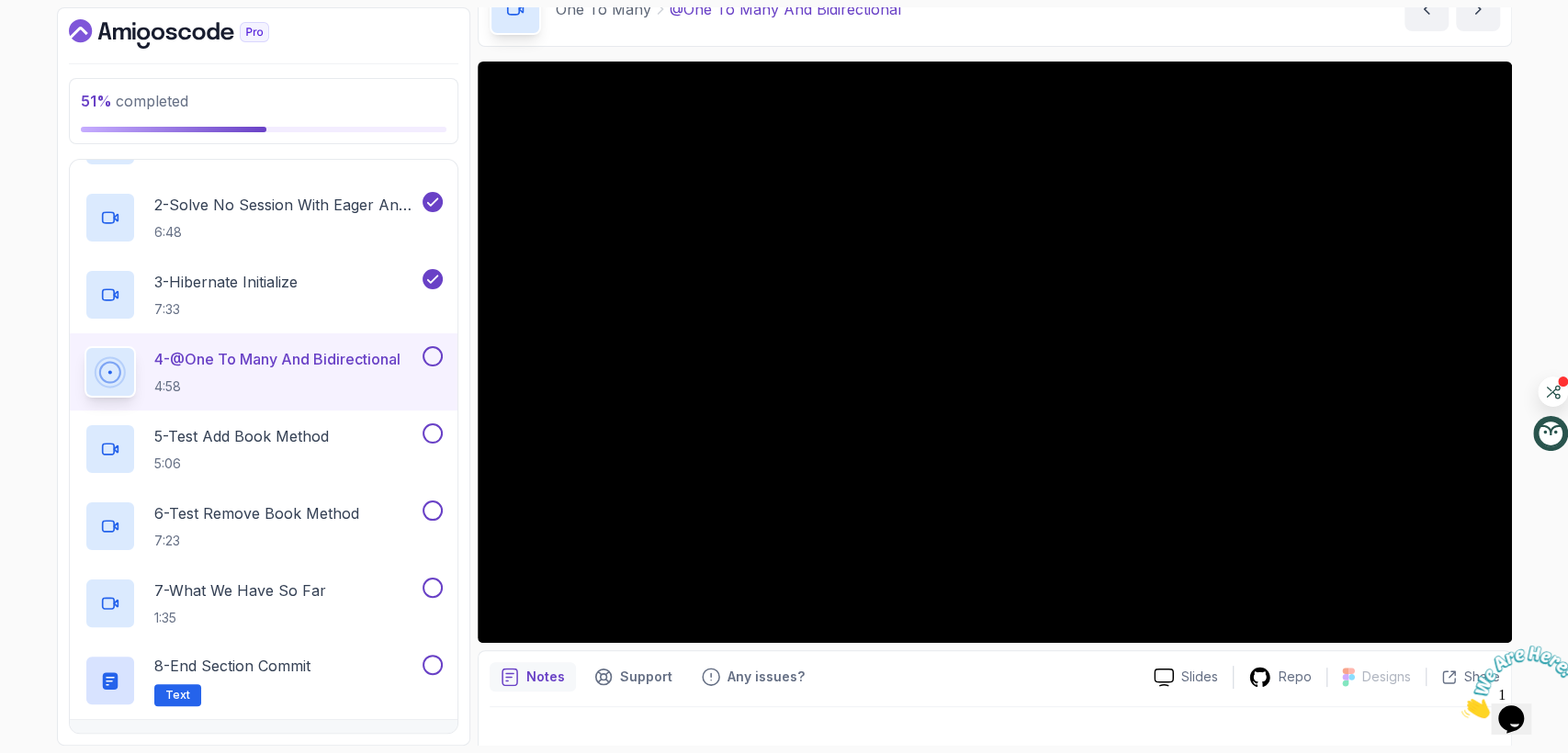 click at bounding box center [433, 356] 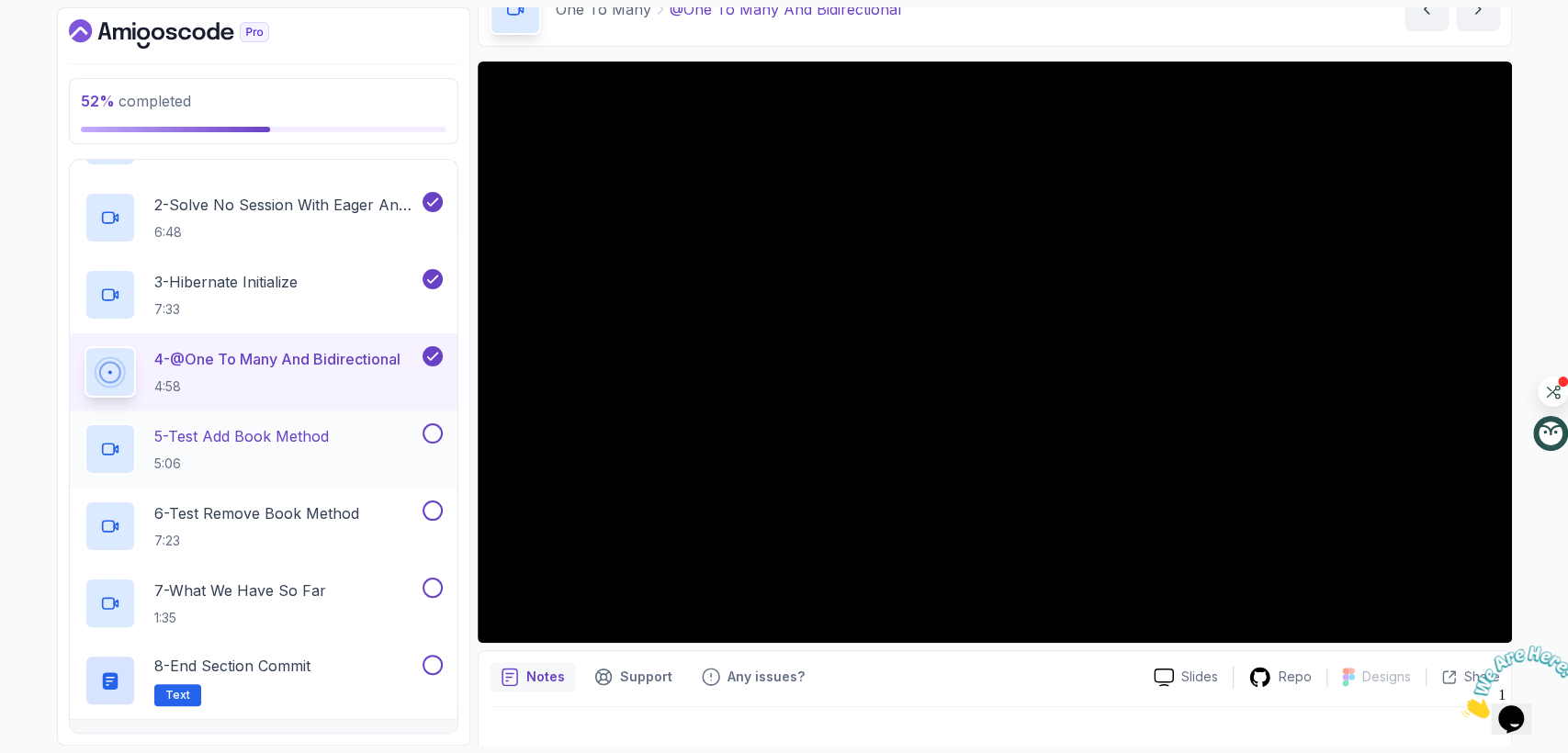 click on "5  -  Test Add Book Method 5:06" at bounding box center (252, 449) 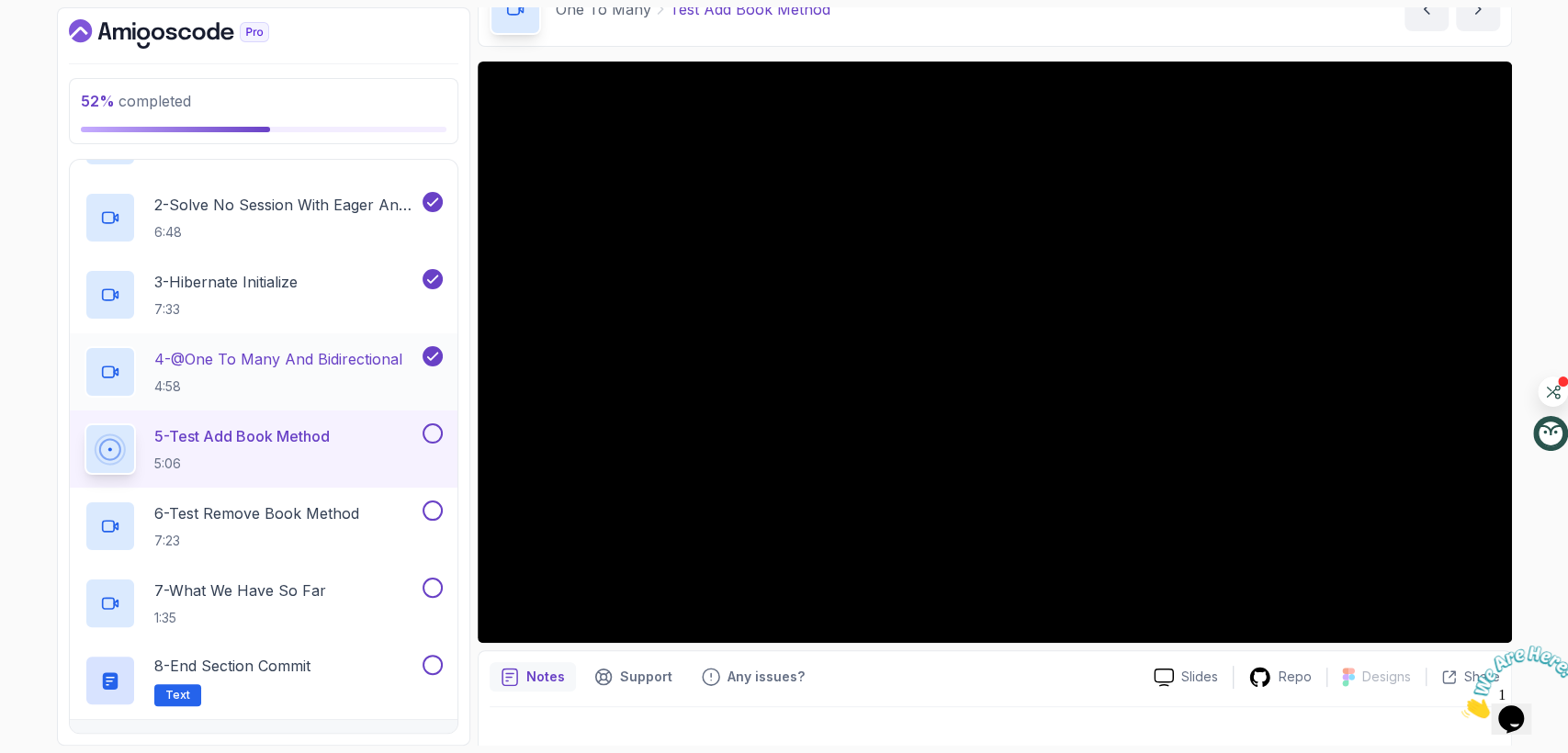 scroll, scrollTop: 815, scrollLeft: 0, axis: vertical 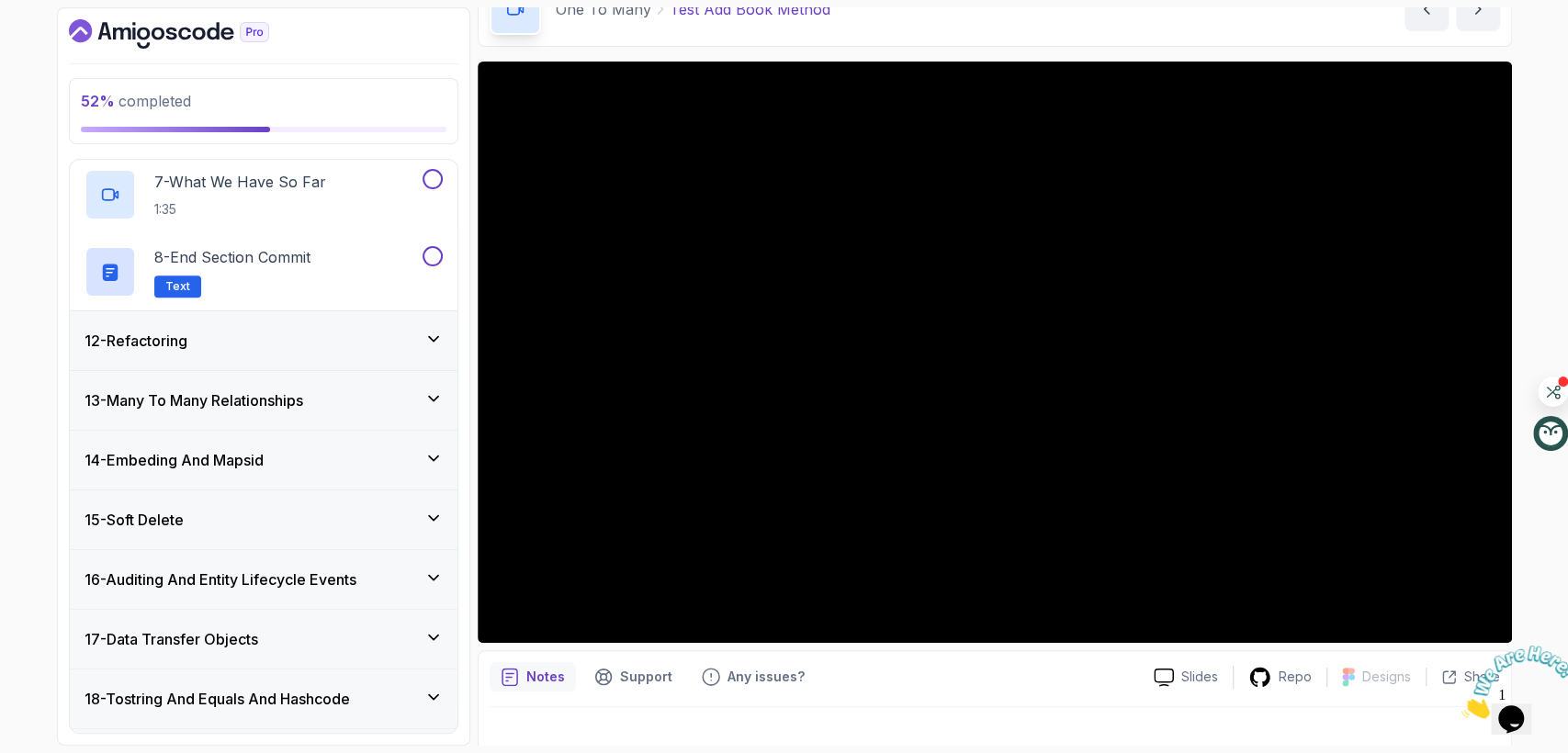 click on "12  -  Refactoring" at bounding box center [264, 341] 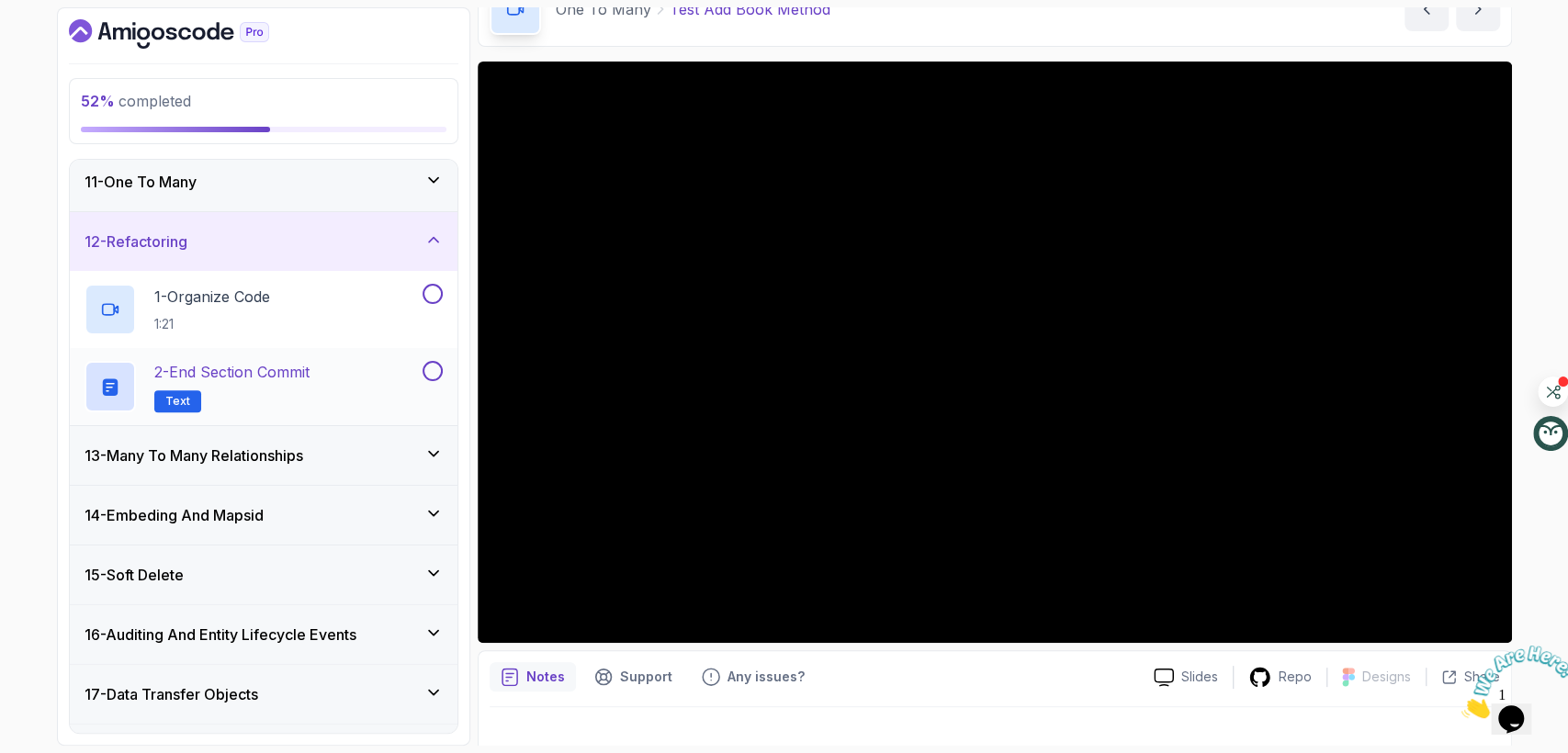 scroll, scrollTop: 575, scrollLeft: 0, axis: vertical 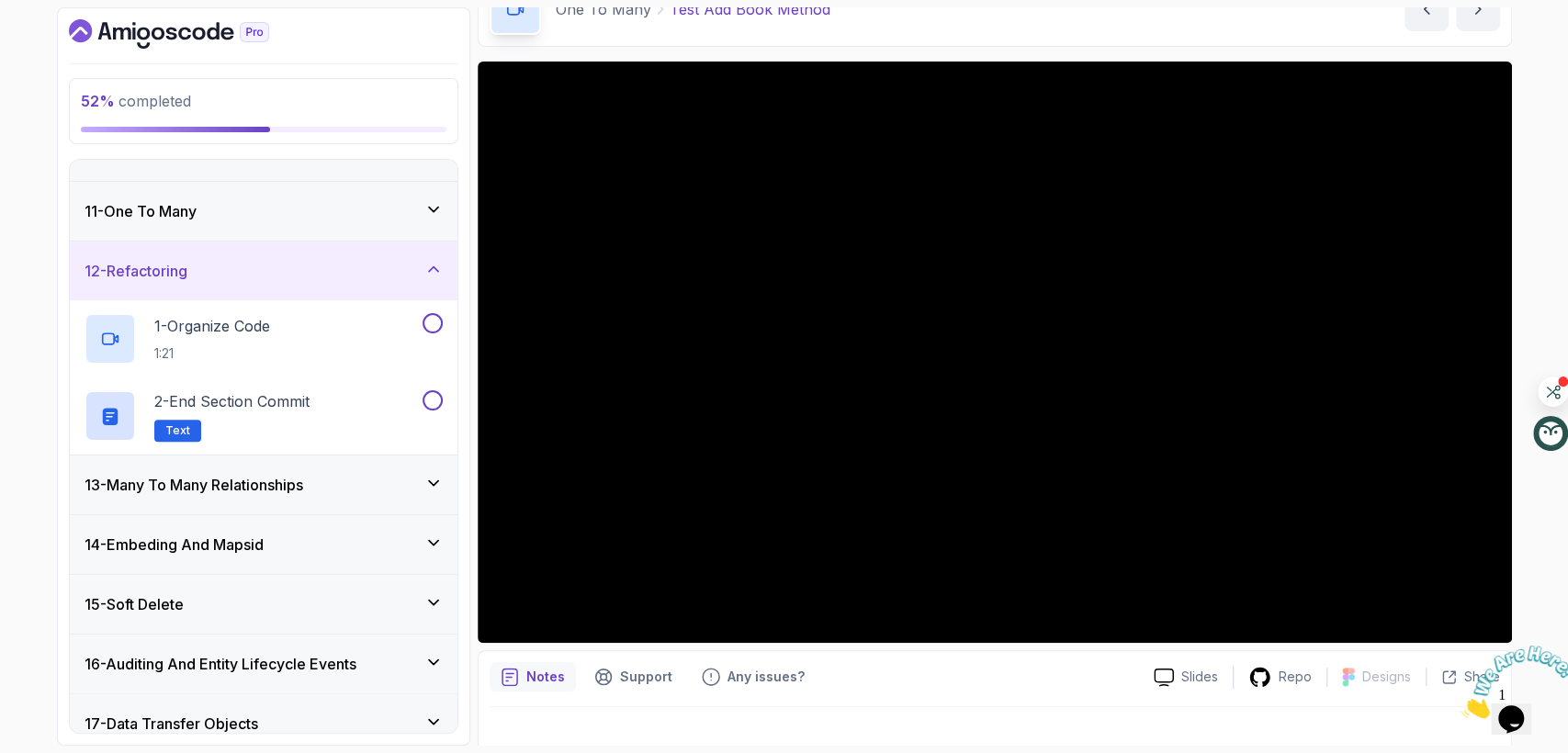 click on "12  -  Refactoring" at bounding box center (264, 271) 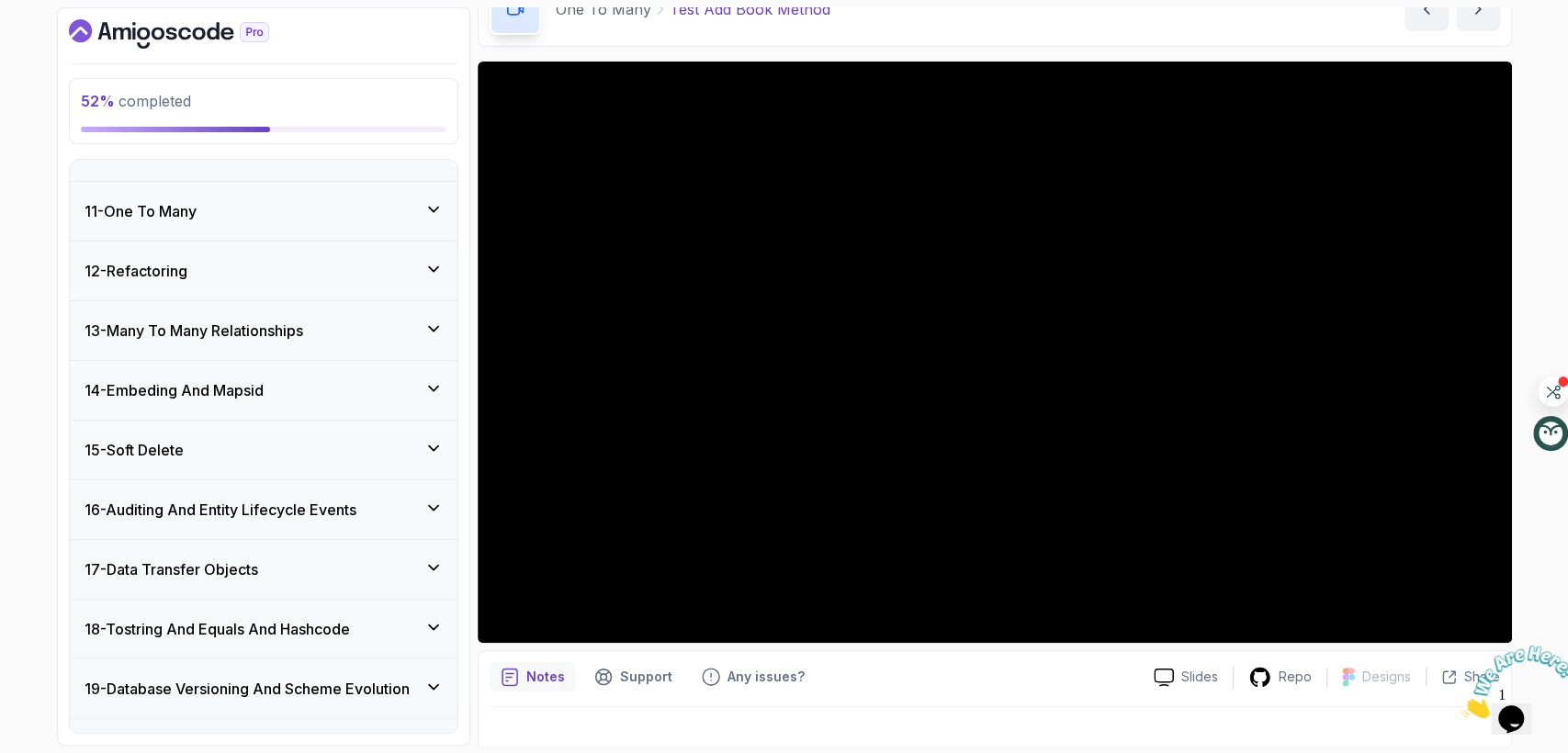 click on "11  -  One To Many" at bounding box center (264, 211) 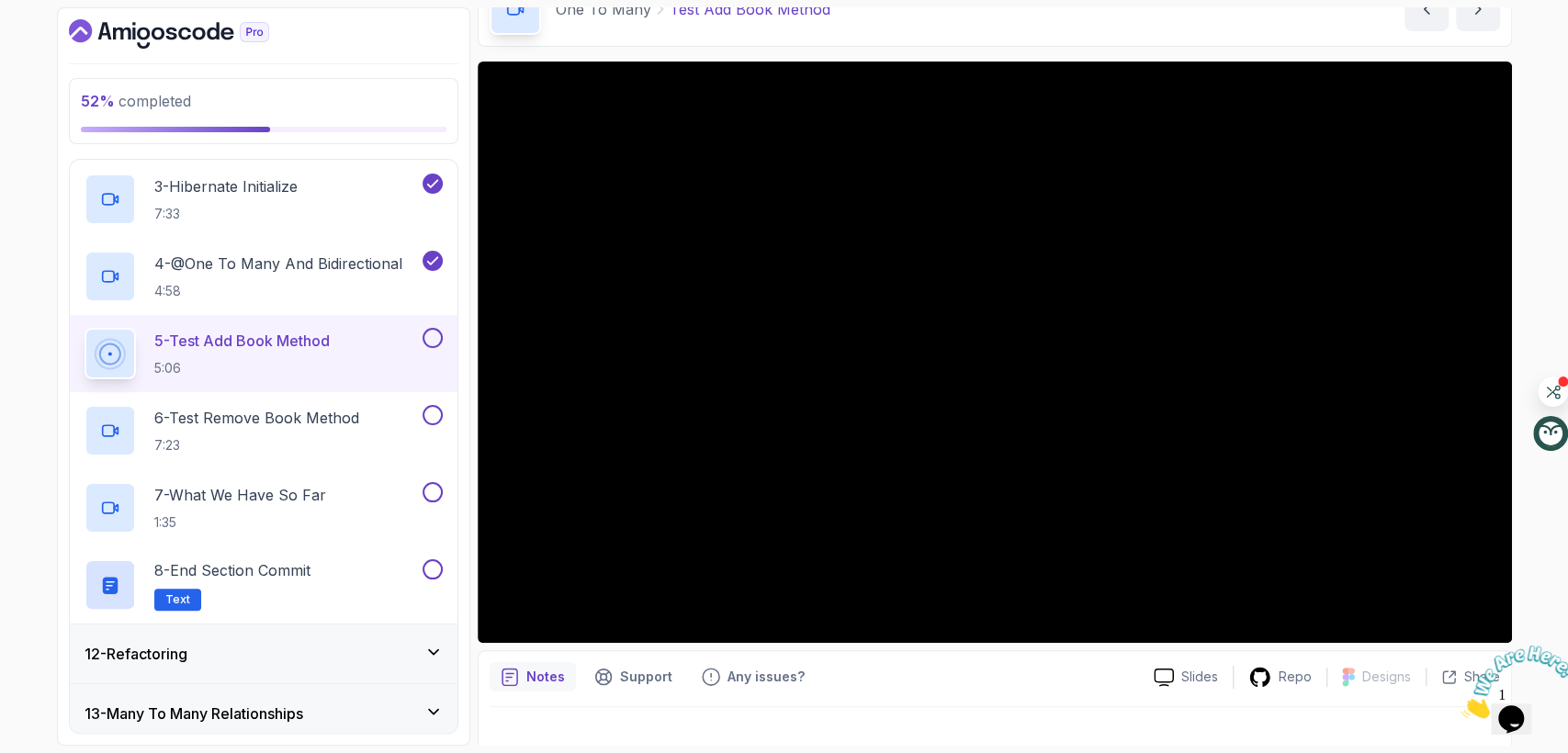 scroll, scrollTop: 779, scrollLeft: 0, axis: vertical 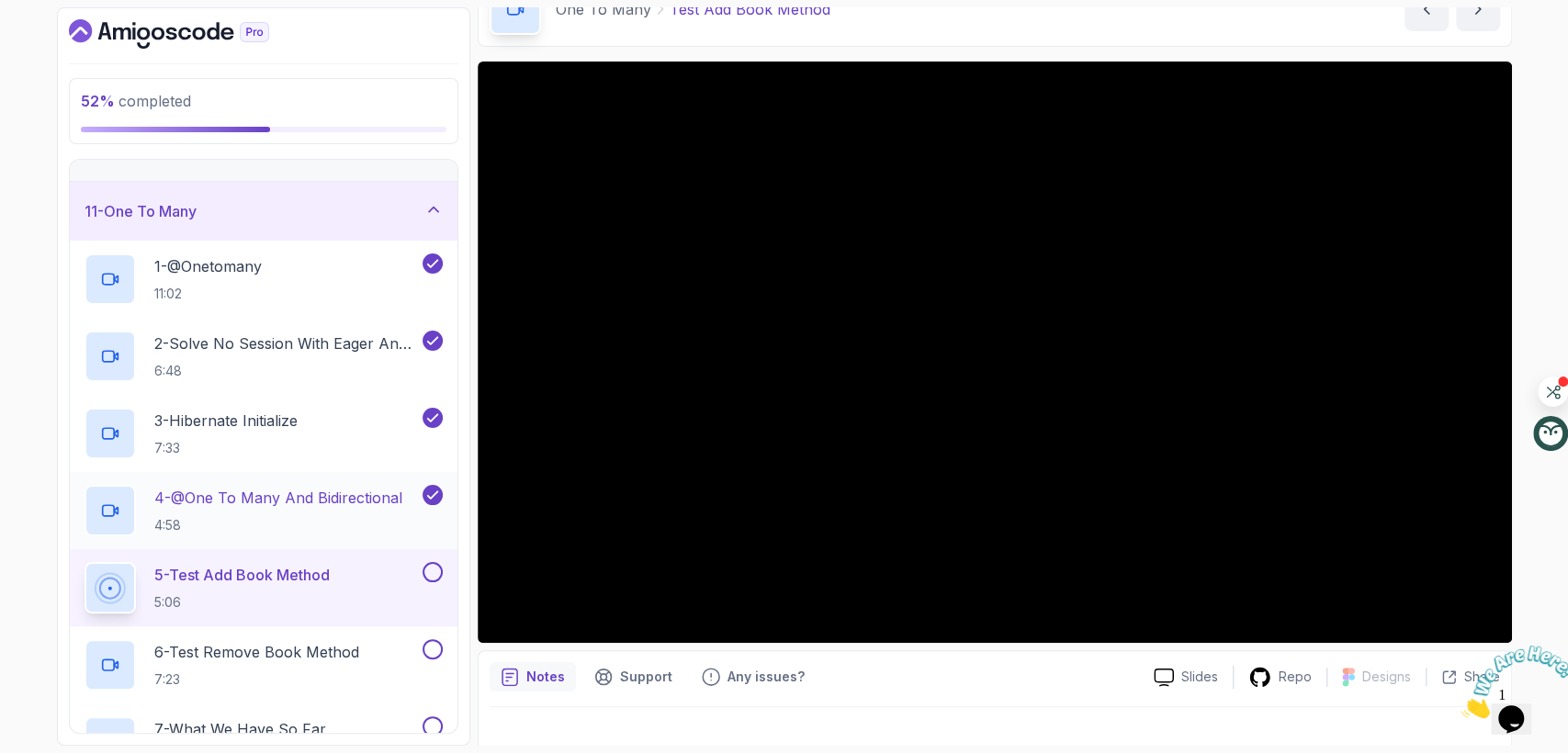 click on "4  -  @One To Many And Bidirectional" at bounding box center (278, 498) 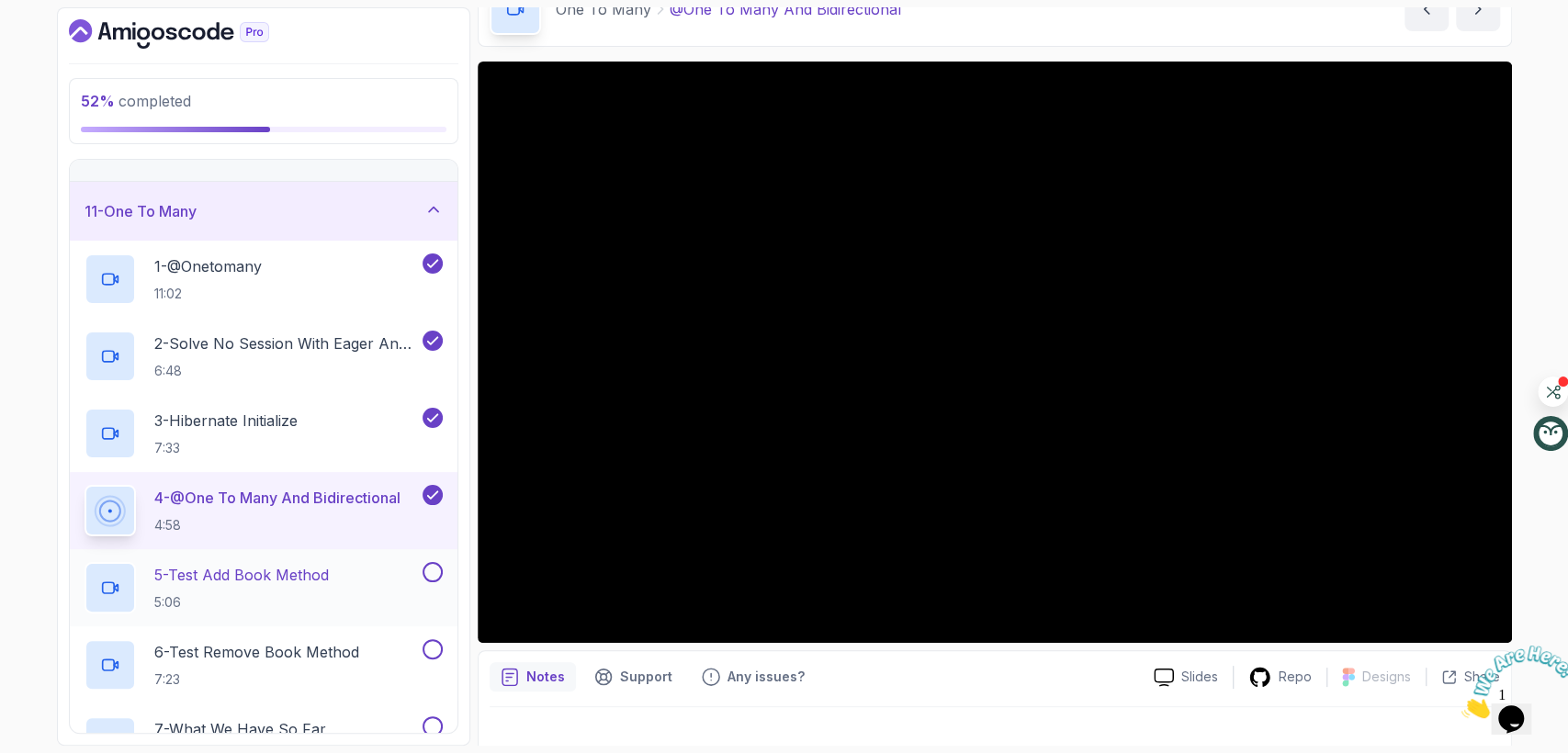 click on "5  -  Test Add Book Method" at bounding box center (242, 575) 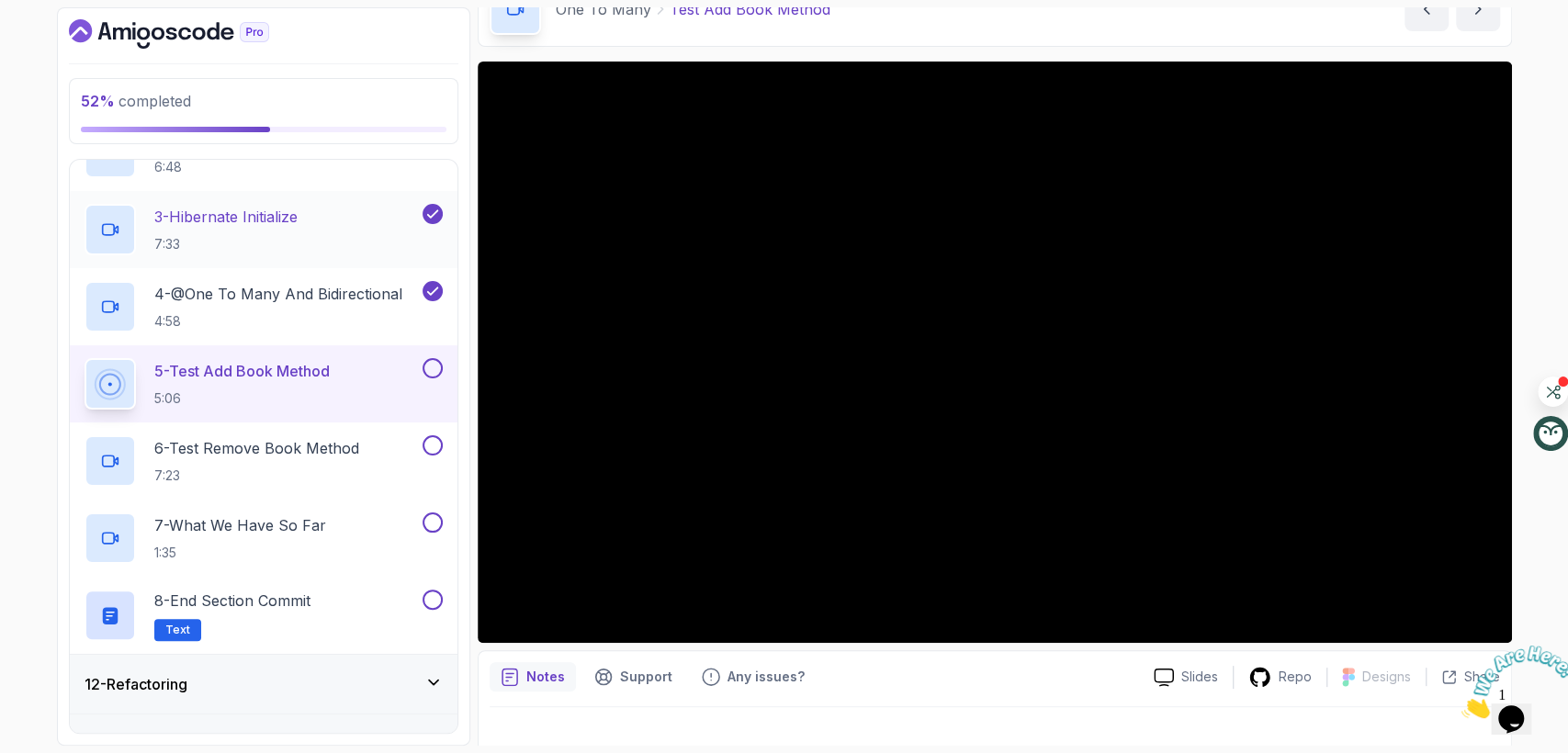 scroll, scrollTop: 882, scrollLeft: 0, axis: vertical 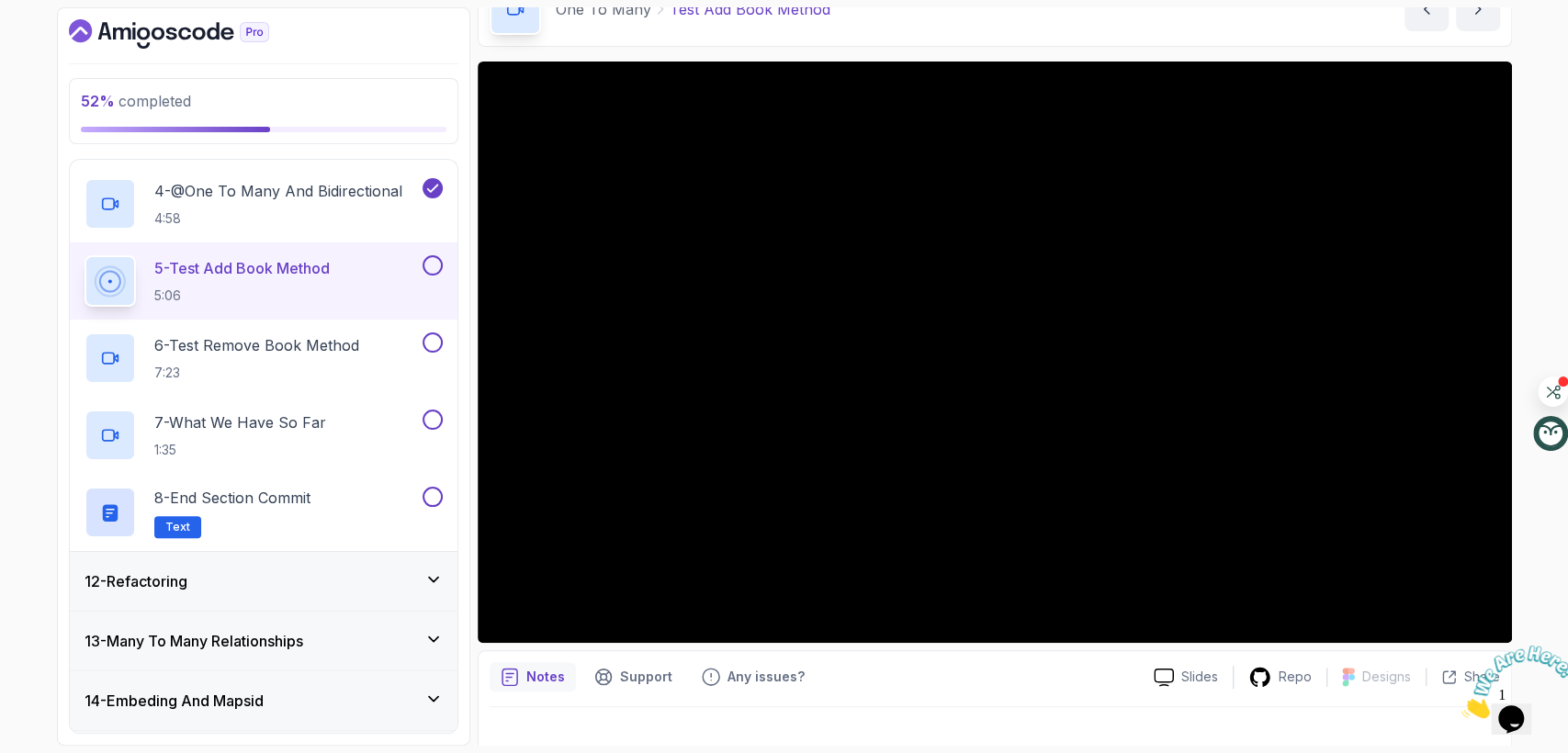 click on "12  -  Refactoring" at bounding box center [264, 581] 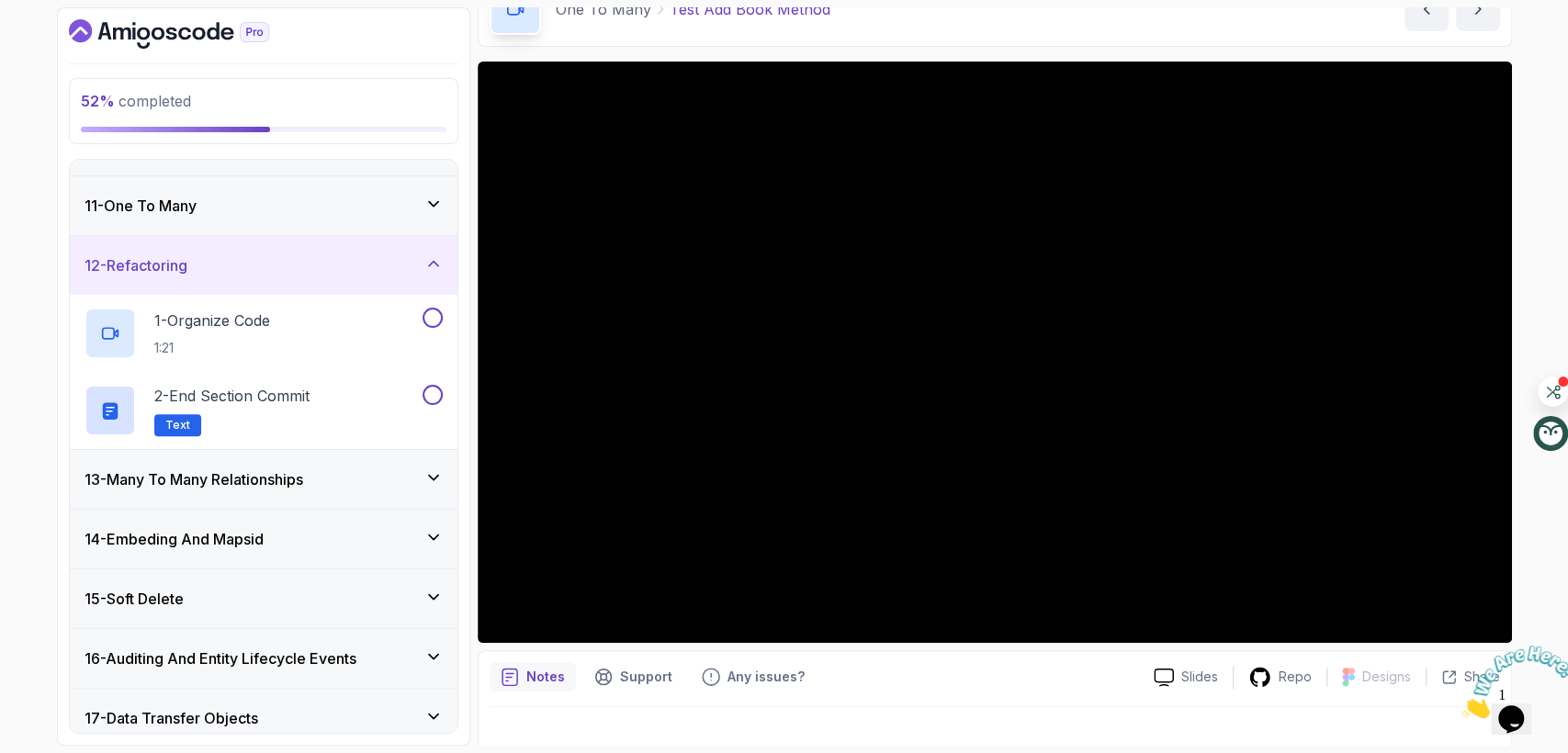 scroll, scrollTop: 473, scrollLeft: 0, axis: vertical 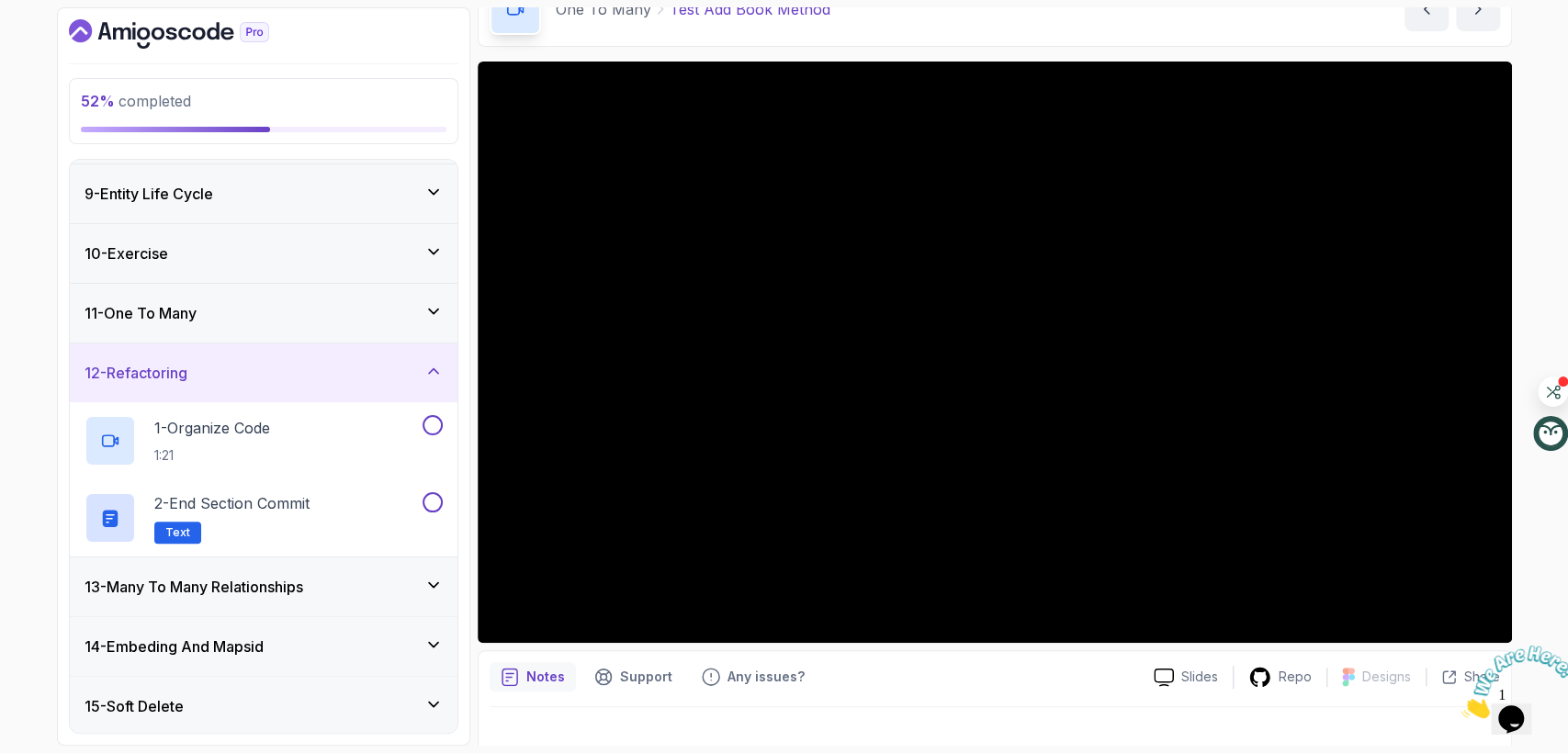 click on "11  -  One To Many" at bounding box center (264, 313) 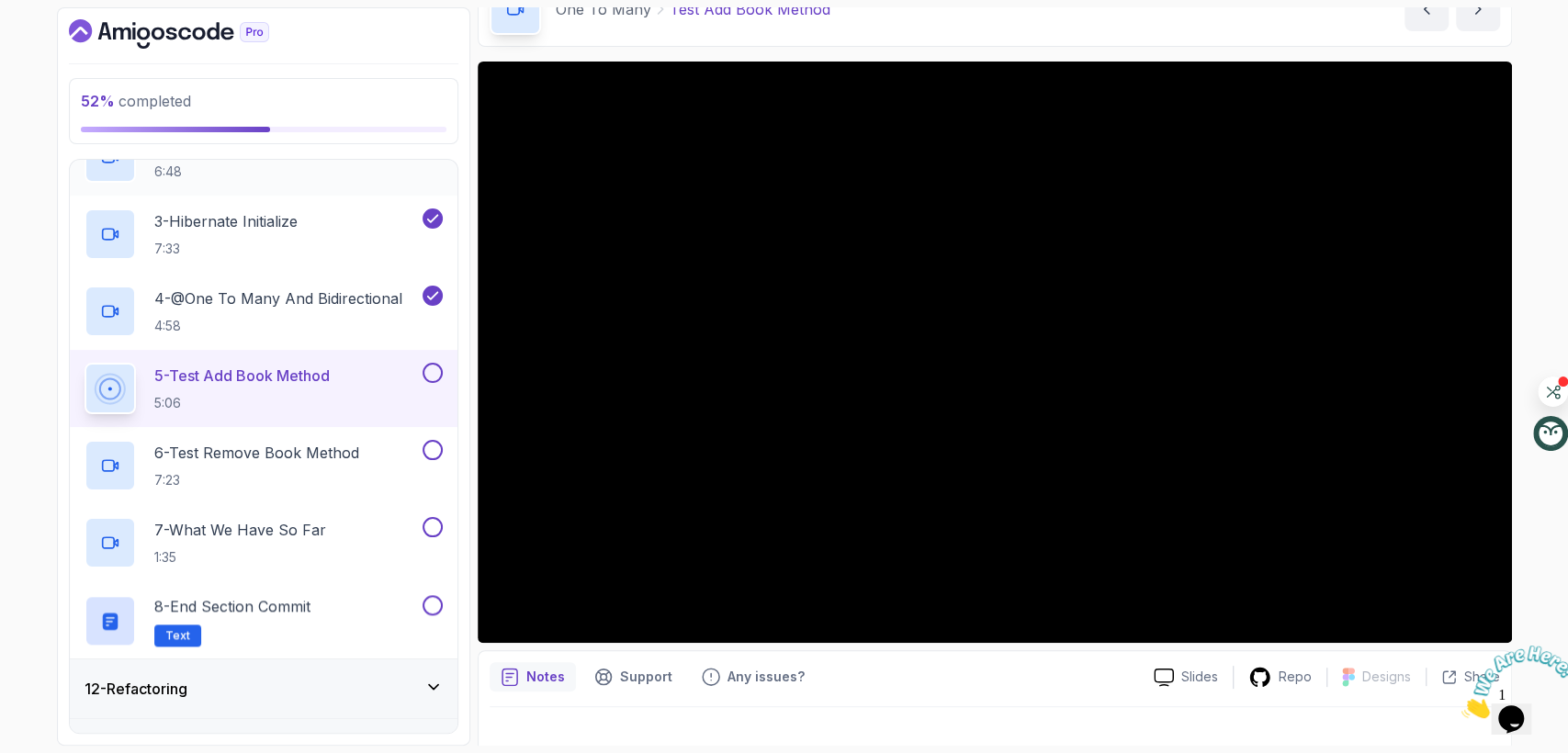 scroll, scrollTop: 779, scrollLeft: 0, axis: vertical 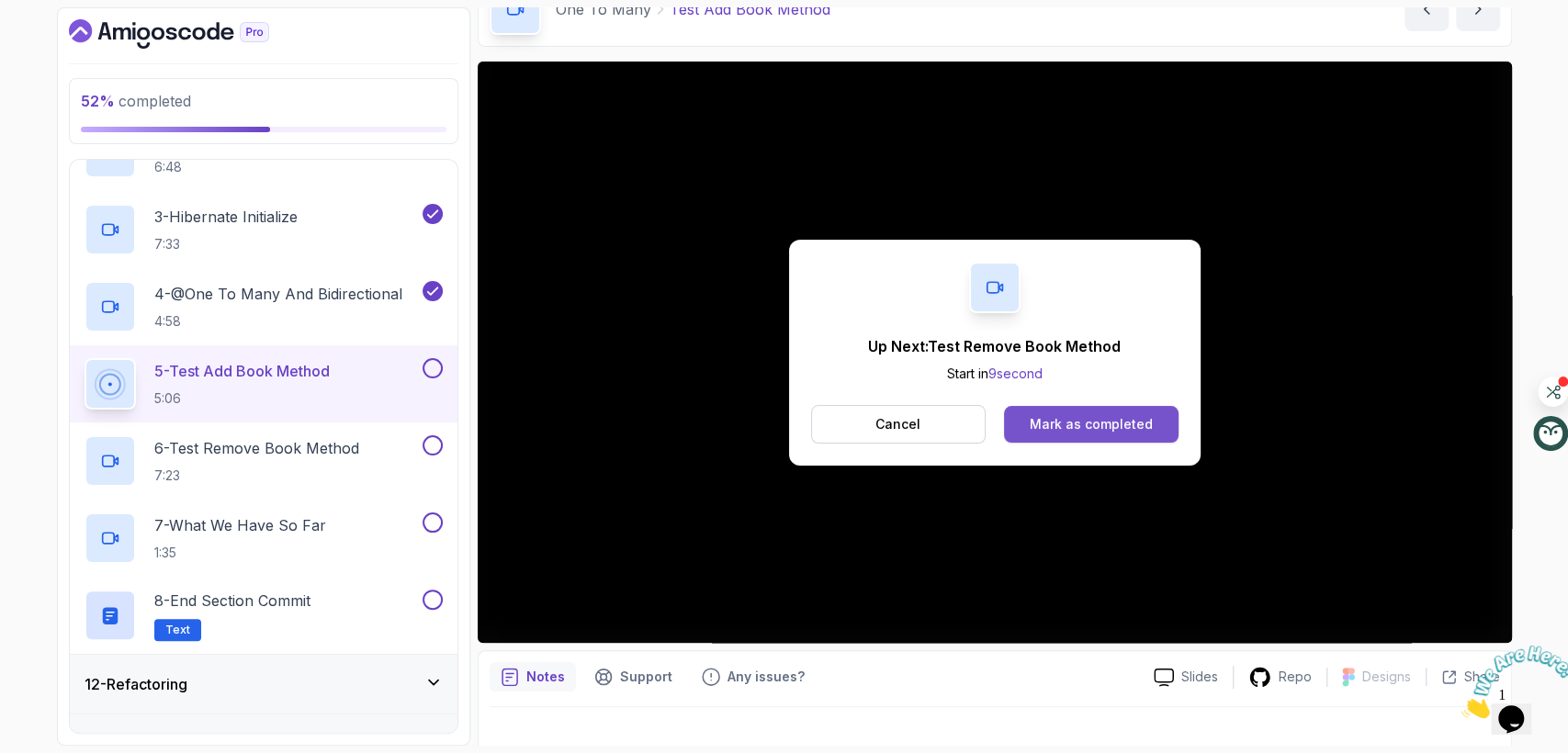 click on "Mark as completed" at bounding box center [1091, 424] 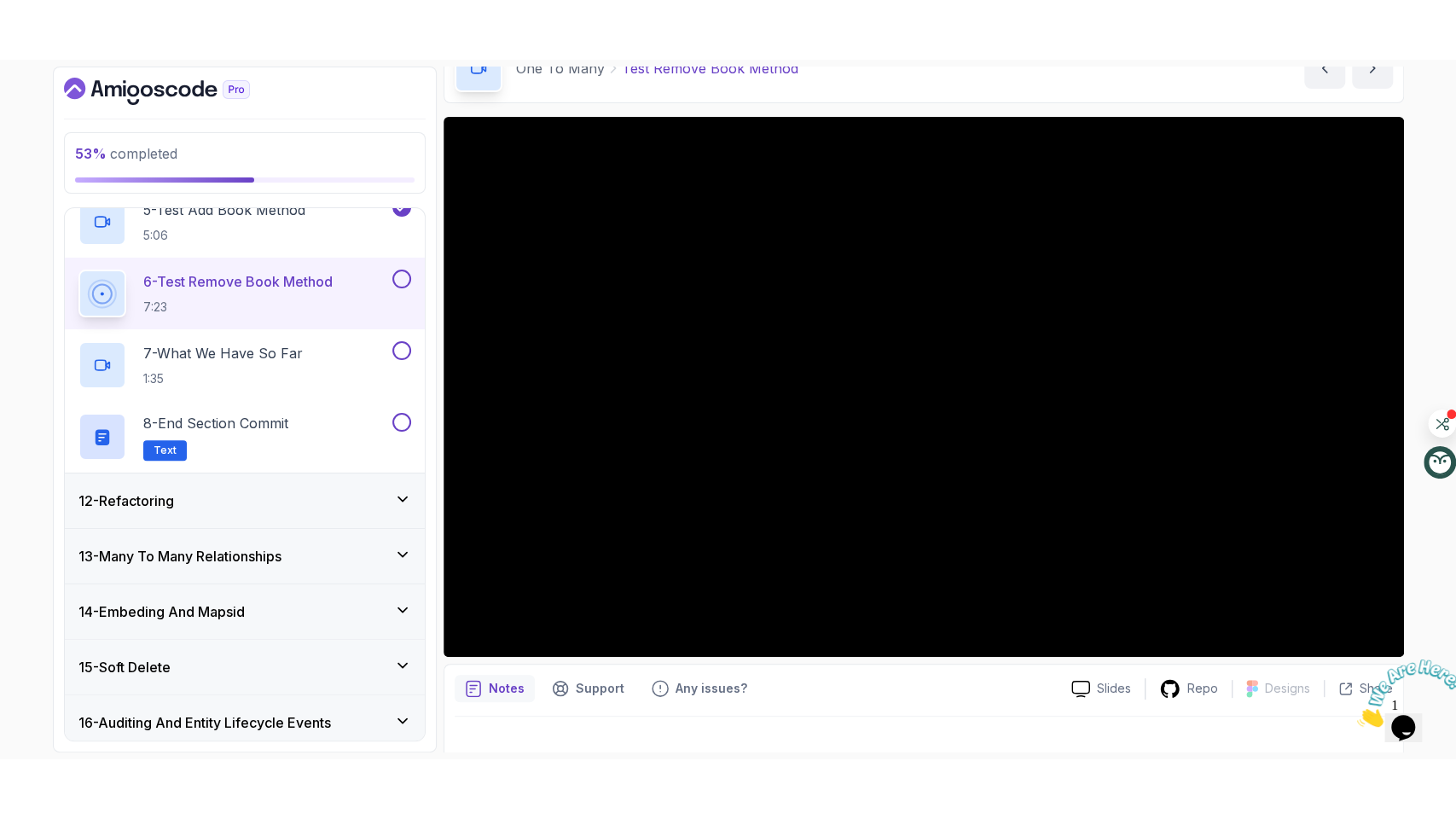 scroll, scrollTop: 823, scrollLeft: 0, axis: vertical 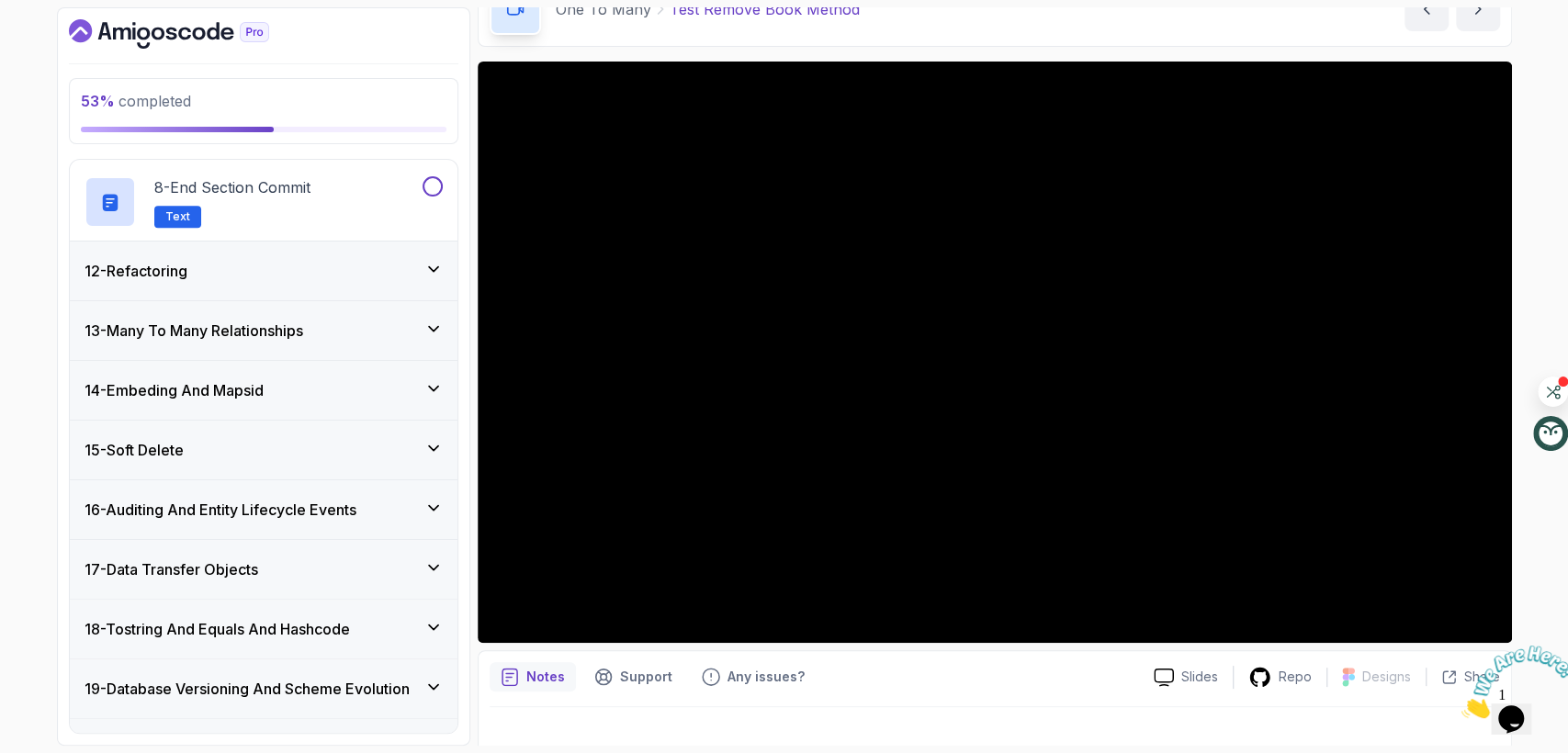 click on "12  -  Refactoring" at bounding box center (264, 271) 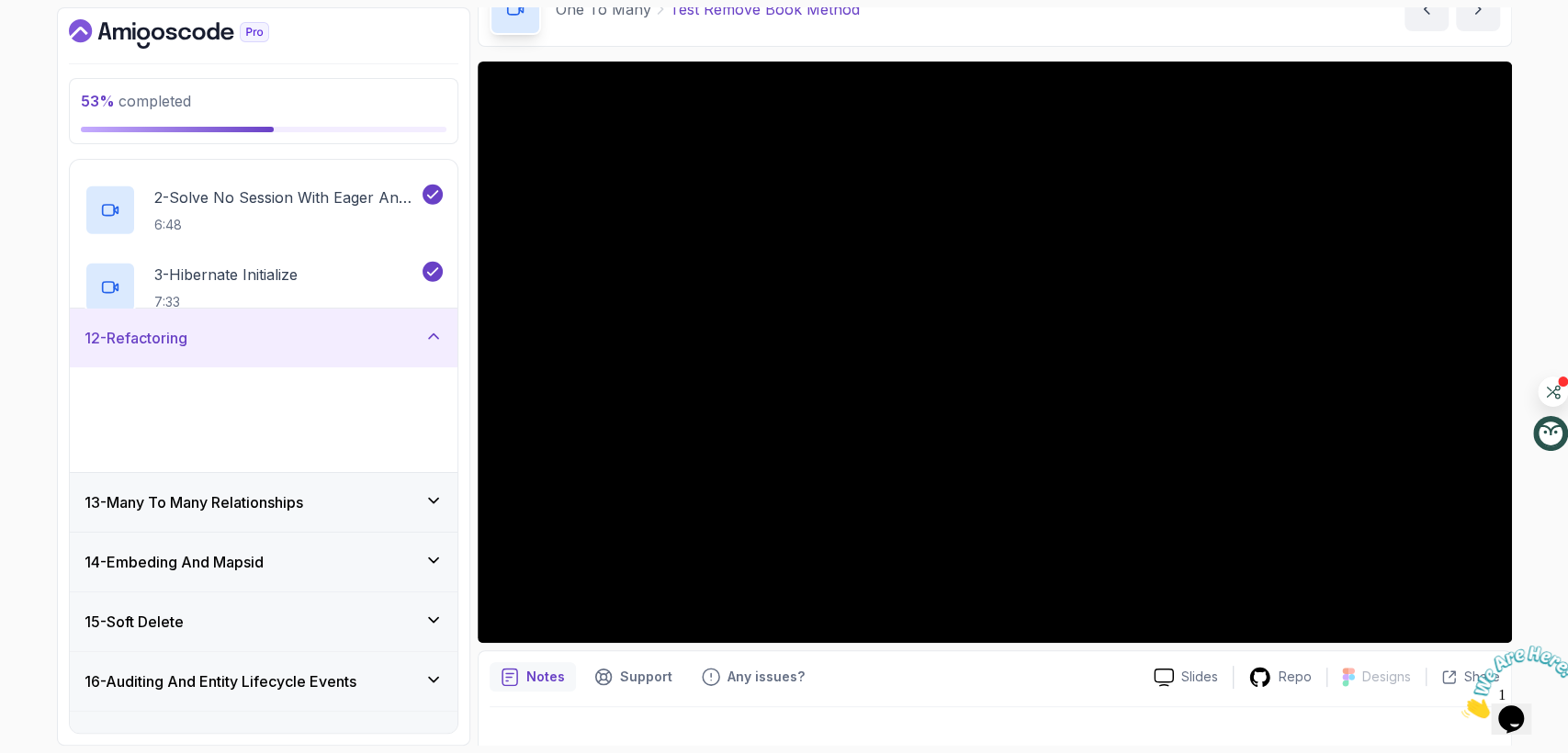 scroll, scrollTop: 677, scrollLeft: 0, axis: vertical 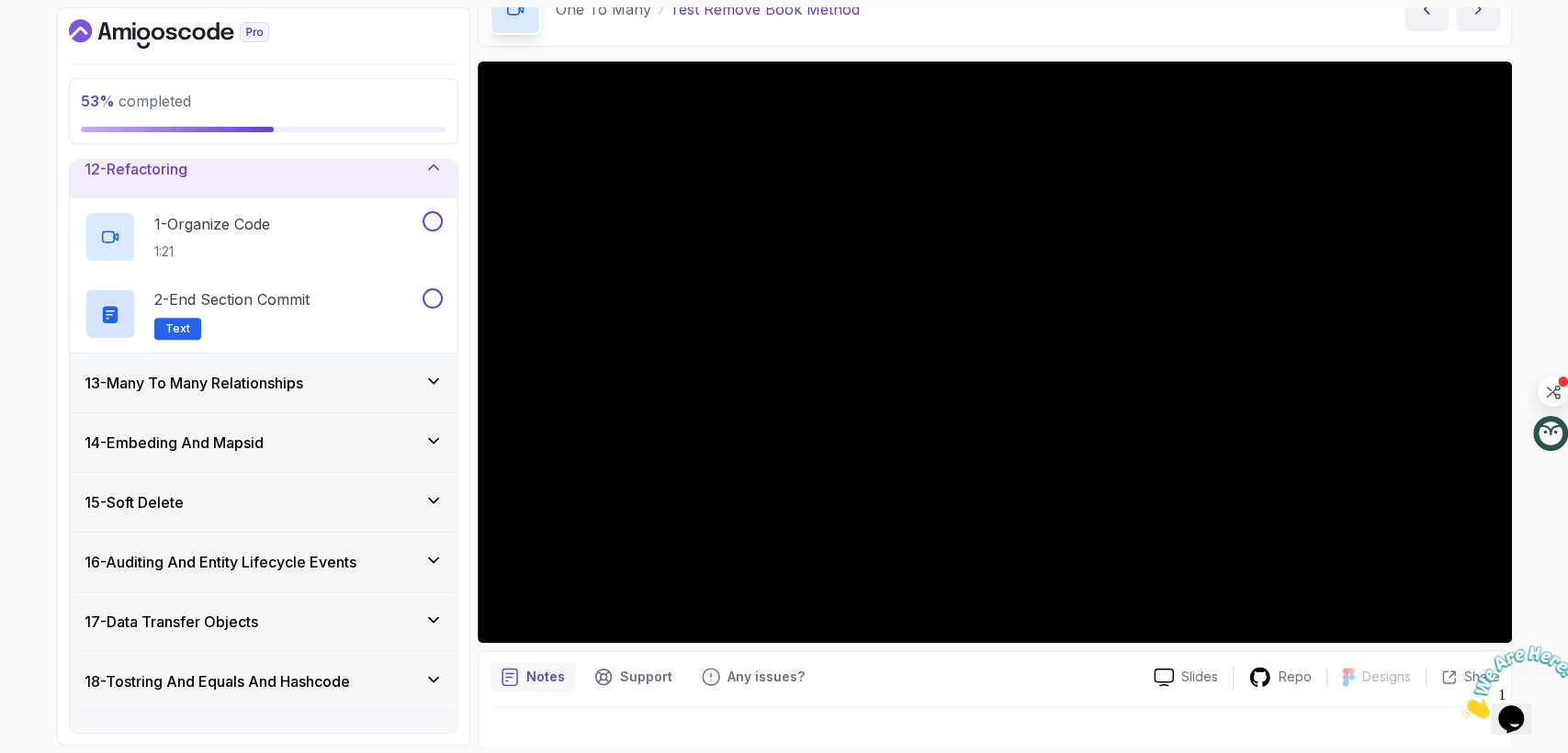 click on "13  -  Many To Many Relationships" at bounding box center (194, 383) 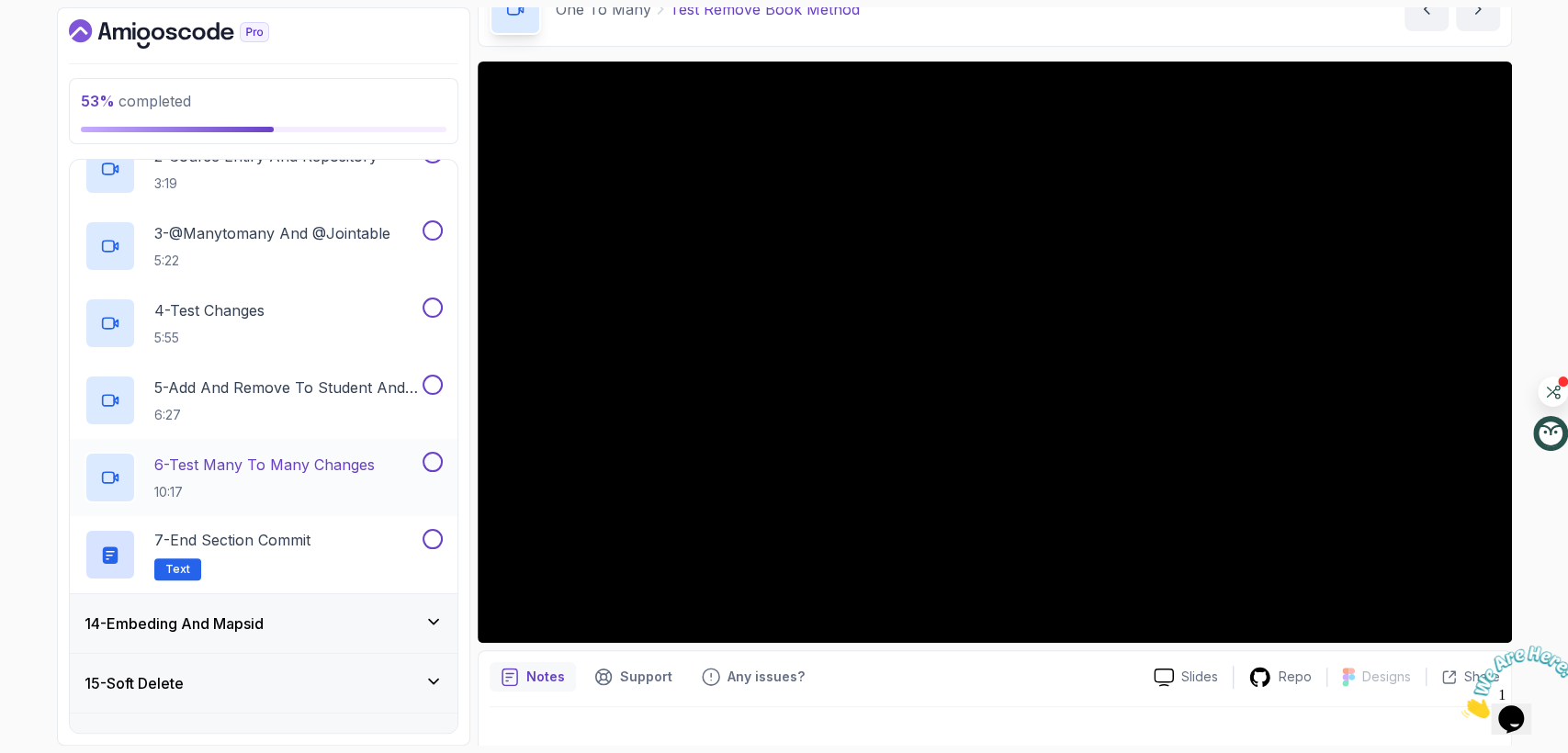 scroll, scrollTop: 1085, scrollLeft: 0, axis: vertical 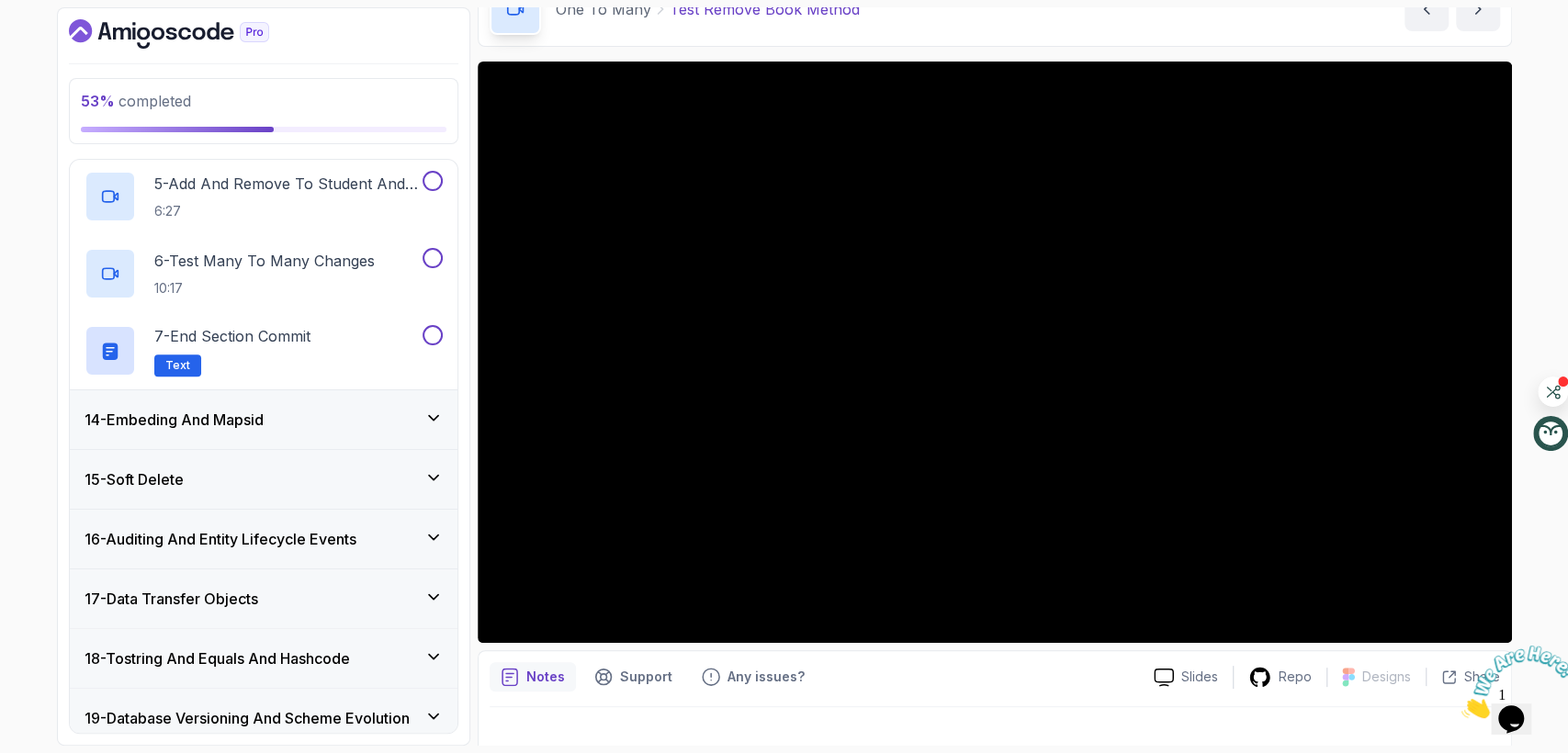 click on "14  -  Embeding And Mapsid" at bounding box center [174, 420] 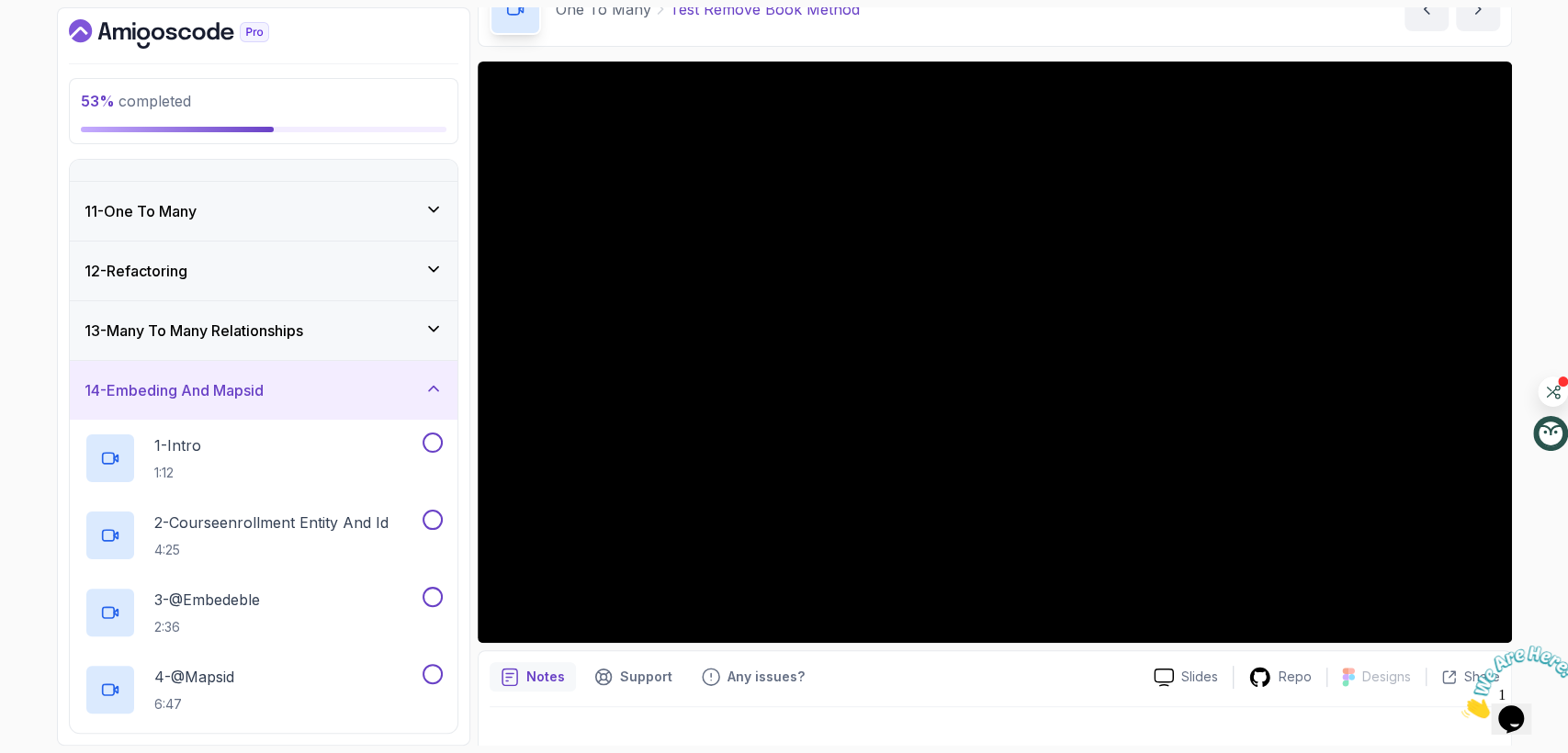 scroll, scrollTop: 473, scrollLeft: 0, axis: vertical 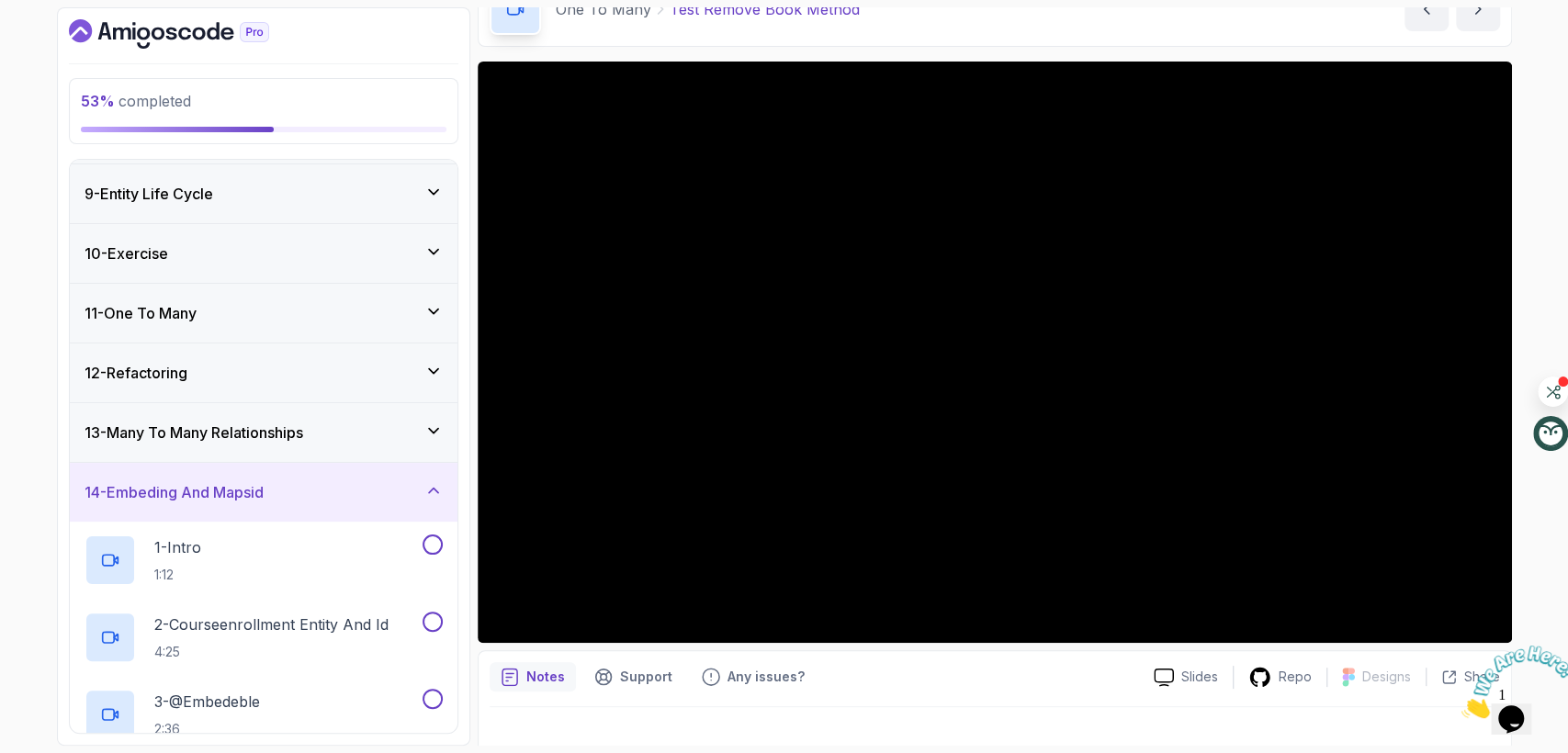 click on "11  -  One To Many" at bounding box center (141, 313) 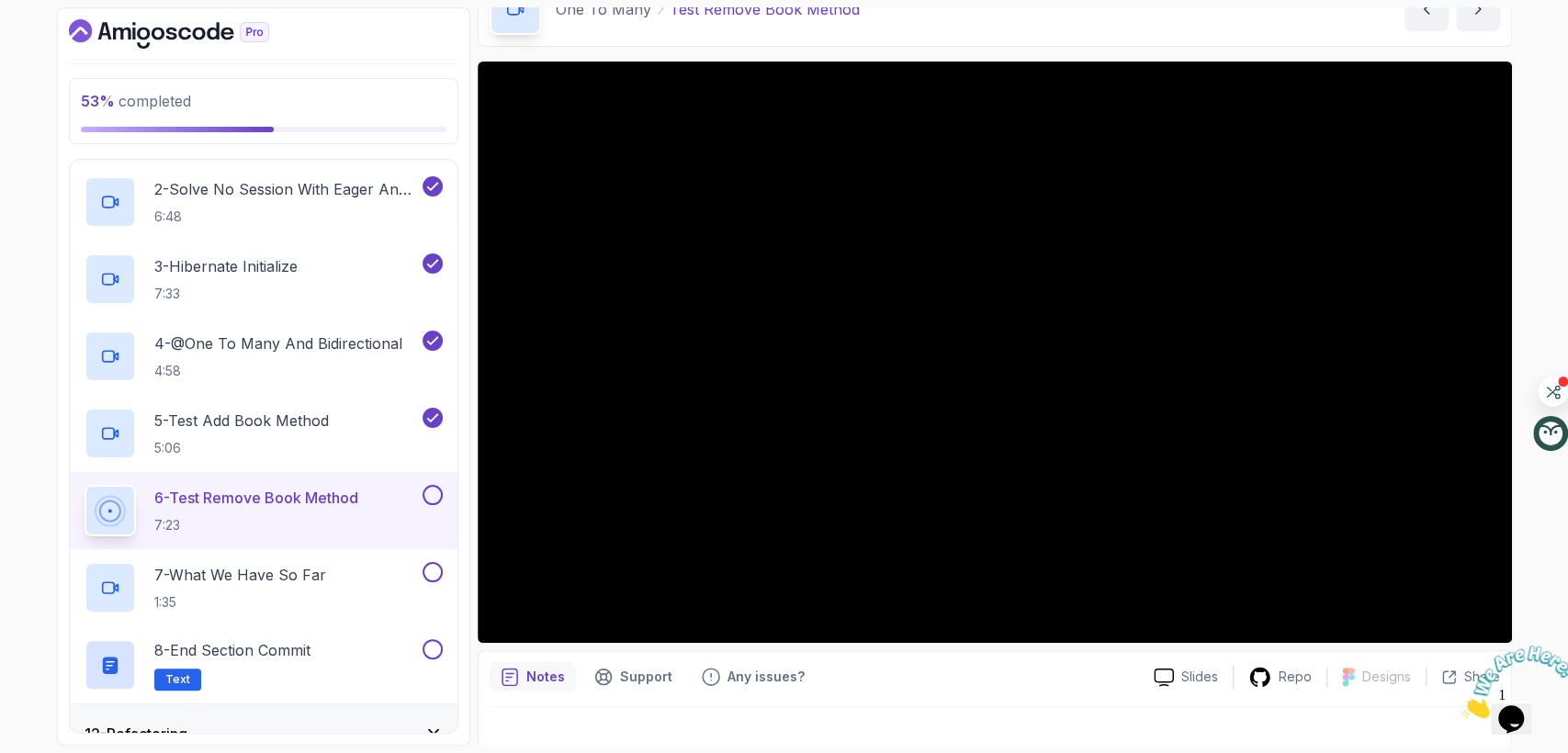 scroll, scrollTop: 779, scrollLeft: 0, axis: vertical 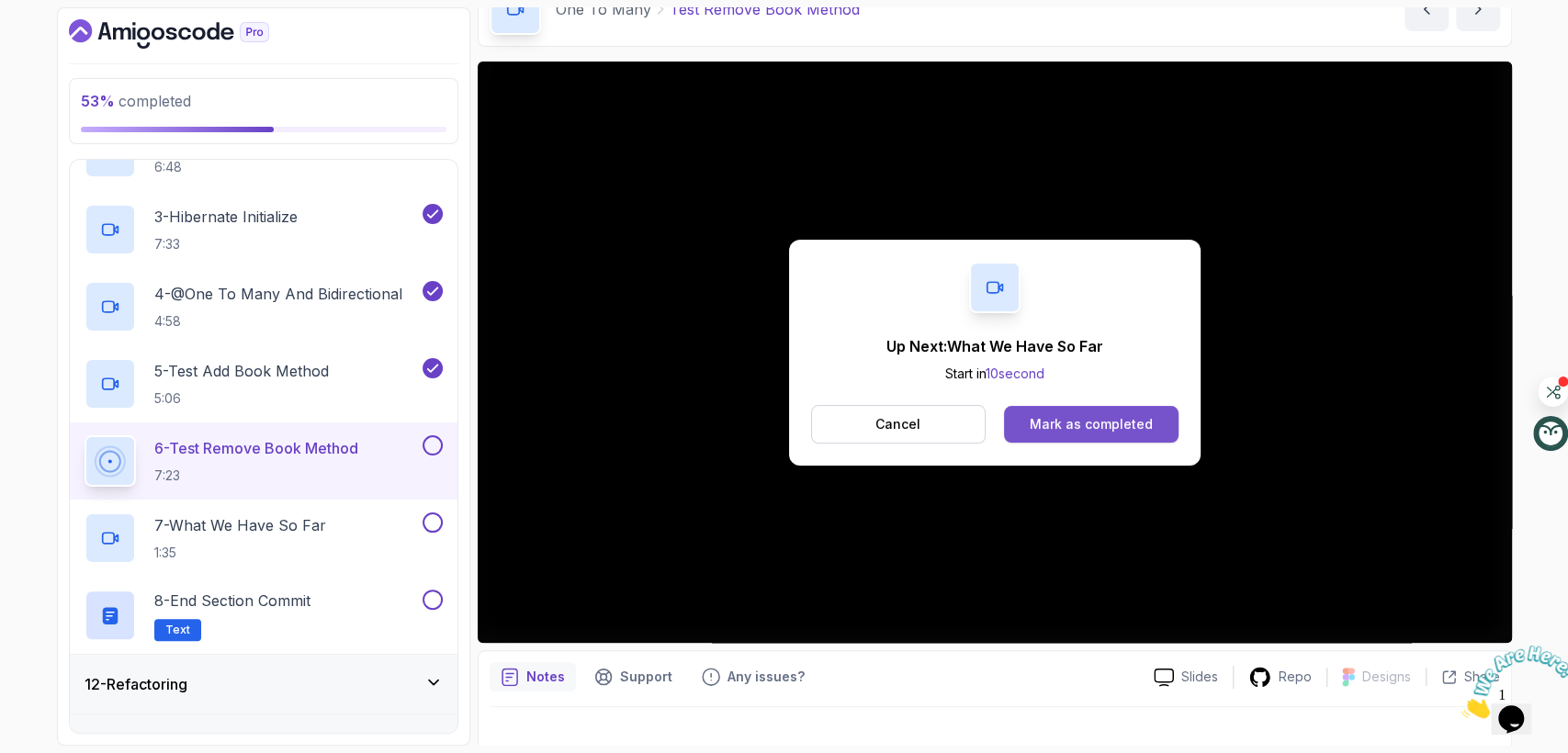 click on "Mark as completed" at bounding box center (1091, 424) 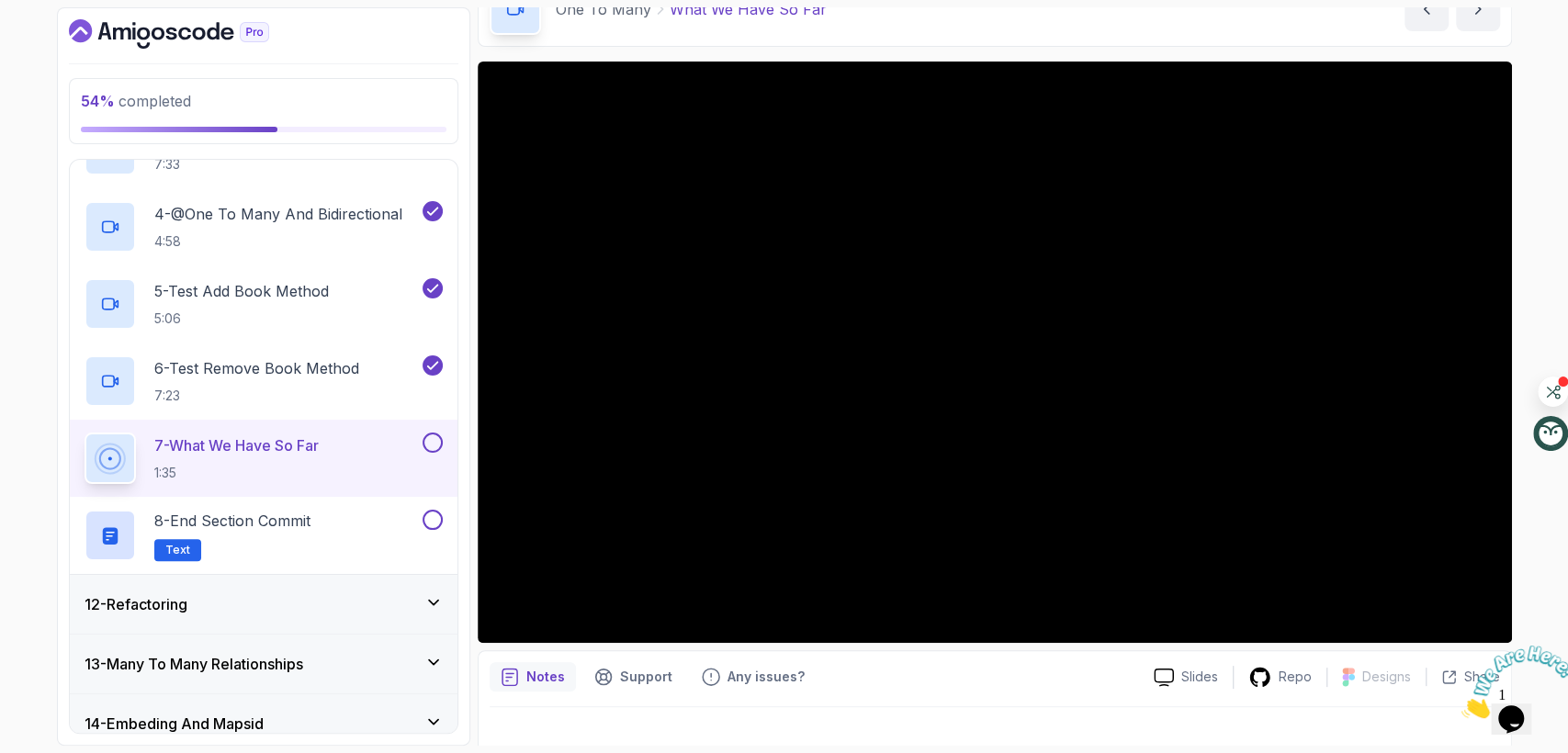 scroll, scrollTop: 983, scrollLeft: 0, axis: vertical 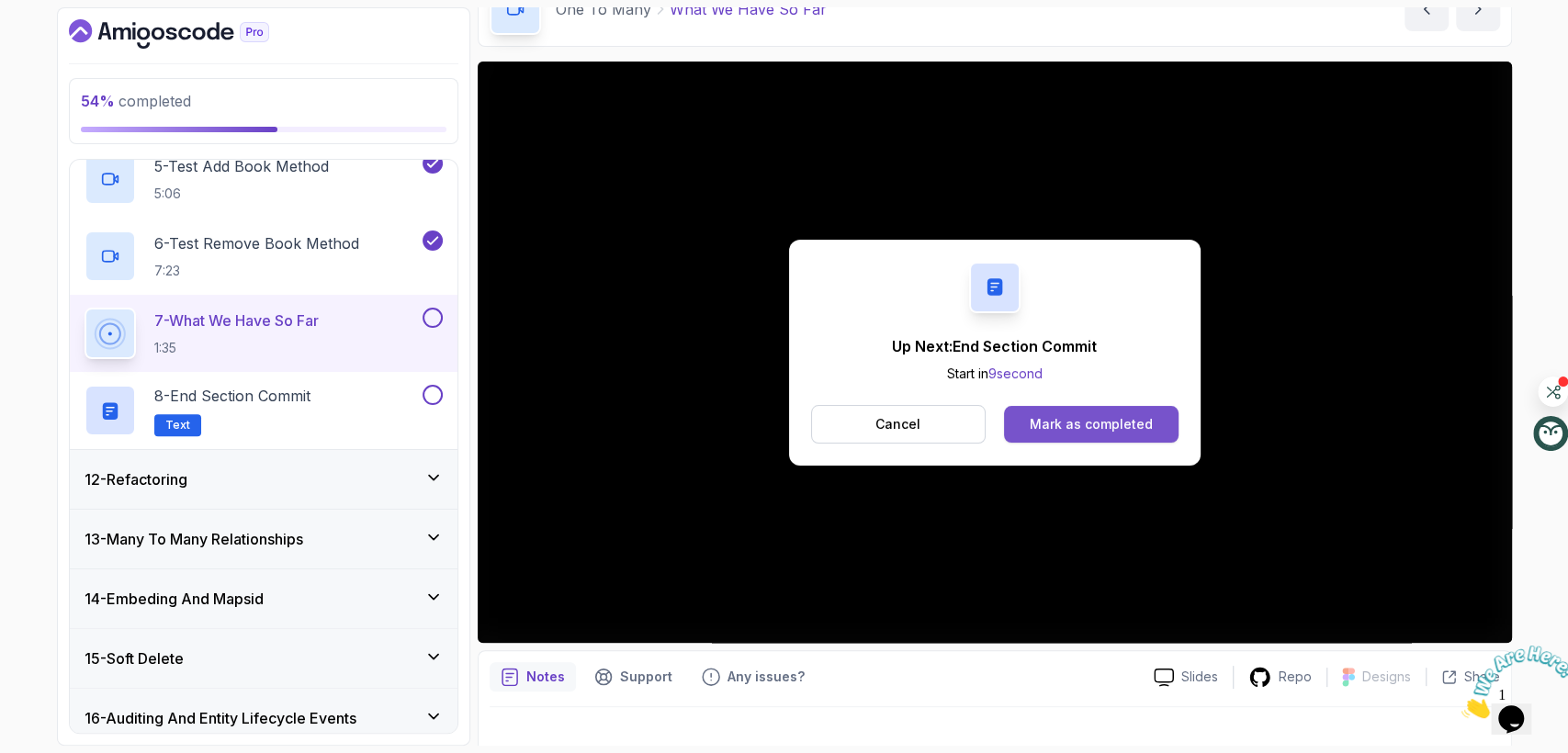 click on "Mark as completed" at bounding box center [1091, 424] 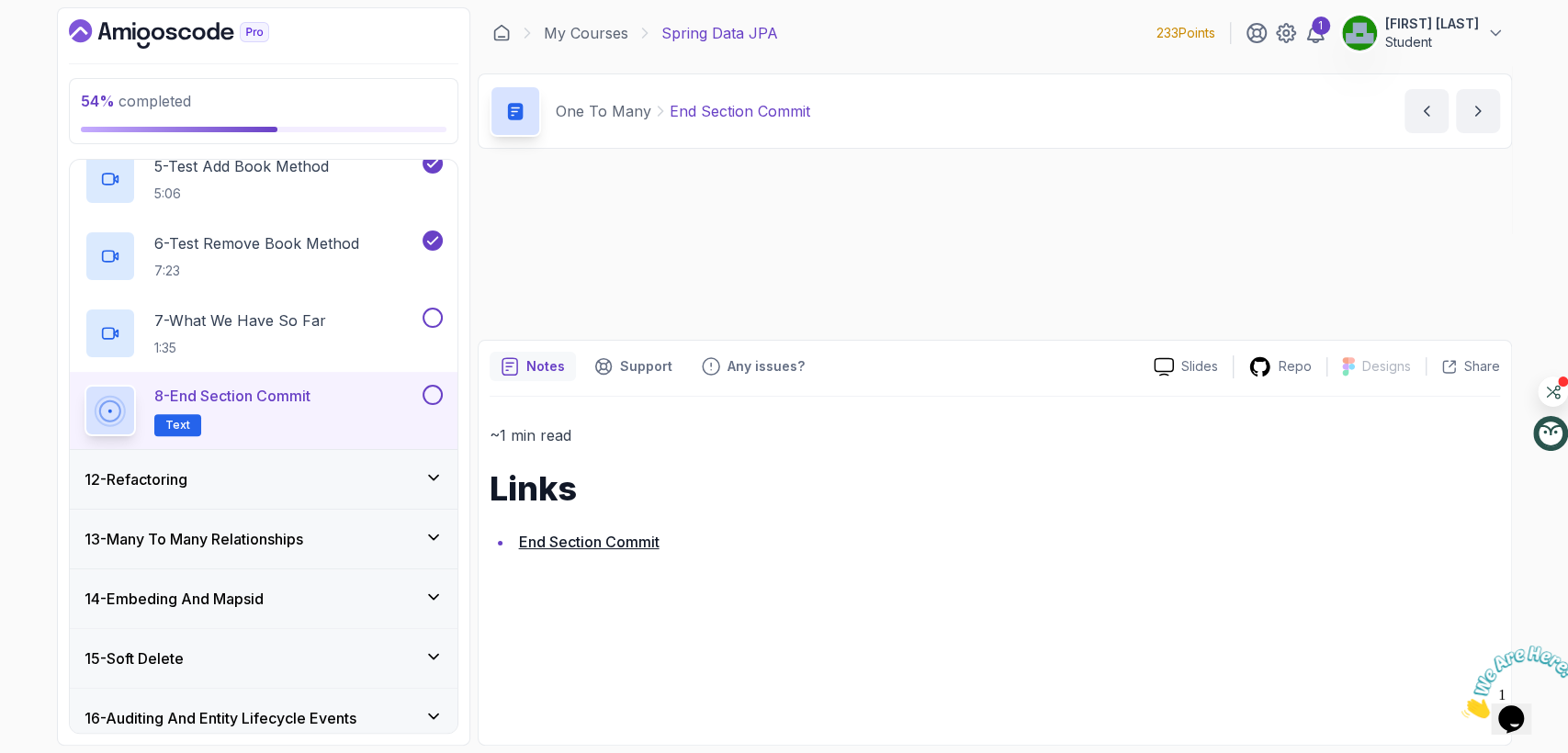 scroll, scrollTop: 0, scrollLeft: 0, axis: both 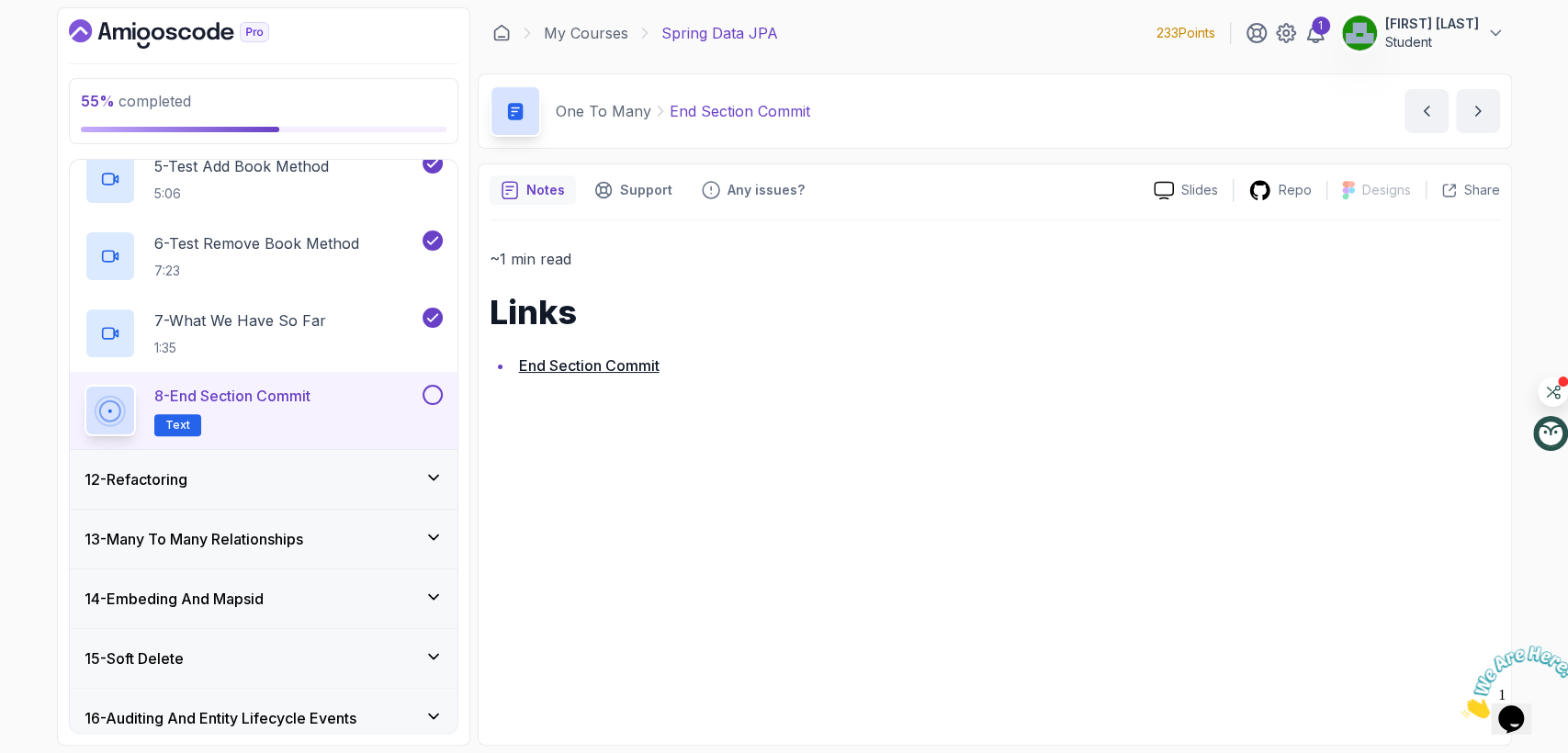 click at bounding box center (433, 395) 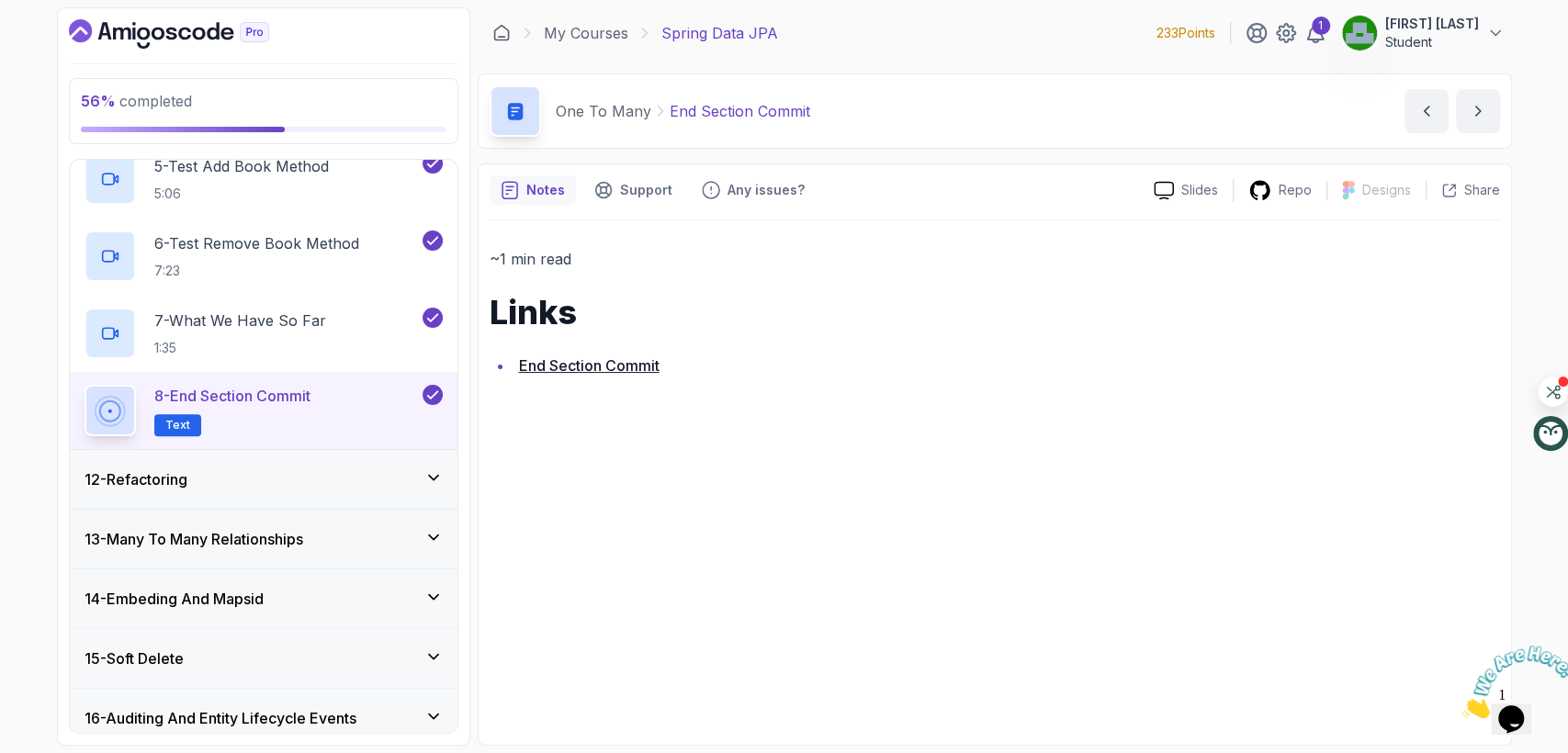 click on "12  -  Refactoring" at bounding box center [264, 479] 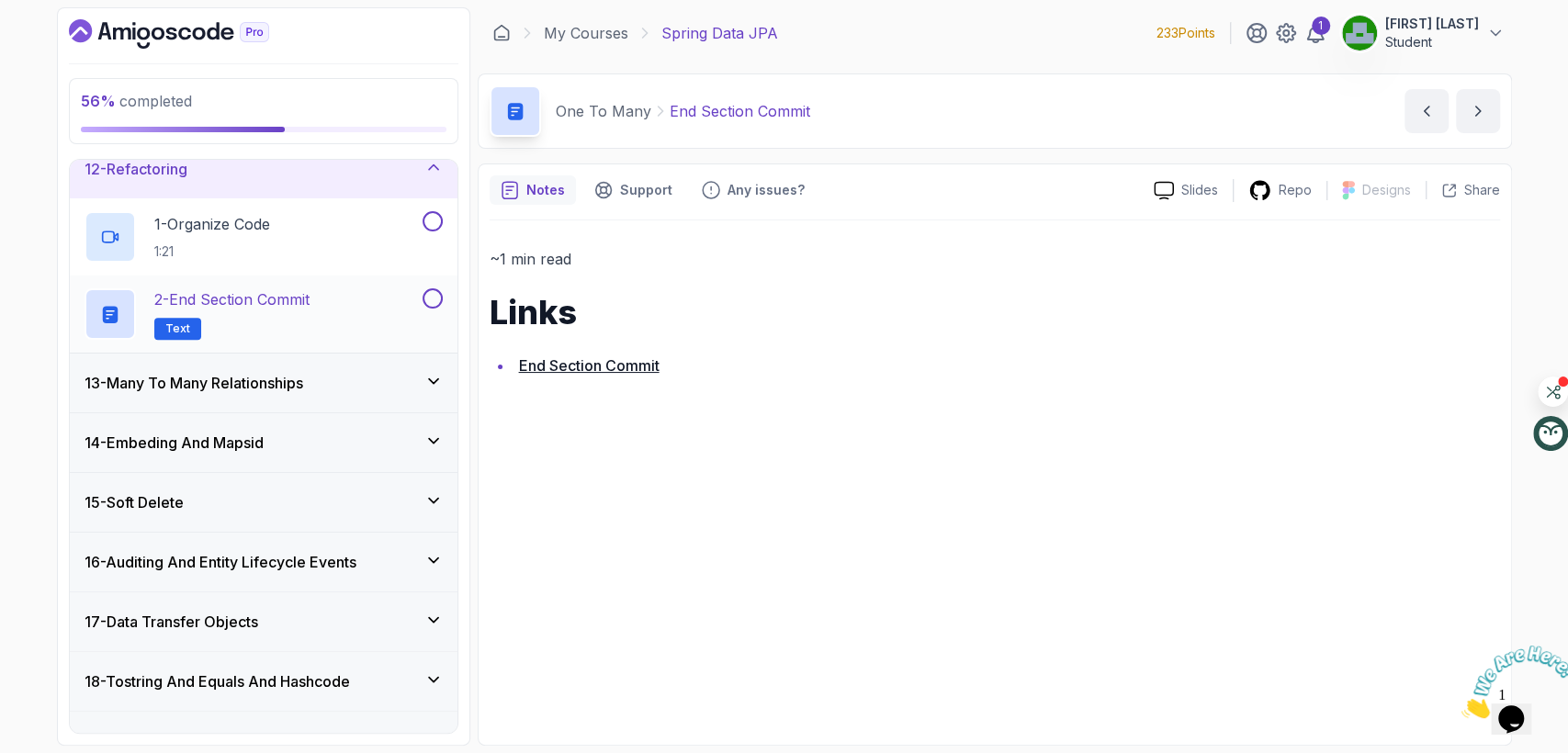 scroll, scrollTop: 575, scrollLeft: 0, axis: vertical 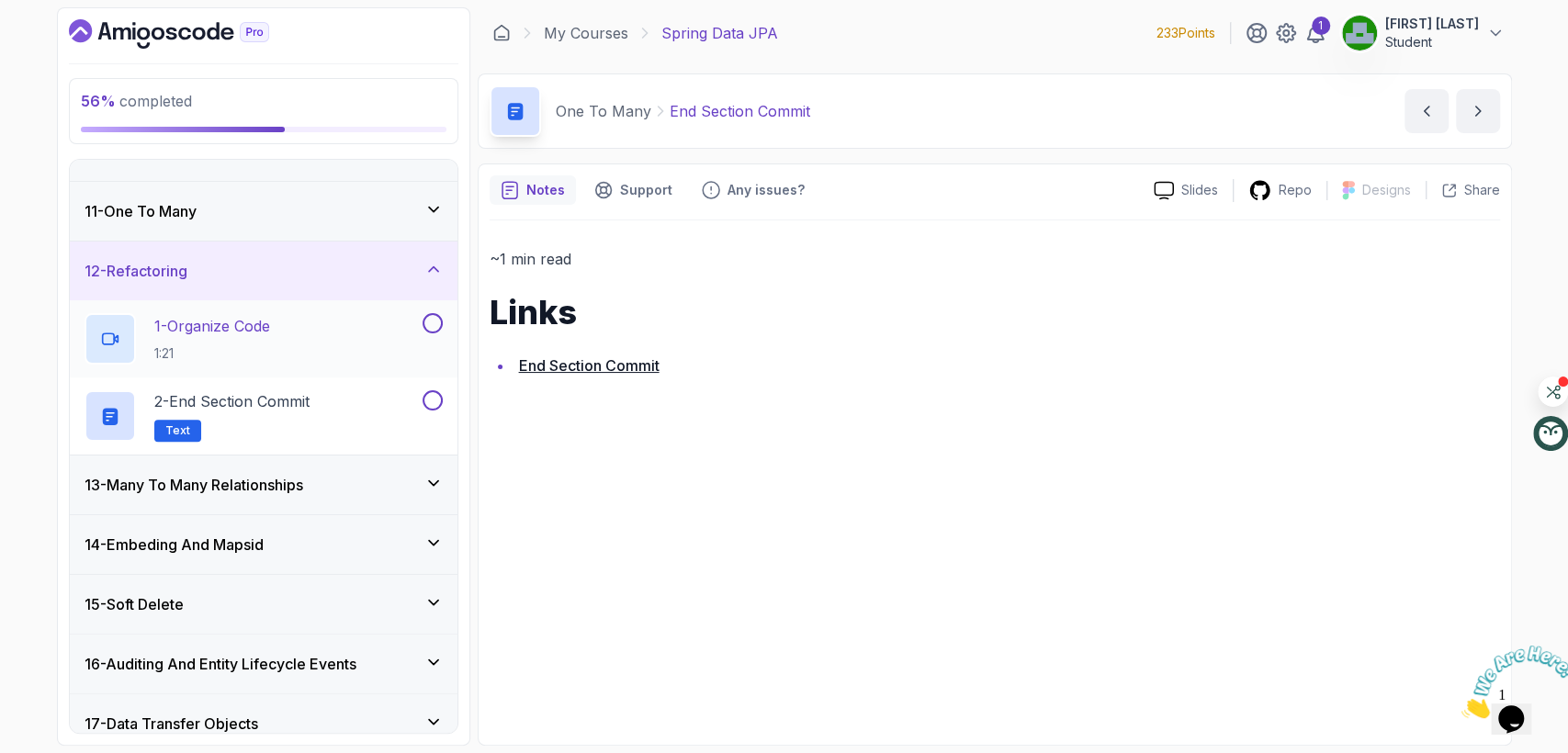 click on "1  -  Organize Code 1:21" at bounding box center (252, 339) 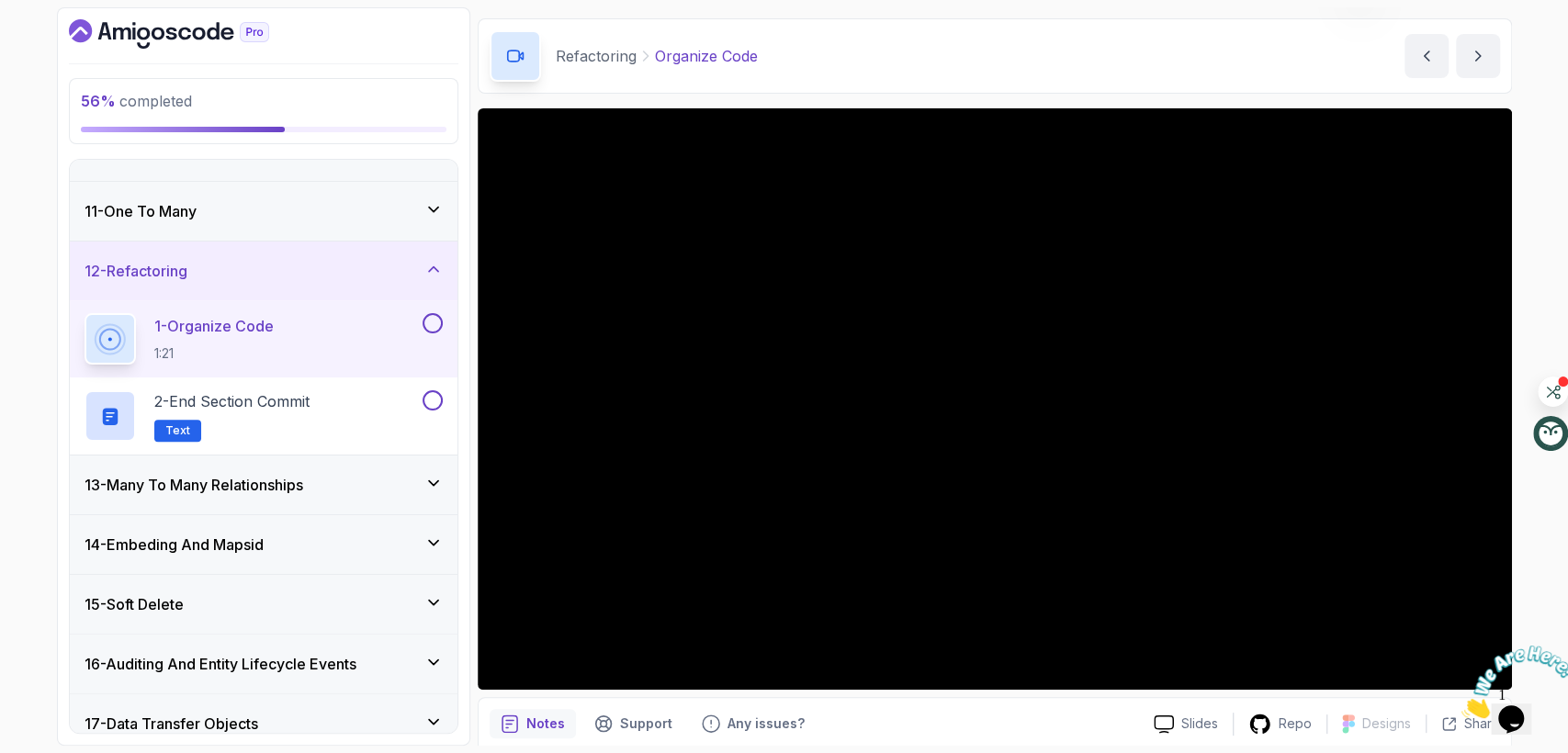 scroll, scrollTop: 25, scrollLeft: 0, axis: vertical 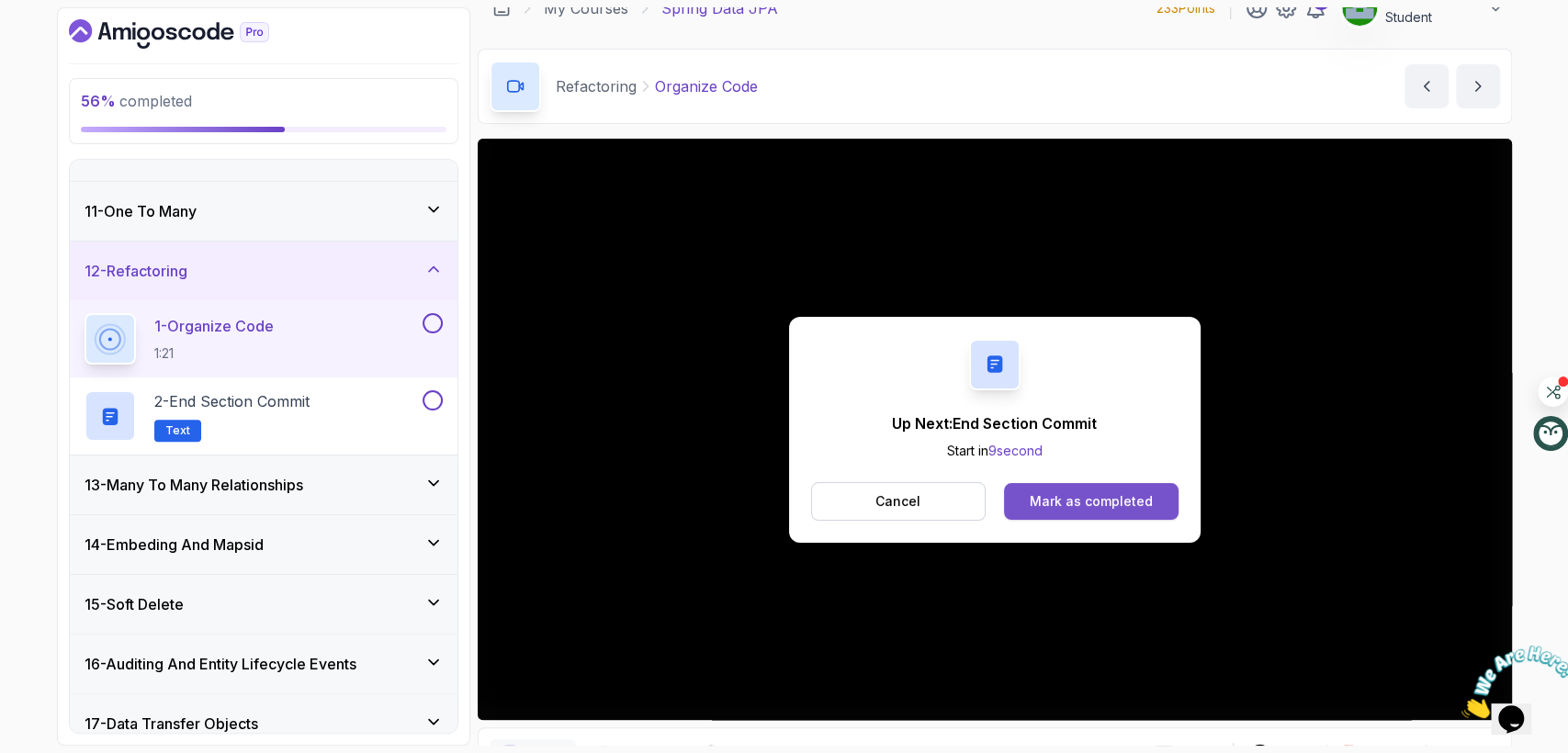 click on "Mark as completed" at bounding box center [1090, 501] 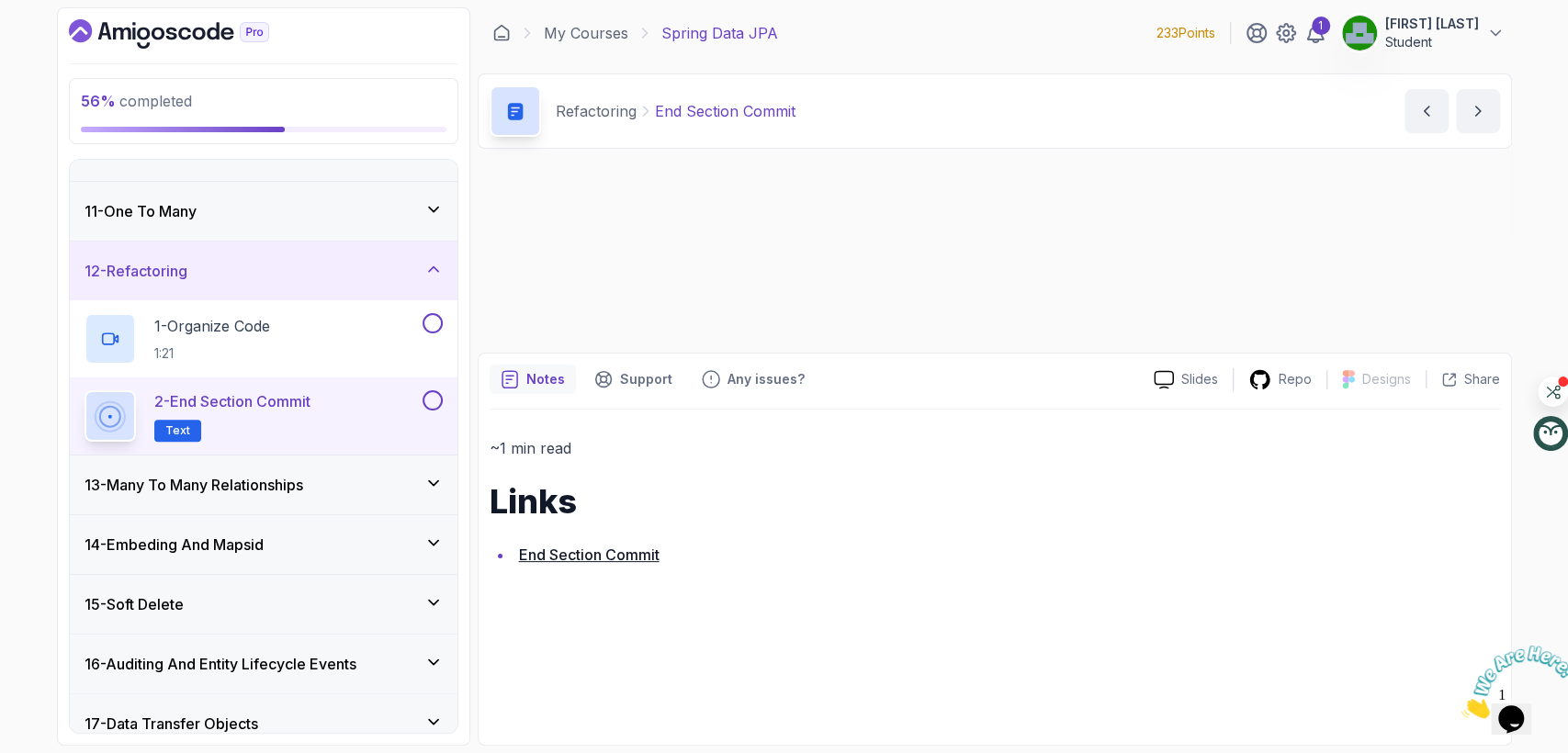 scroll, scrollTop: 0, scrollLeft: 0, axis: both 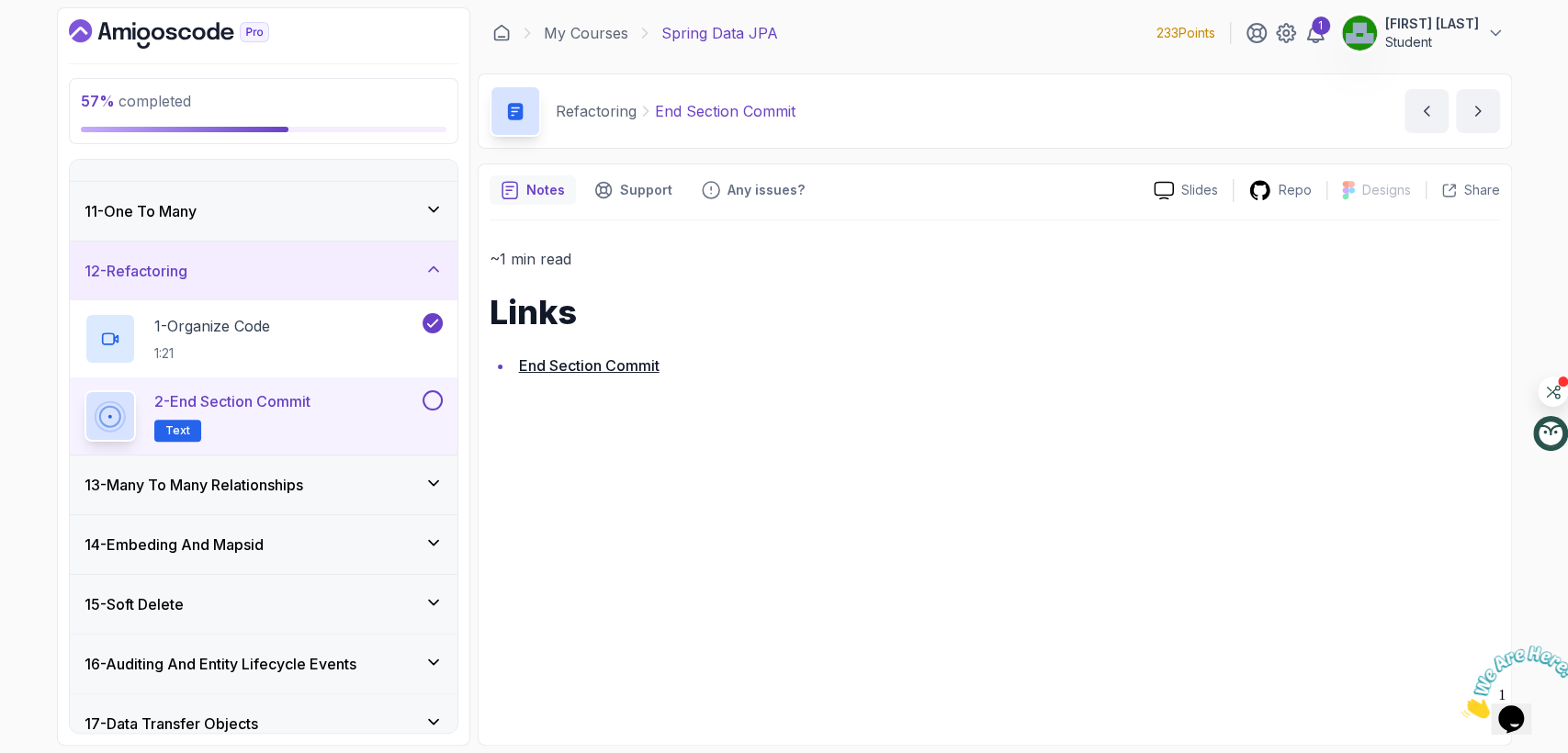 click on "2  -  End Section Commit" at bounding box center [232, 401] 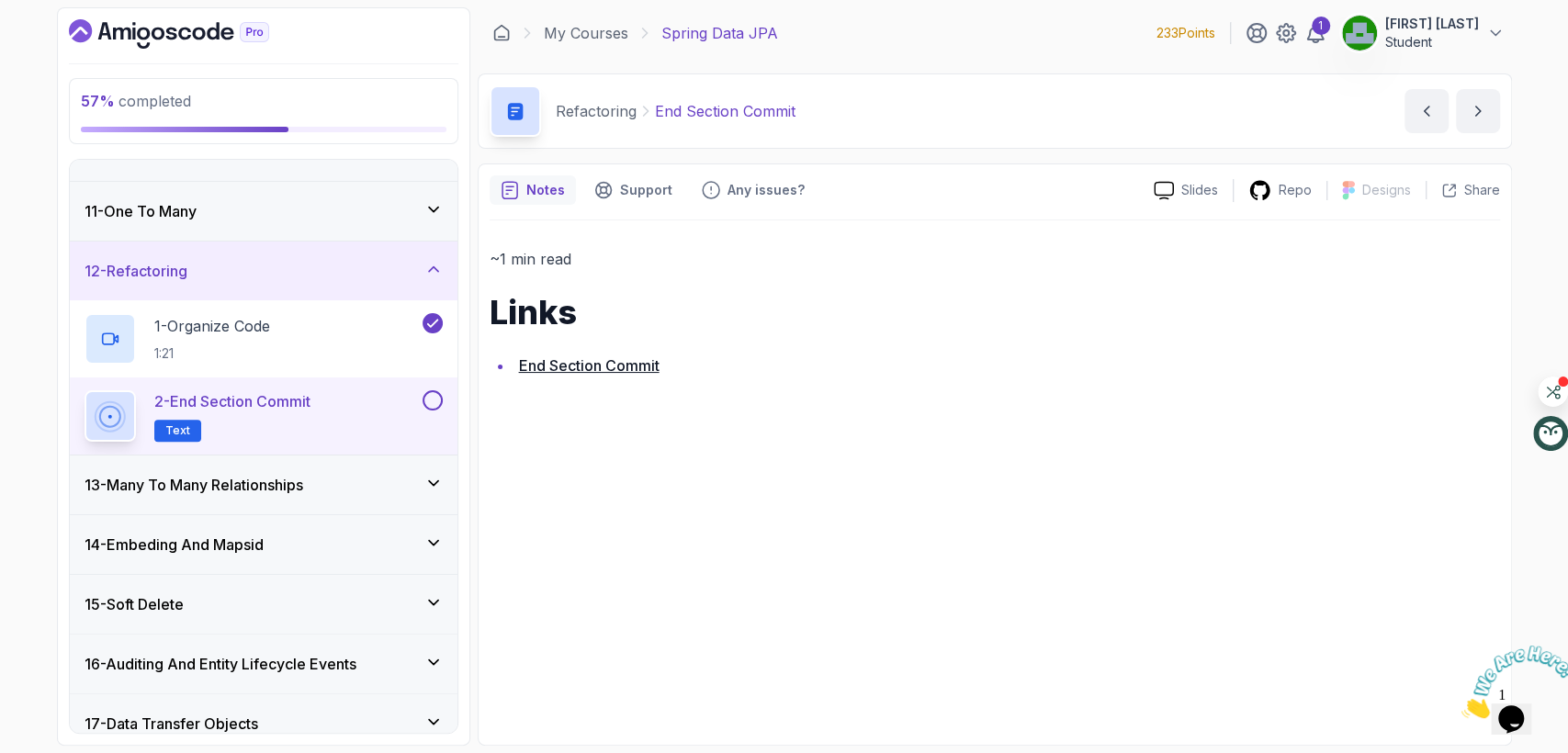 click at bounding box center [433, 400] 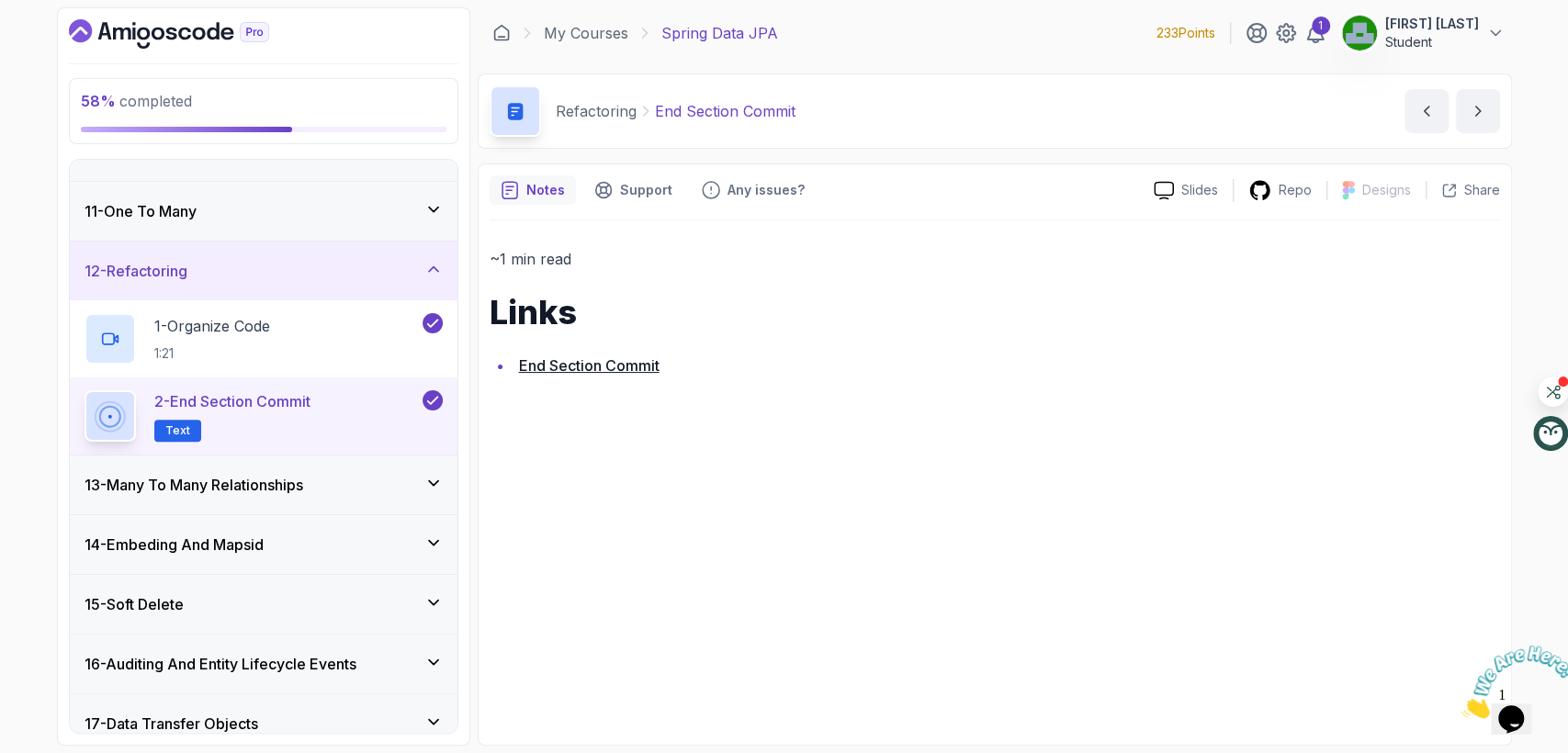click on "13  -  Many To Many Relationships" at bounding box center [264, 485] 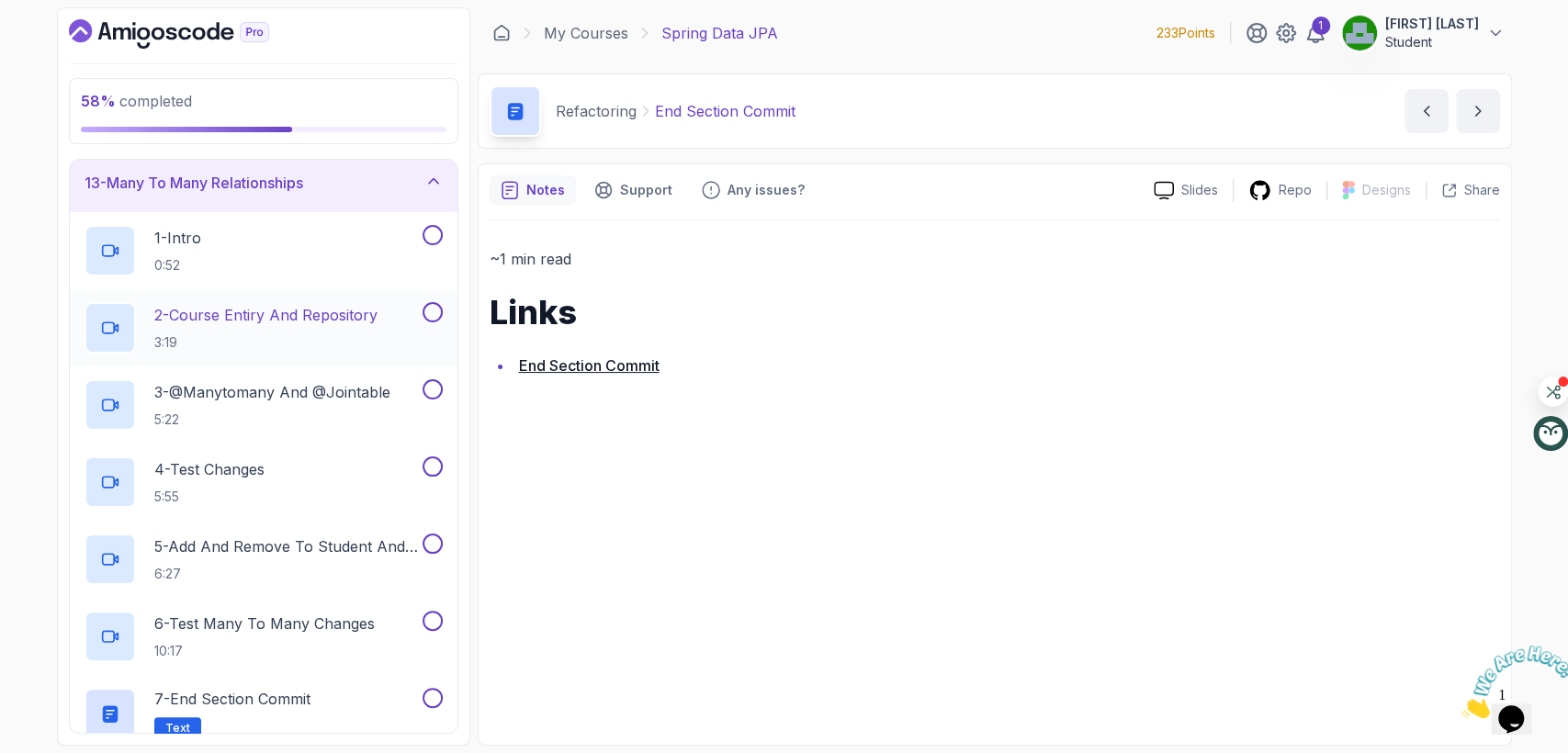 scroll, scrollTop: 677, scrollLeft: 0, axis: vertical 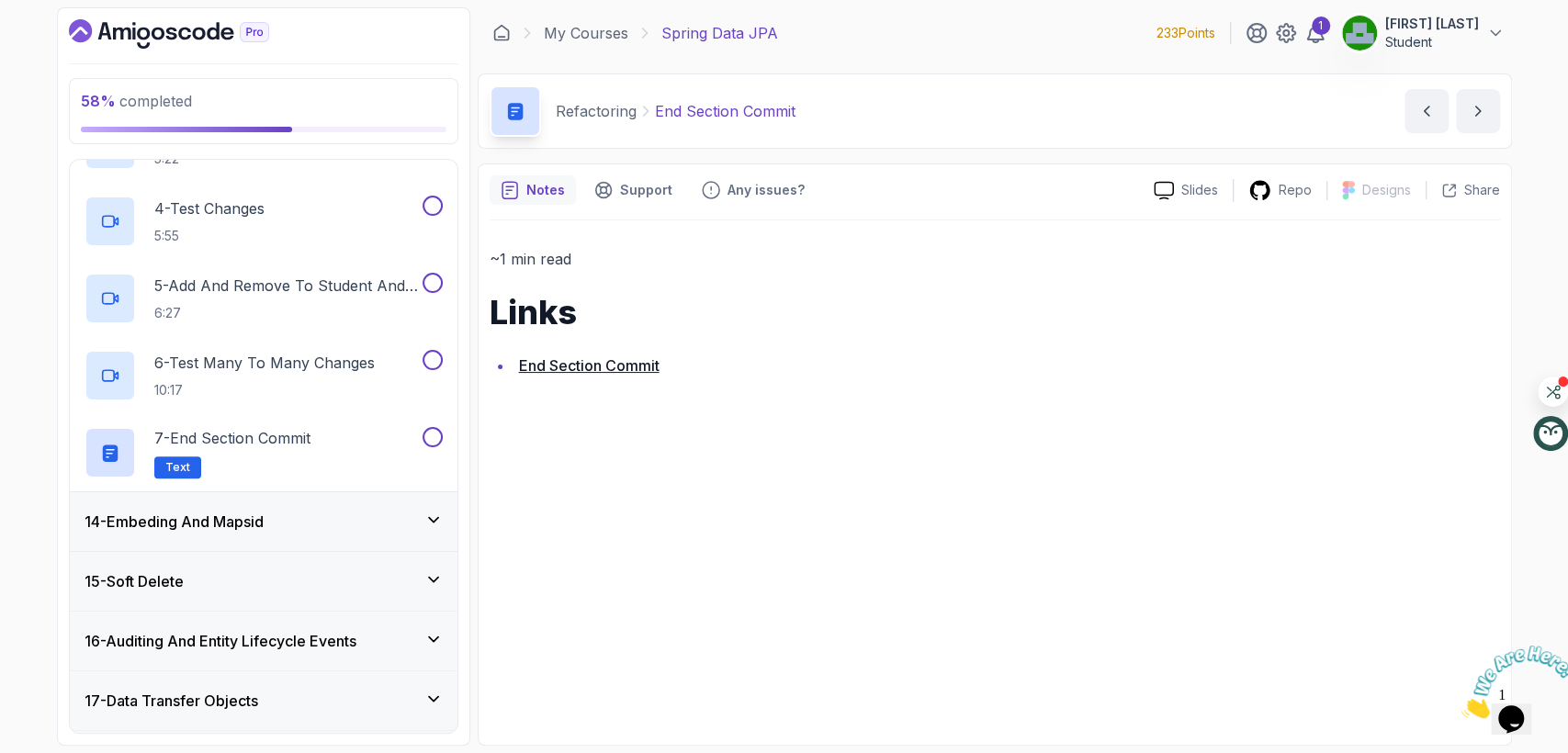 click on "14  -  Embeding And Mapsid" at bounding box center (264, 522) 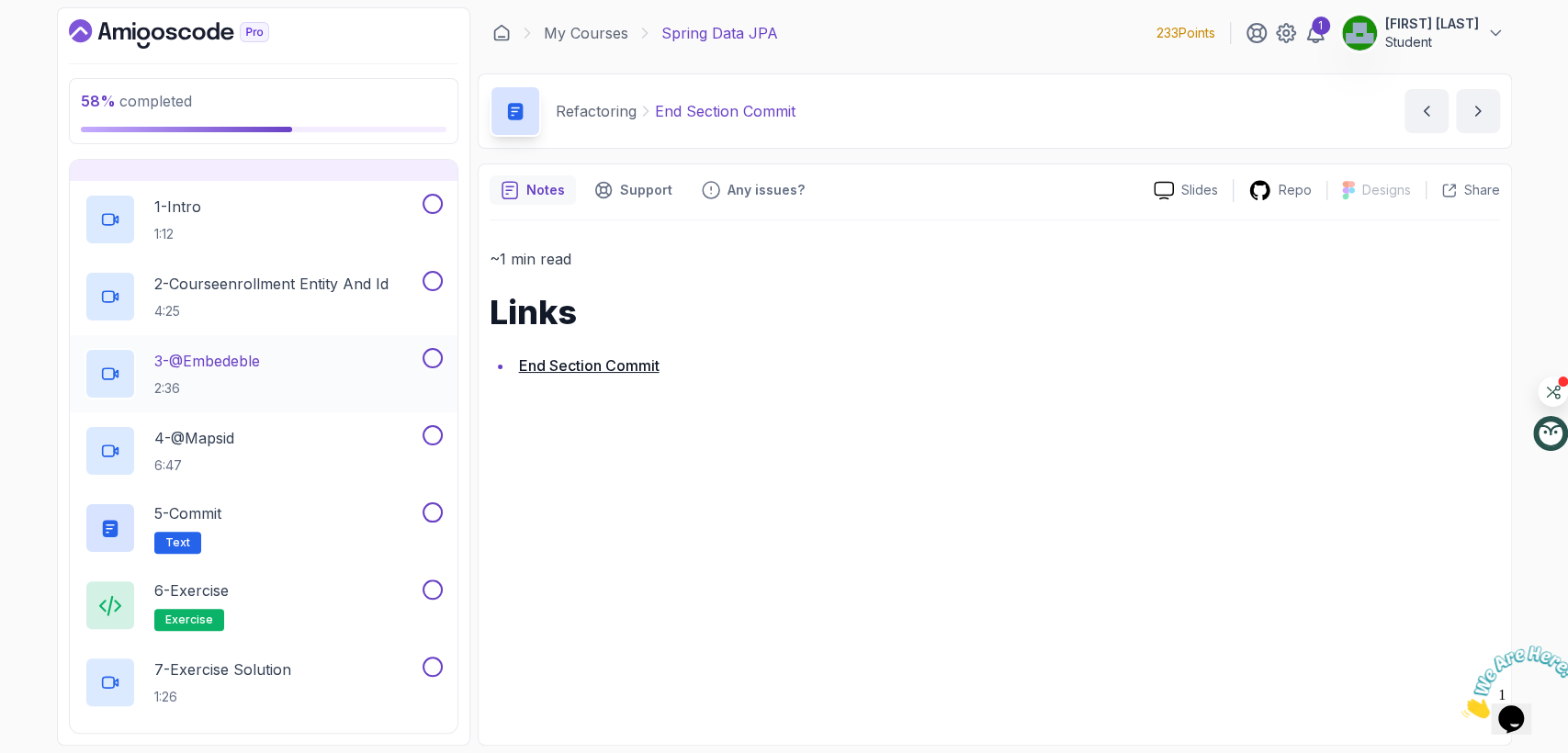 scroll, scrollTop: 779, scrollLeft: 0, axis: vertical 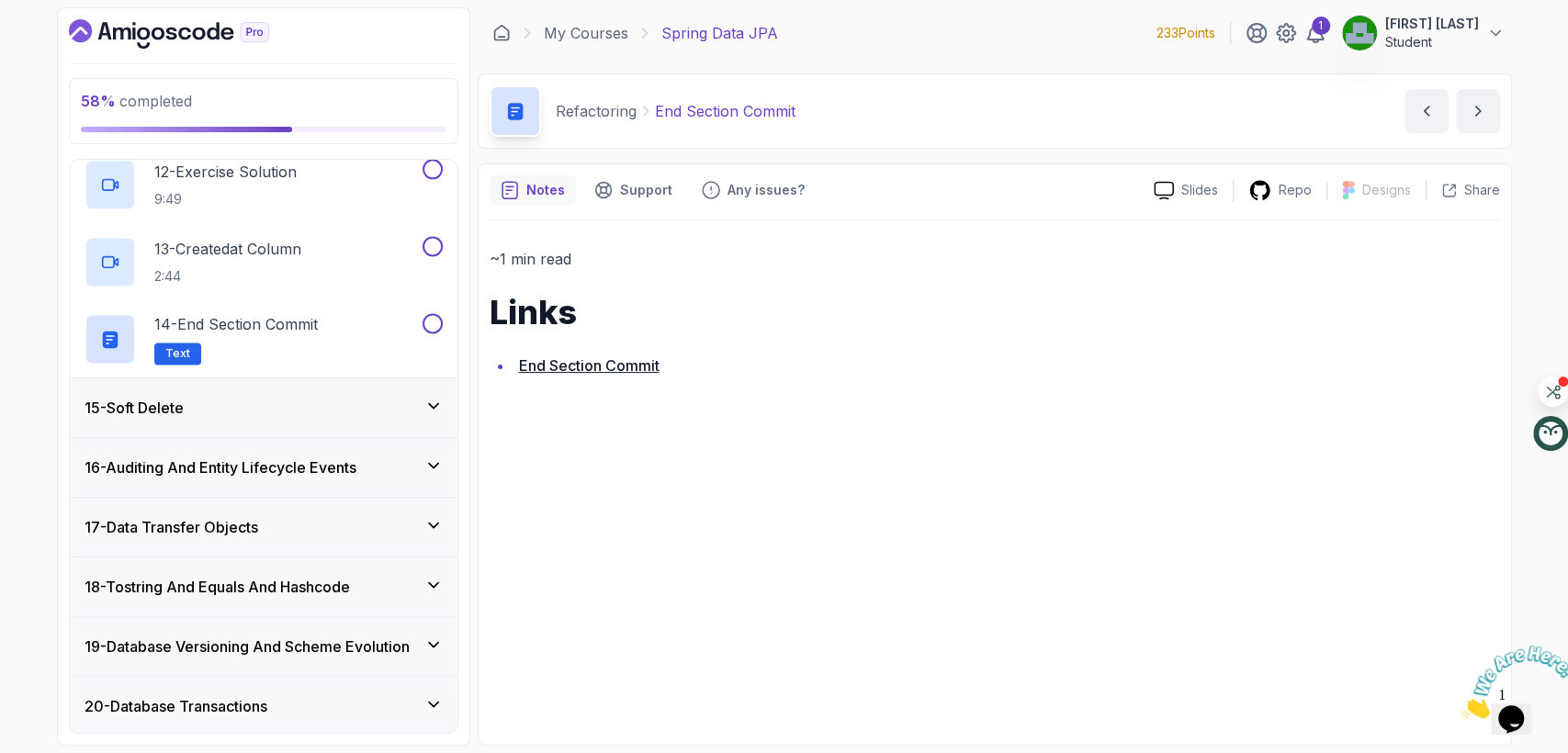 click on "15  -  Soft Delete" at bounding box center (264, 408) 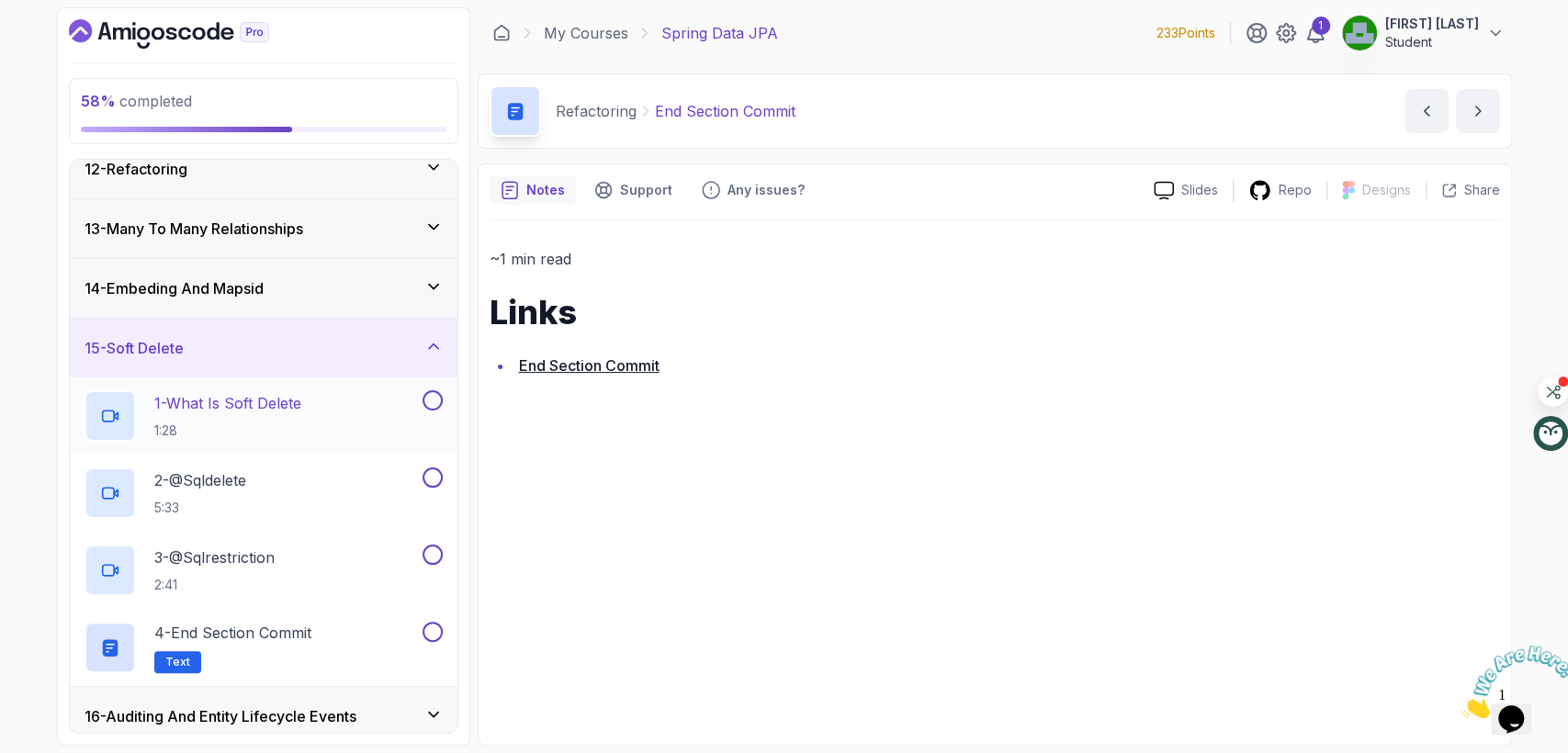 scroll, scrollTop: 779, scrollLeft: 0, axis: vertical 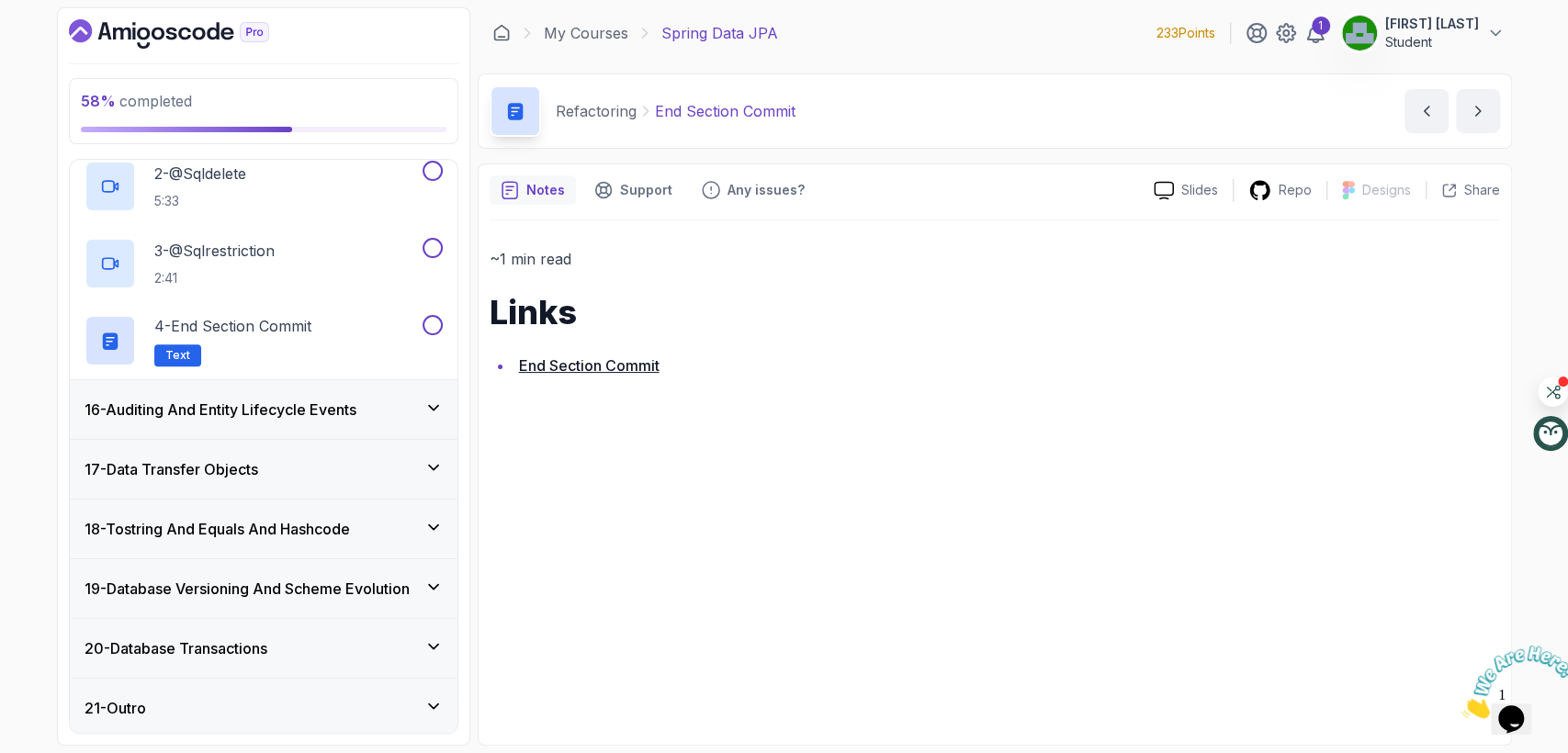 click on "16  -  Auditing And Entity Lifecycle Events" at bounding box center (220, 410) 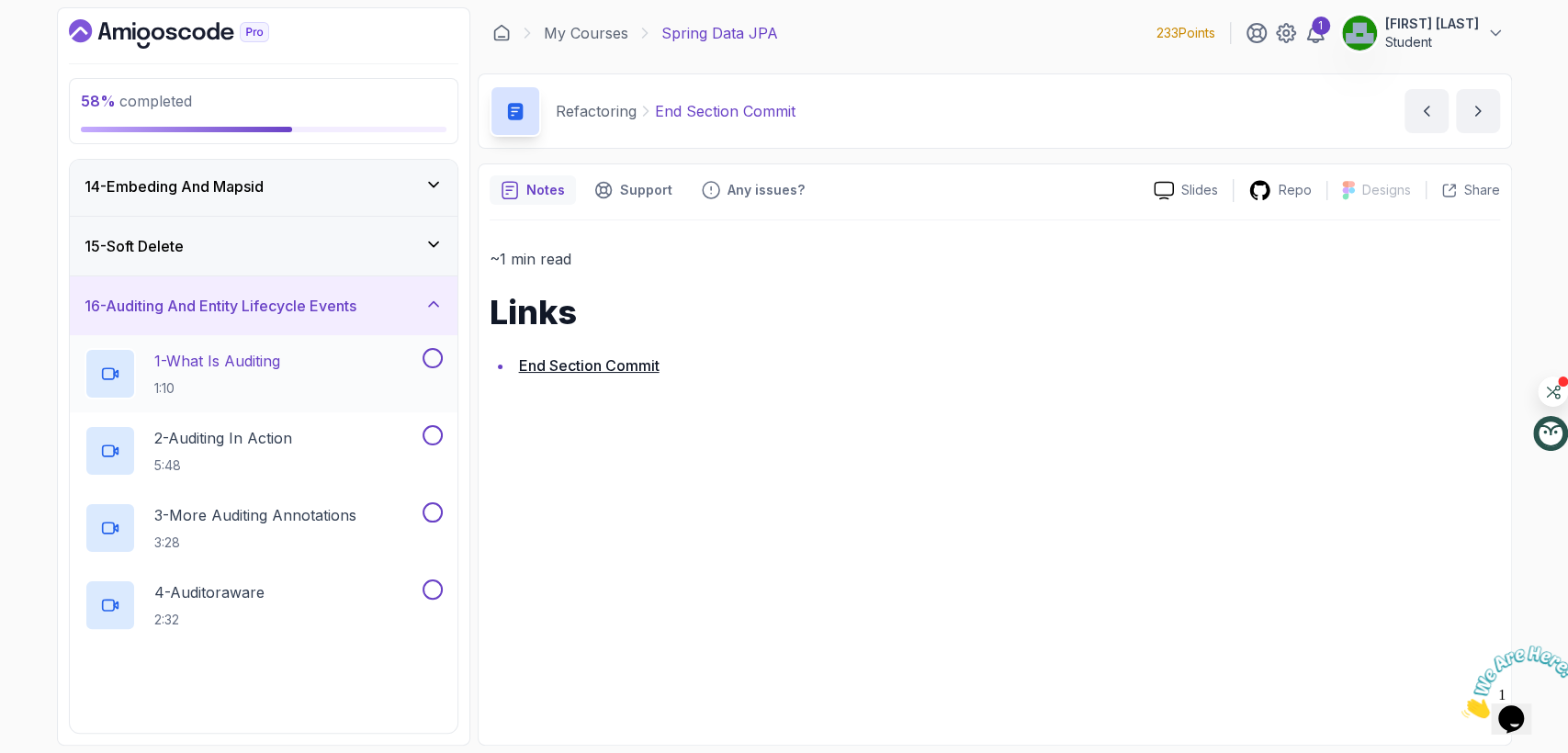 scroll, scrollTop: 882, scrollLeft: 0, axis: vertical 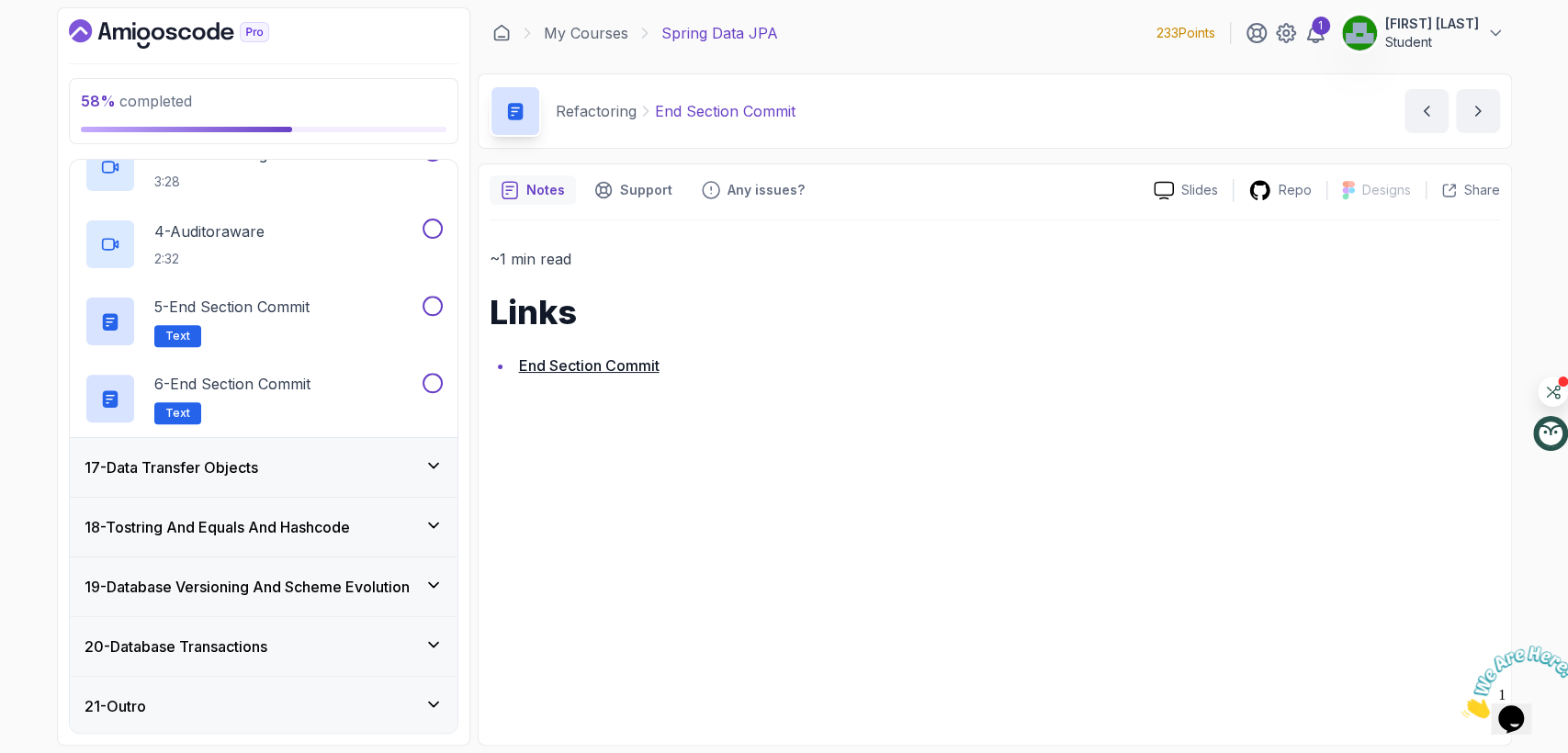 click on "17  -  Data Transfer Objects" at bounding box center [171, 467] 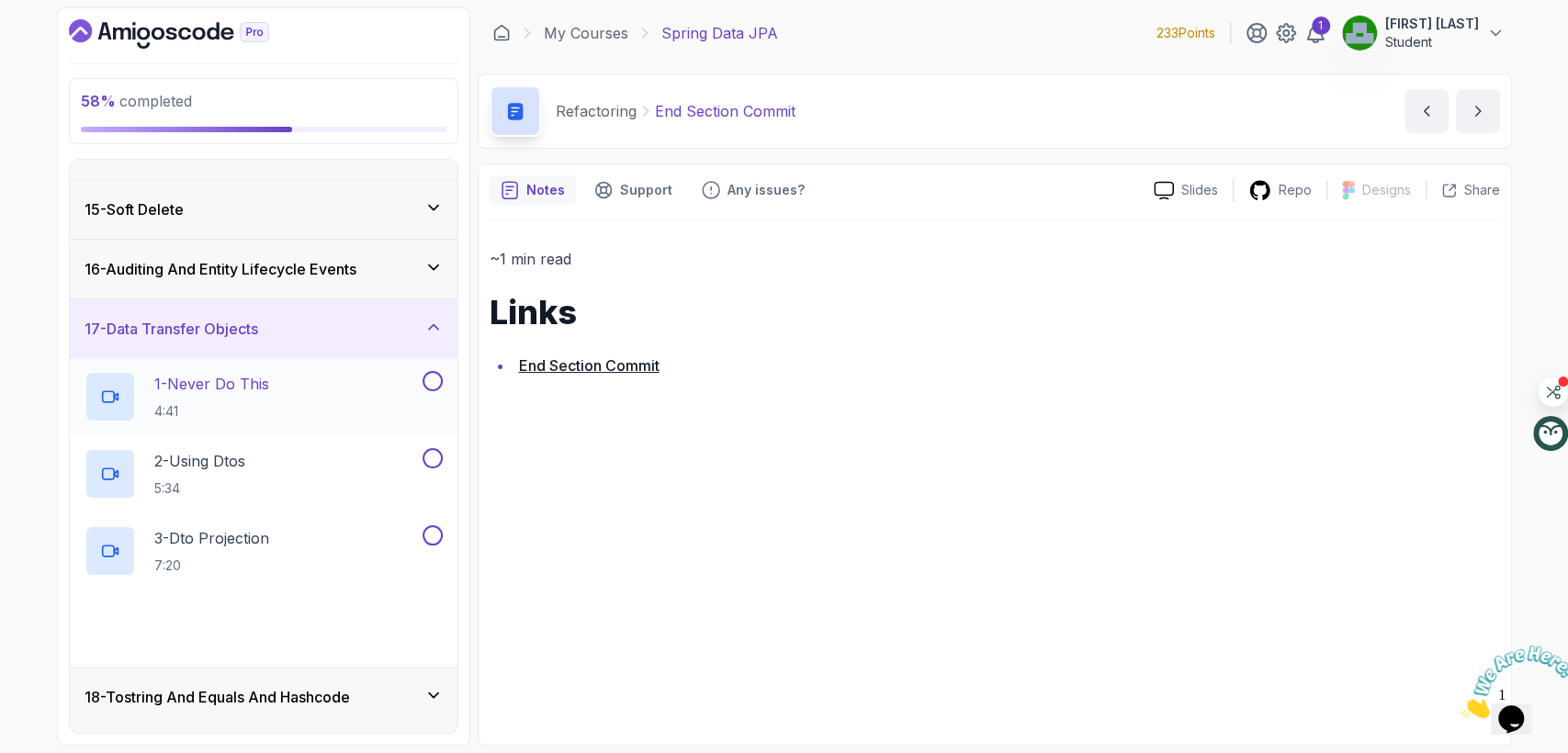 scroll, scrollTop: 983, scrollLeft: 0, axis: vertical 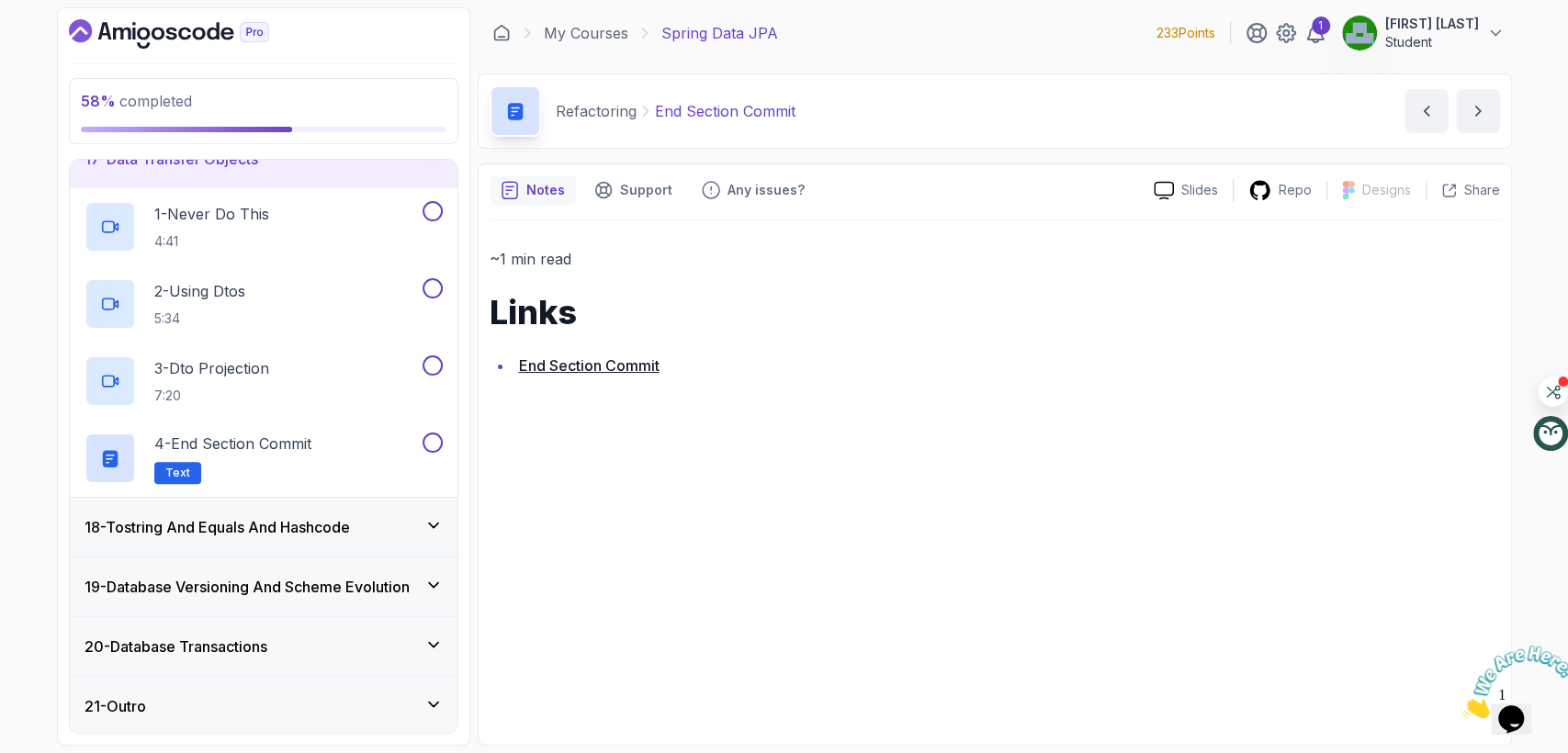 click on "18  -  Tostring And Equals And Hashcode" at bounding box center [217, 527] 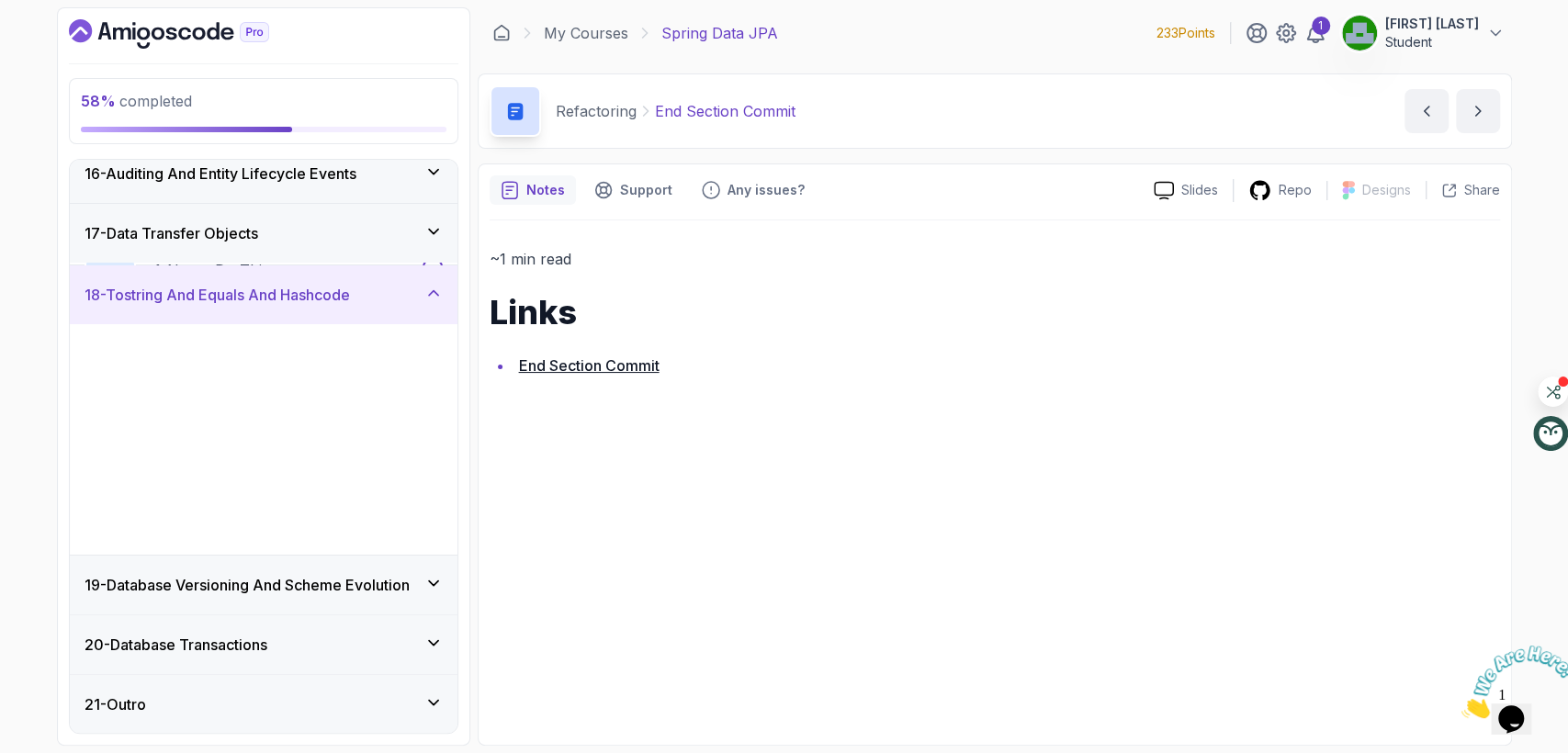 scroll, scrollTop: 909, scrollLeft: 0, axis: vertical 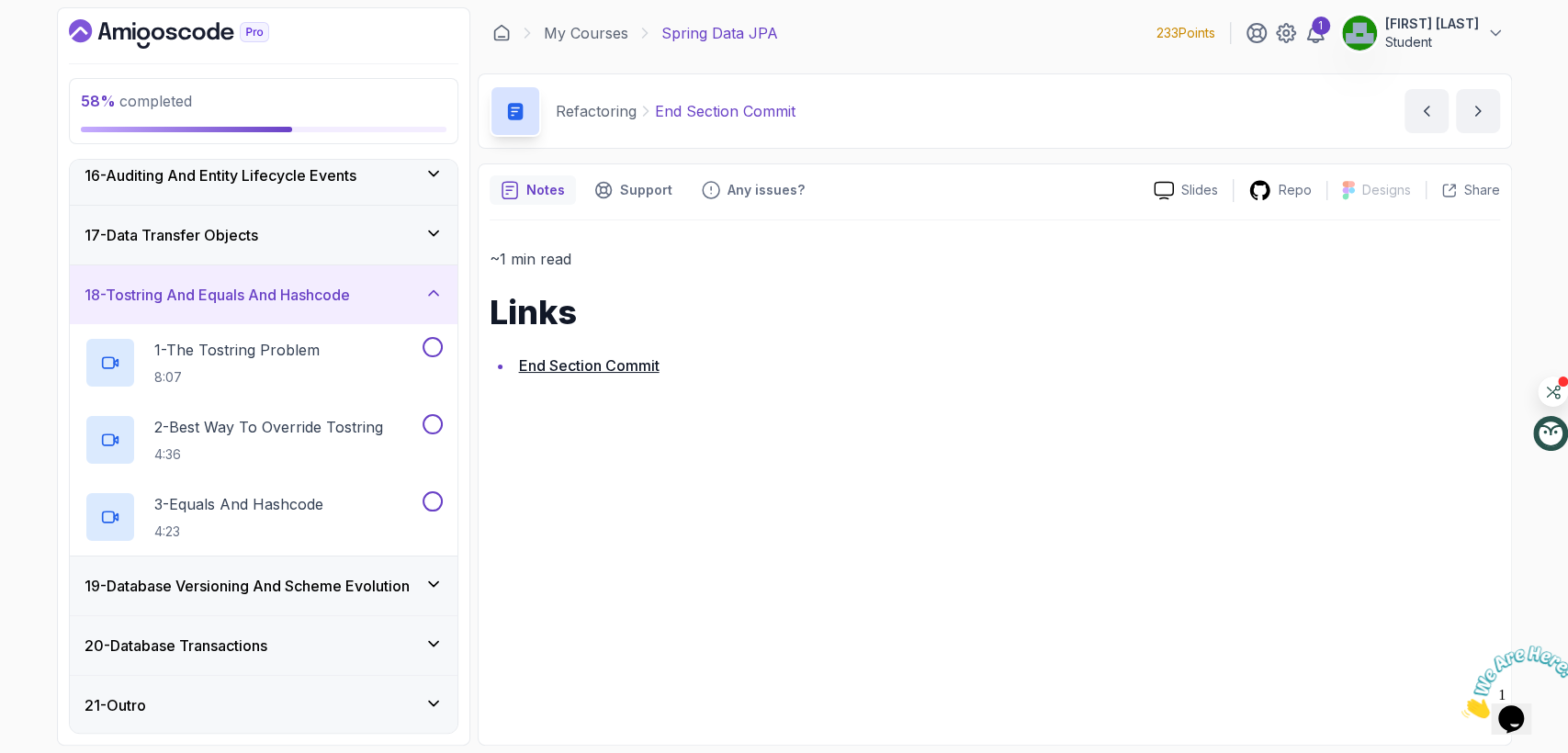 click on "19  -  Database Versioning And Scheme Evolution" at bounding box center [247, 586] 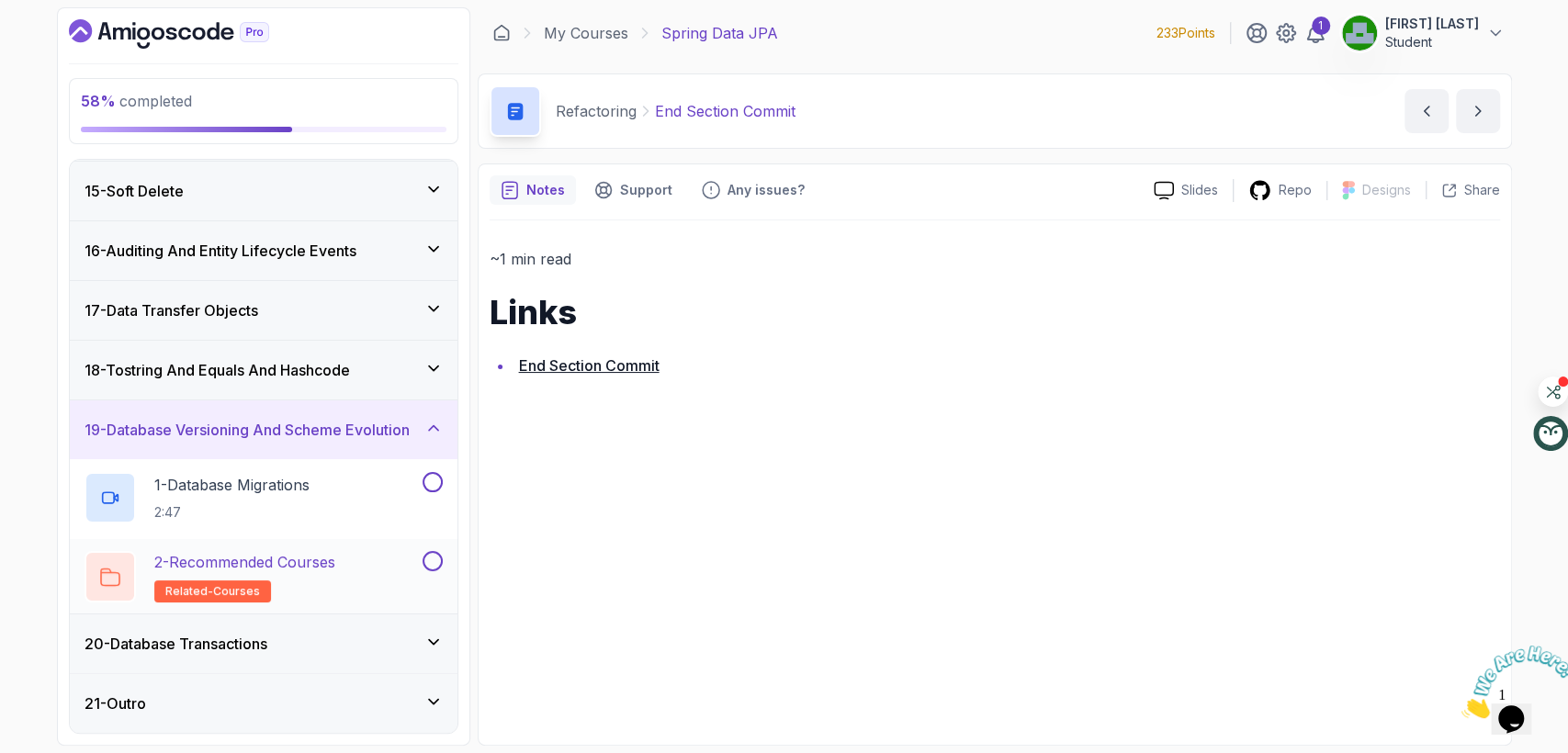 scroll, scrollTop: 831, scrollLeft: 0, axis: vertical 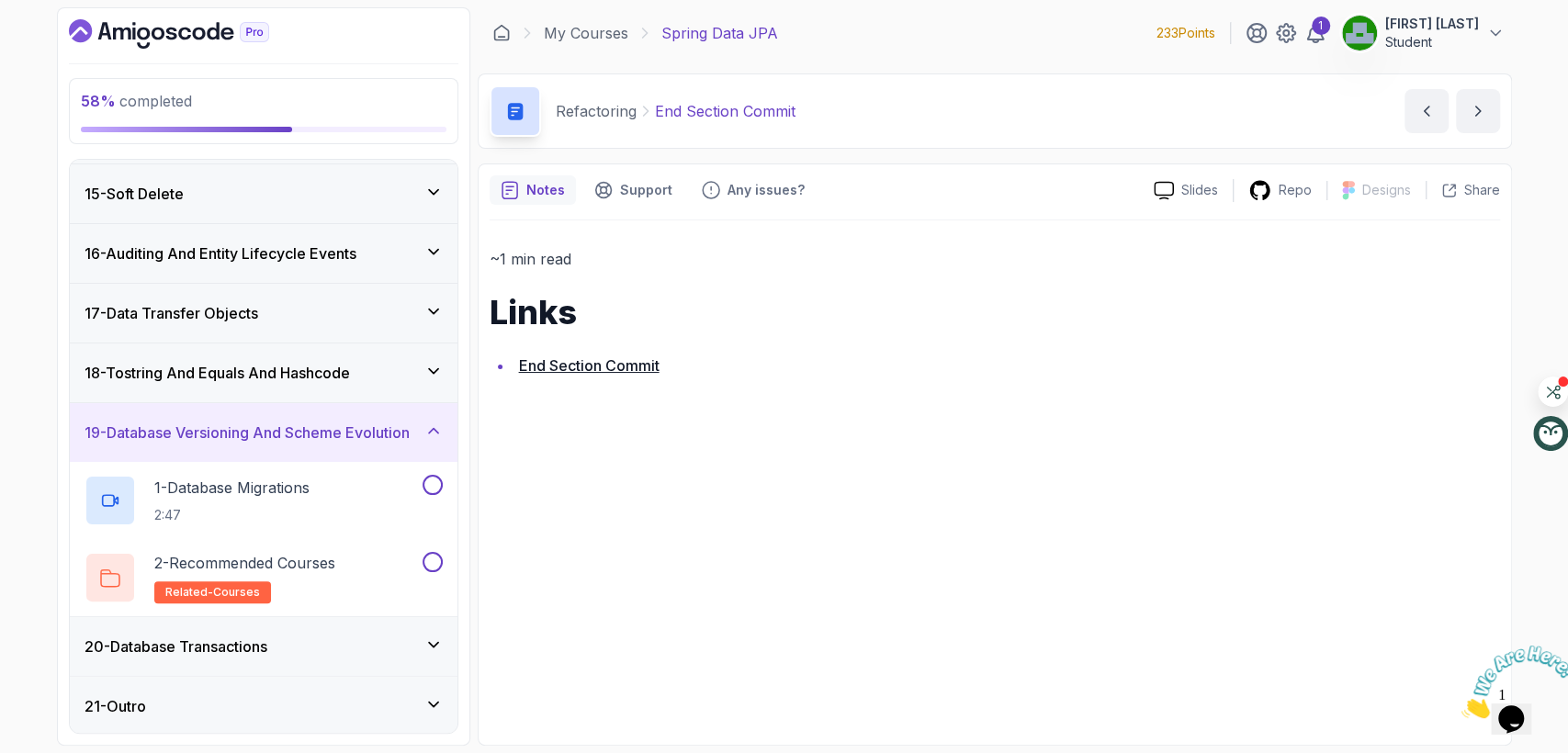 click on "20  -  Database Transactions" at bounding box center [175, 646] 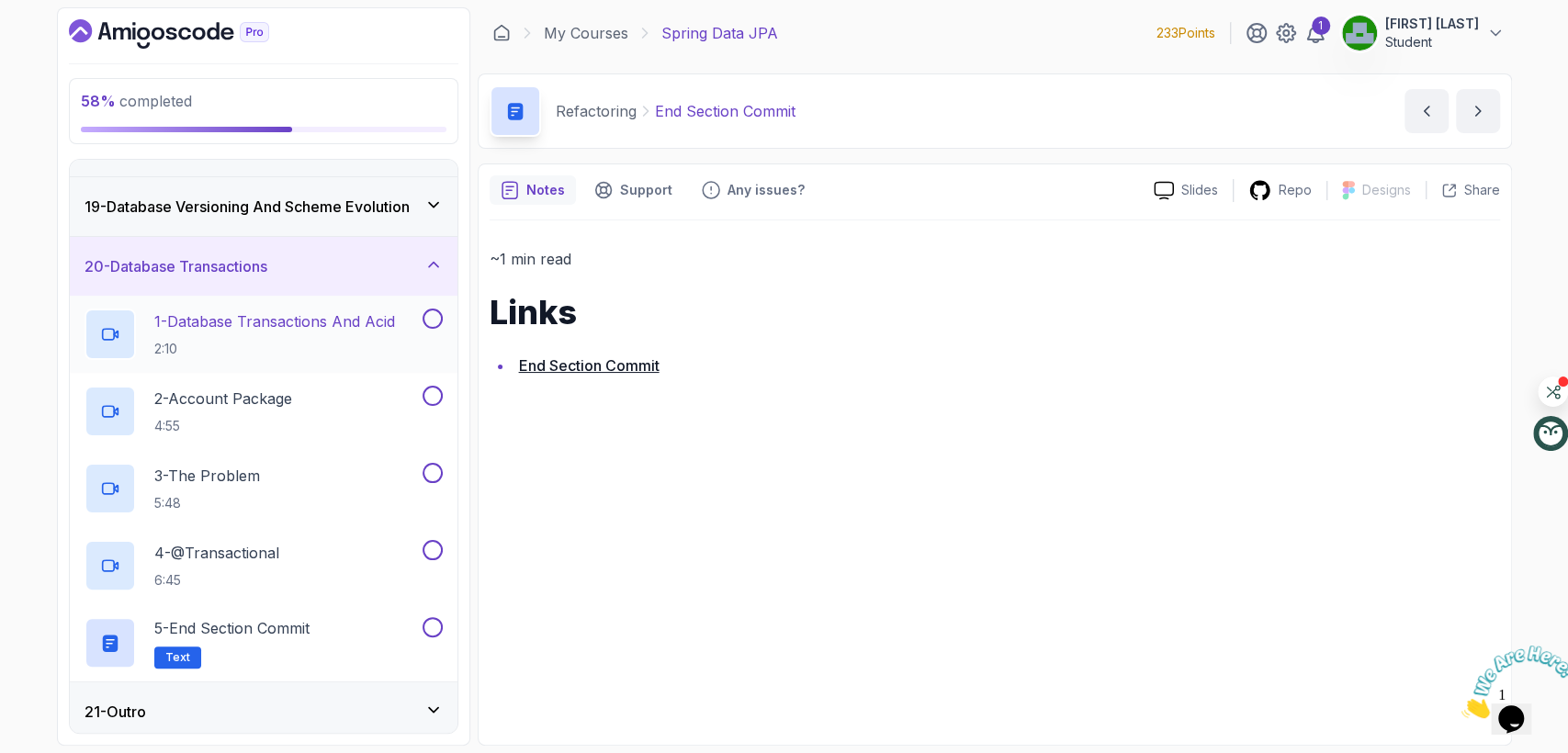 scroll, scrollTop: 1062, scrollLeft: 0, axis: vertical 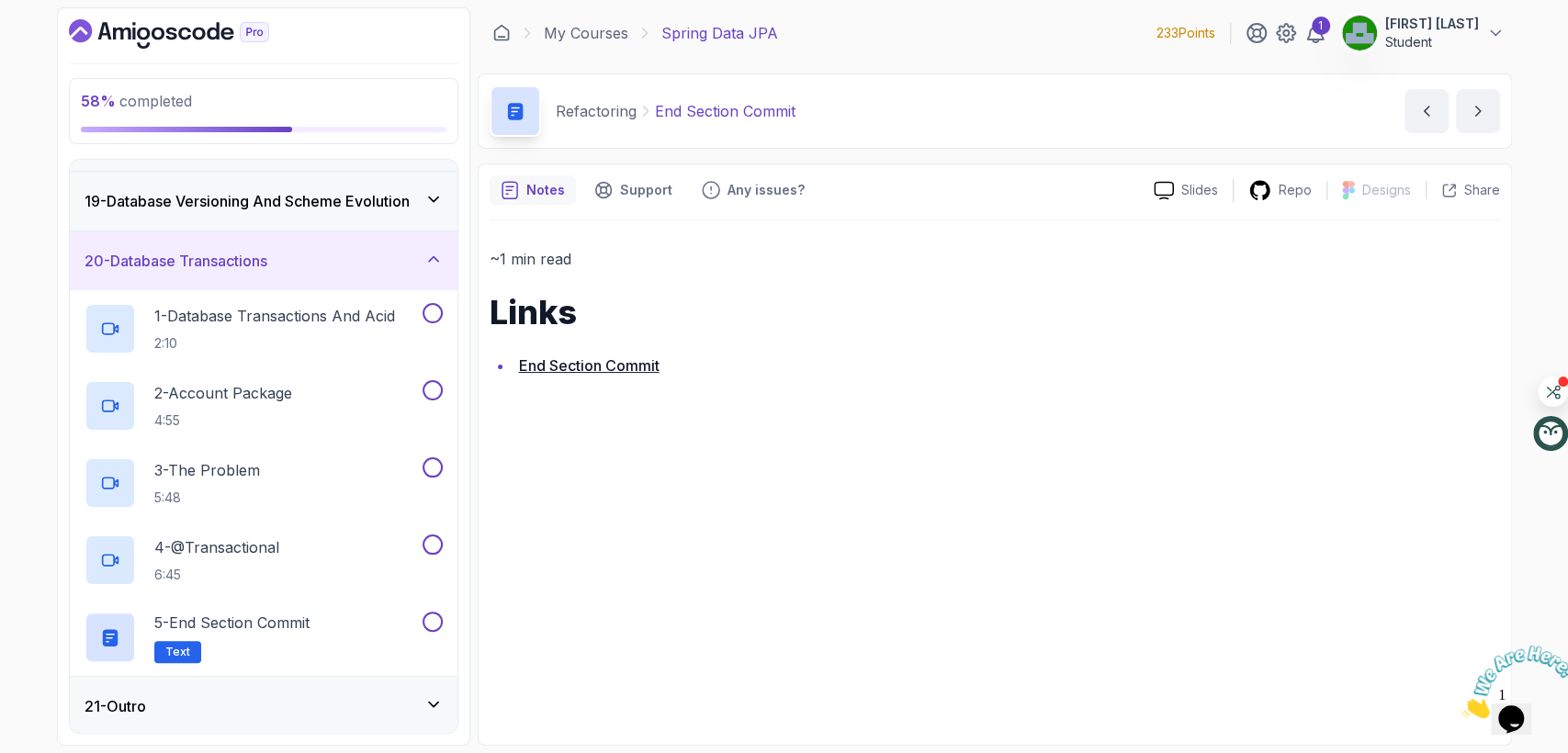 click on "19  -  Database Versioning And Scheme Evolution" at bounding box center [247, 201] 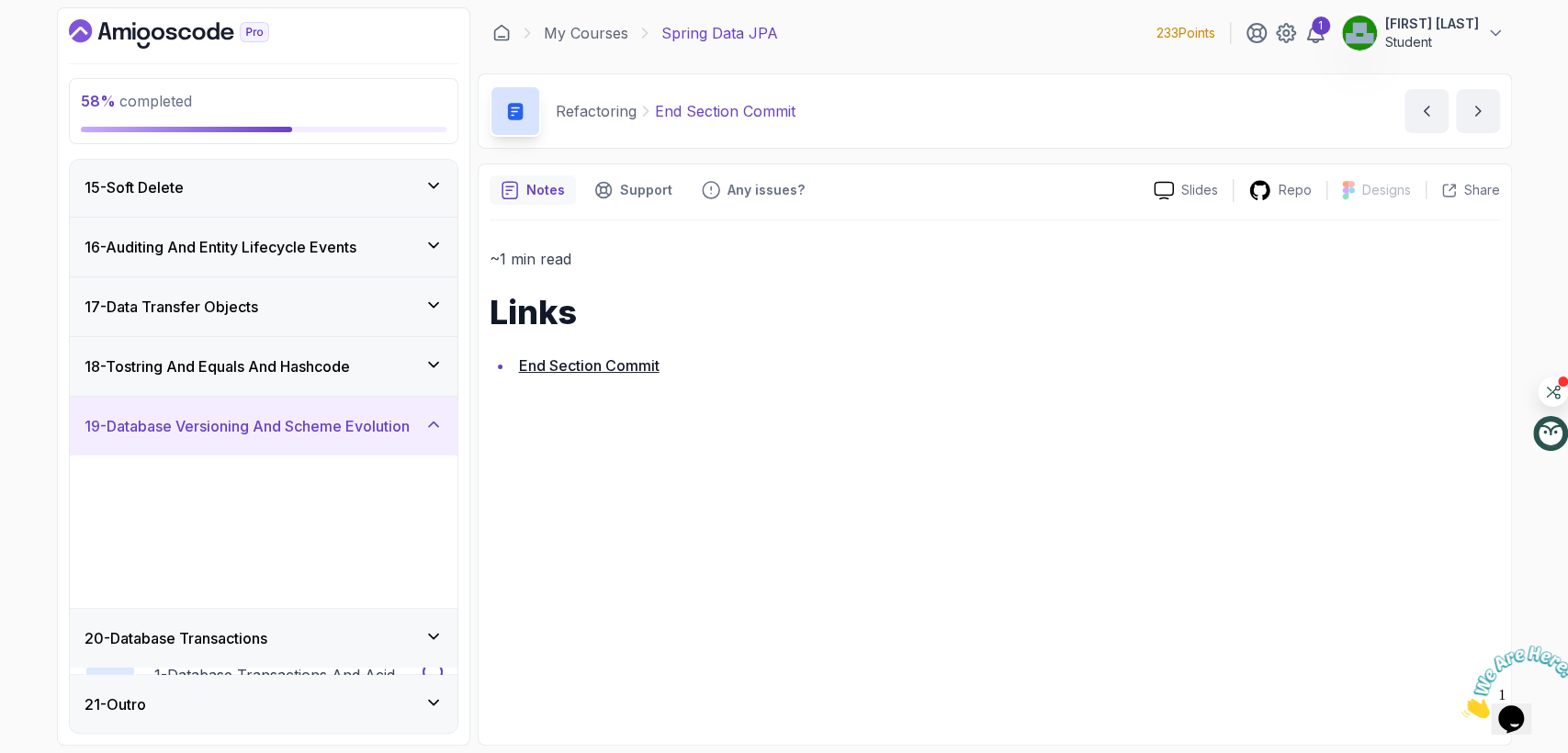scroll, scrollTop: 831, scrollLeft: 0, axis: vertical 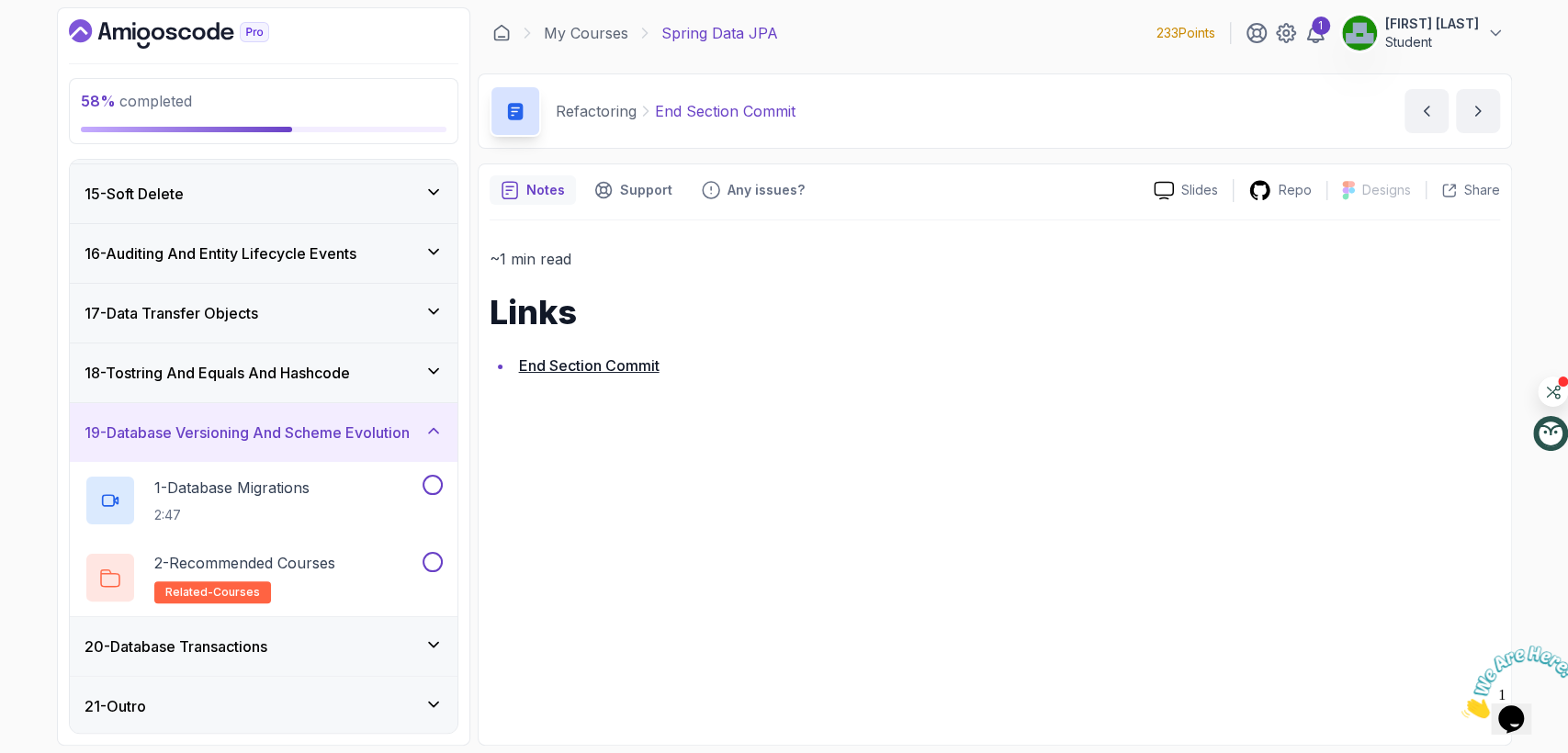 click on "21  -  Outro" at bounding box center (264, 706) 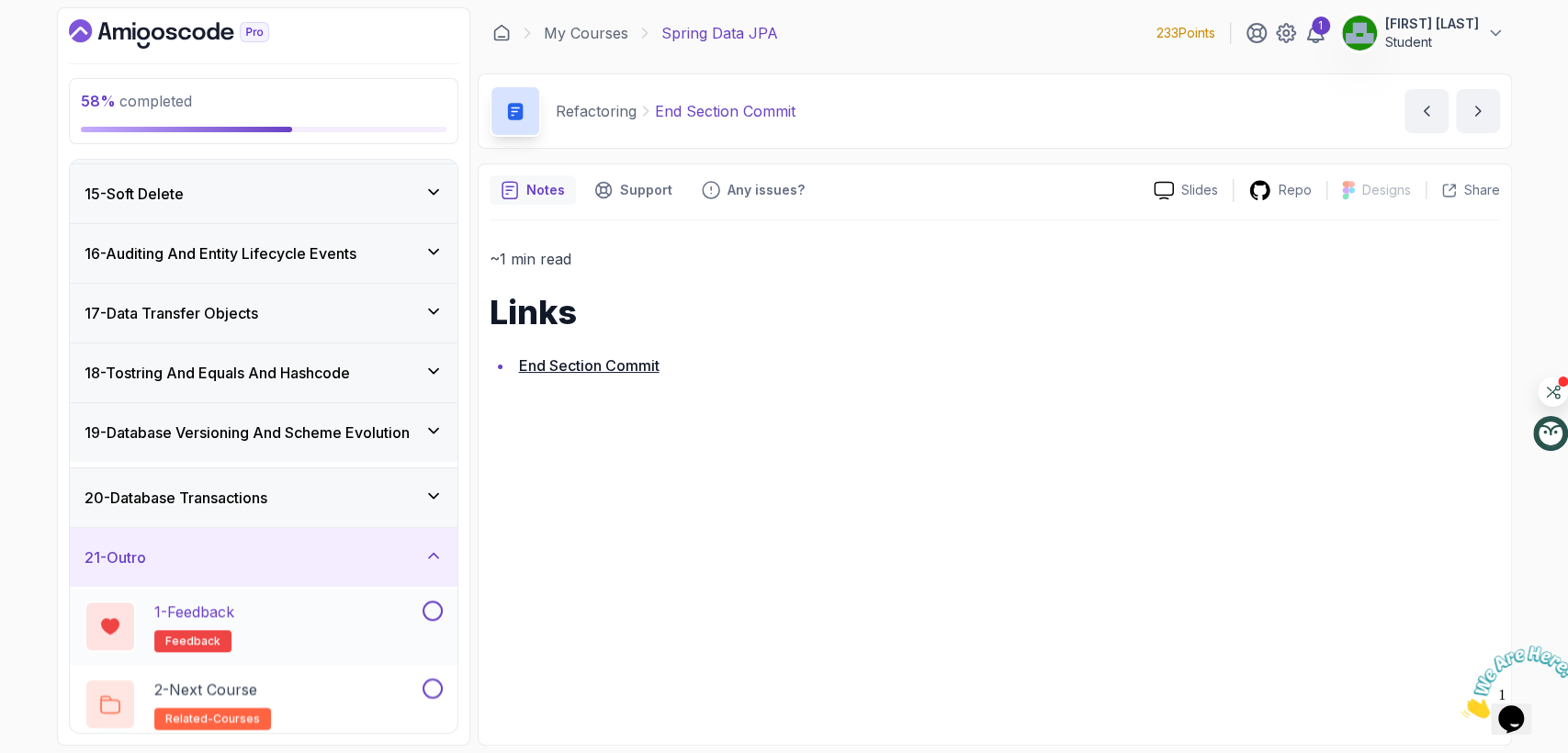 scroll, scrollTop: 831, scrollLeft: 0, axis: vertical 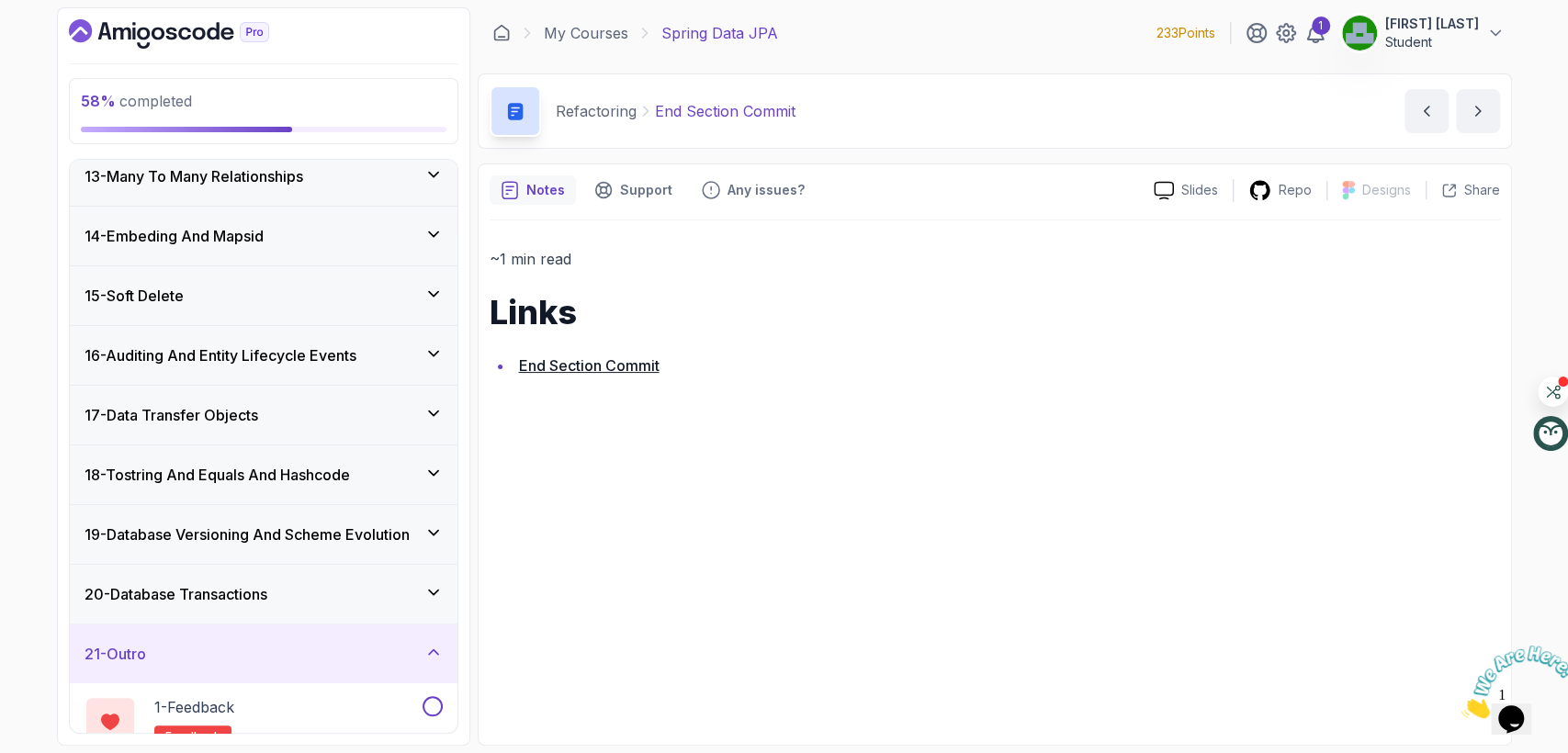click on "13  -  Many To Many Relationships" at bounding box center [194, 176] 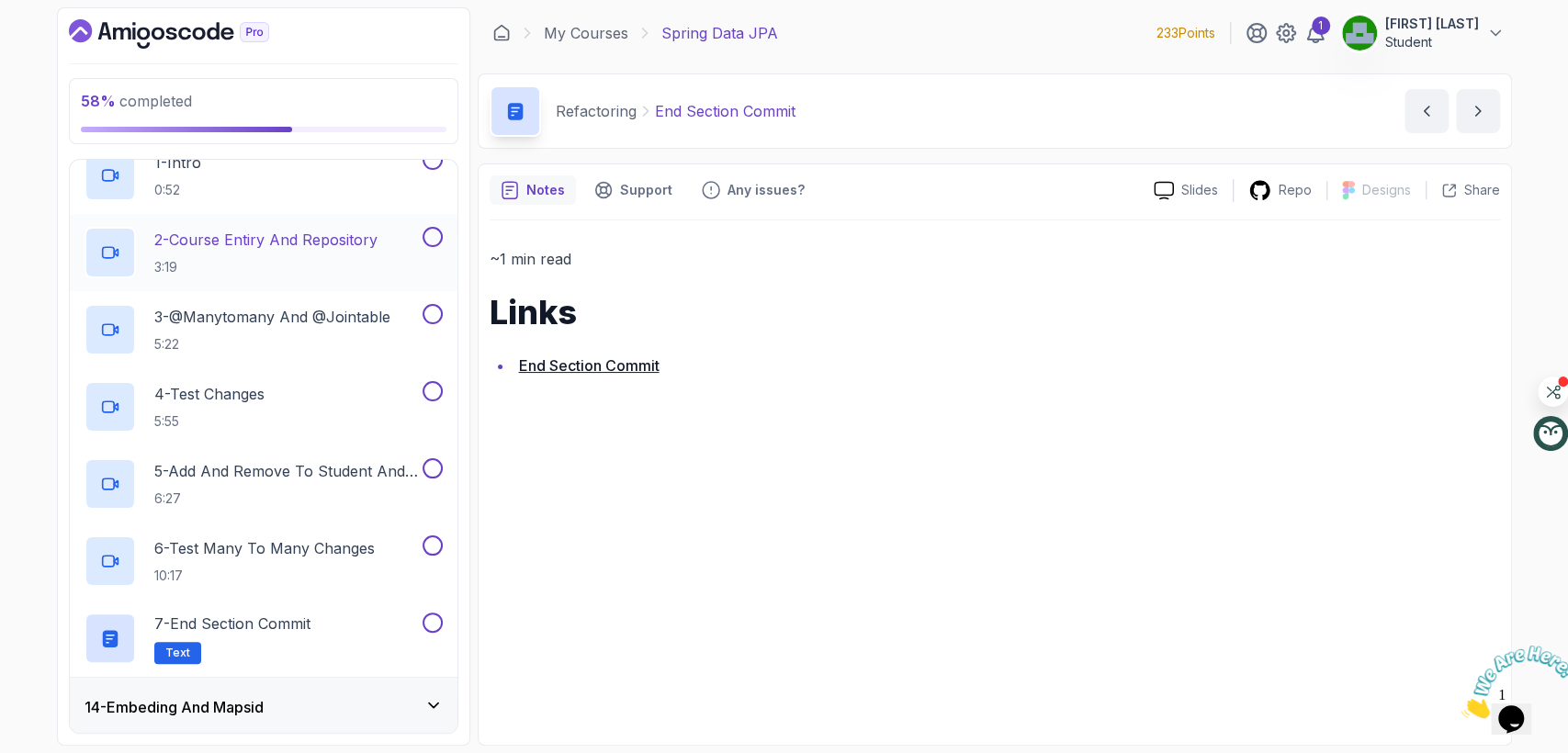 scroll, scrollTop: 933, scrollLeft: 0, axis: vertical 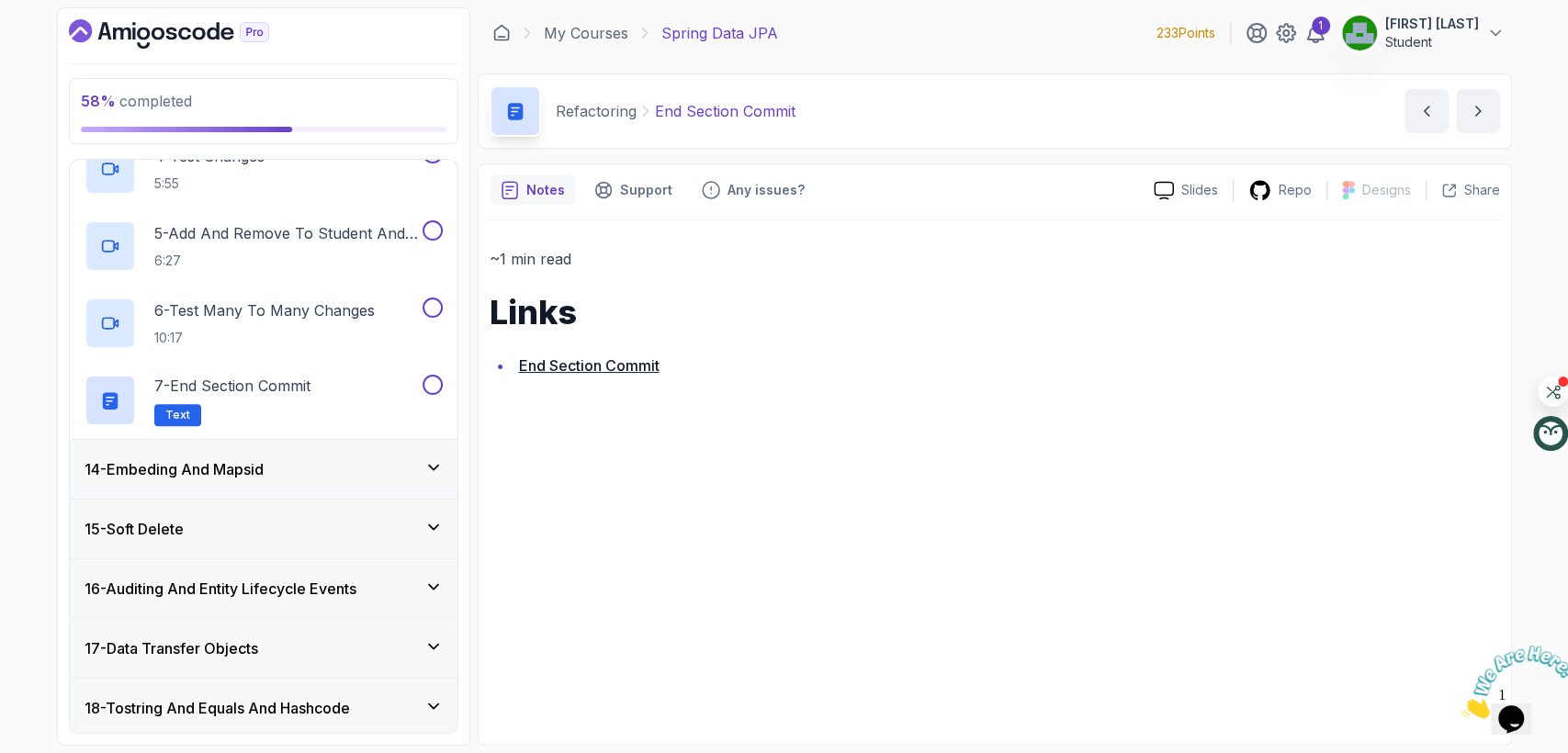 click on "14  -  Embeding And Mapsid" at bounding box center (264, 469) 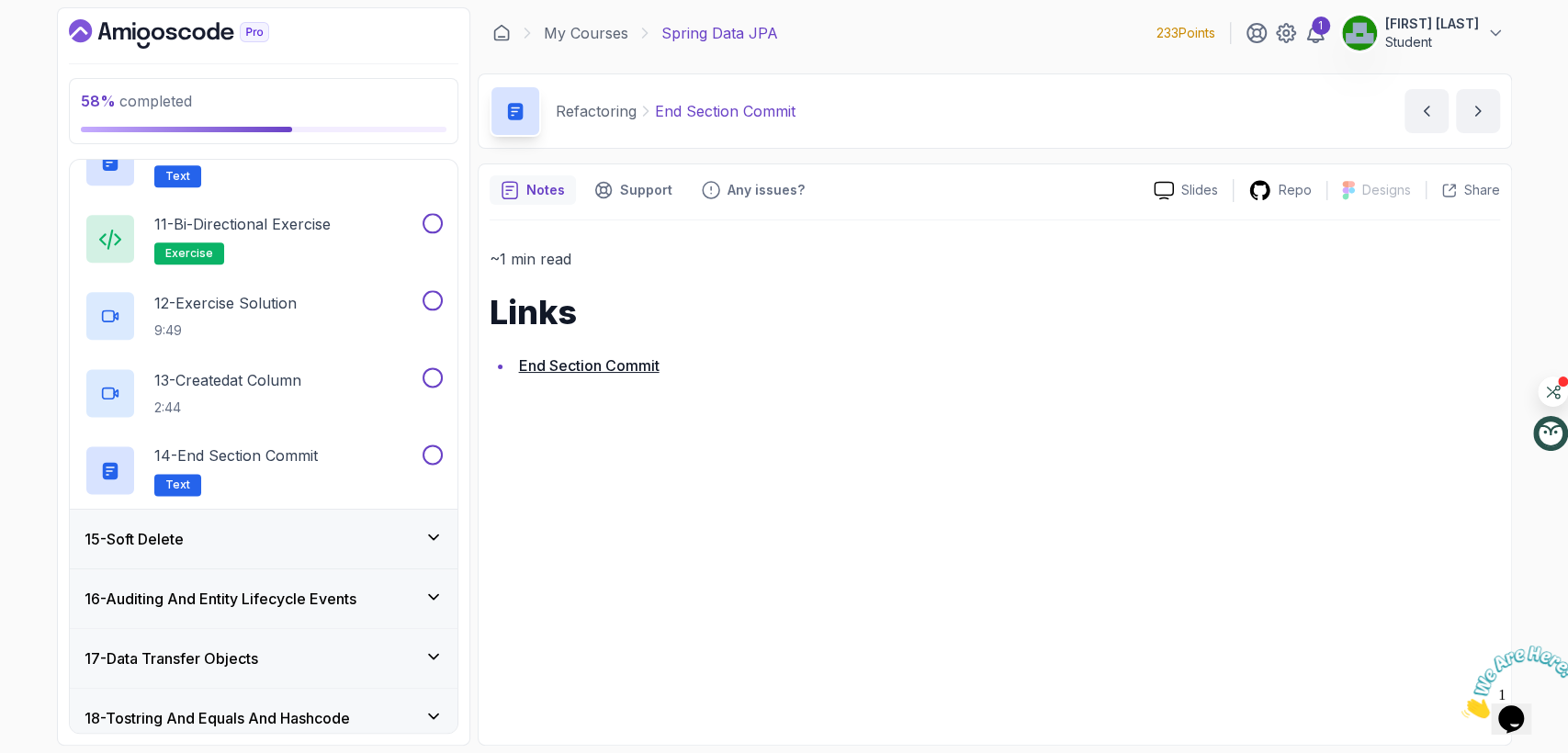 scroll, scrollTop: 1697, scrollLeft: 0, axis: vertical 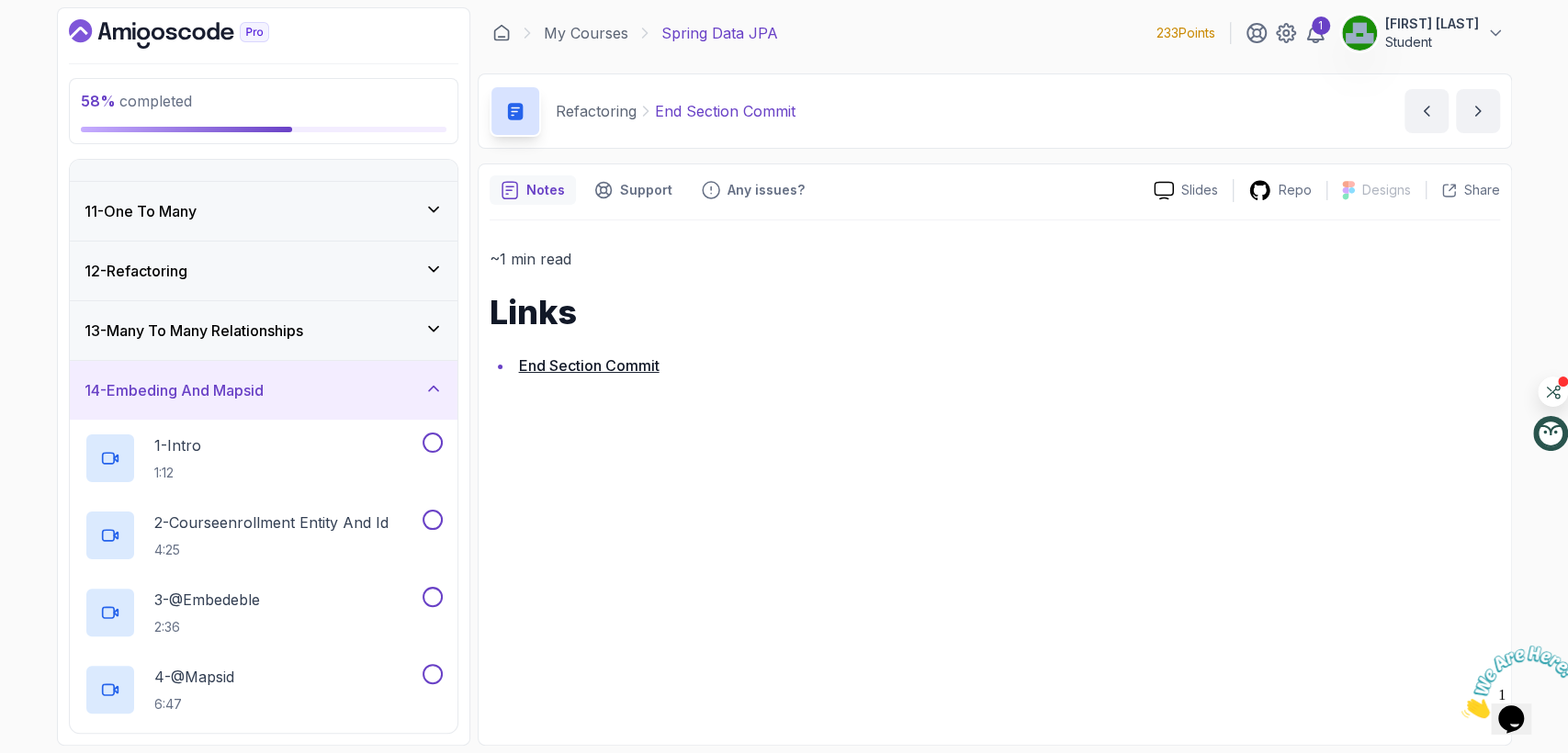 click on "13  -  Many To Many Relationships" at bounding box center (194, 331) 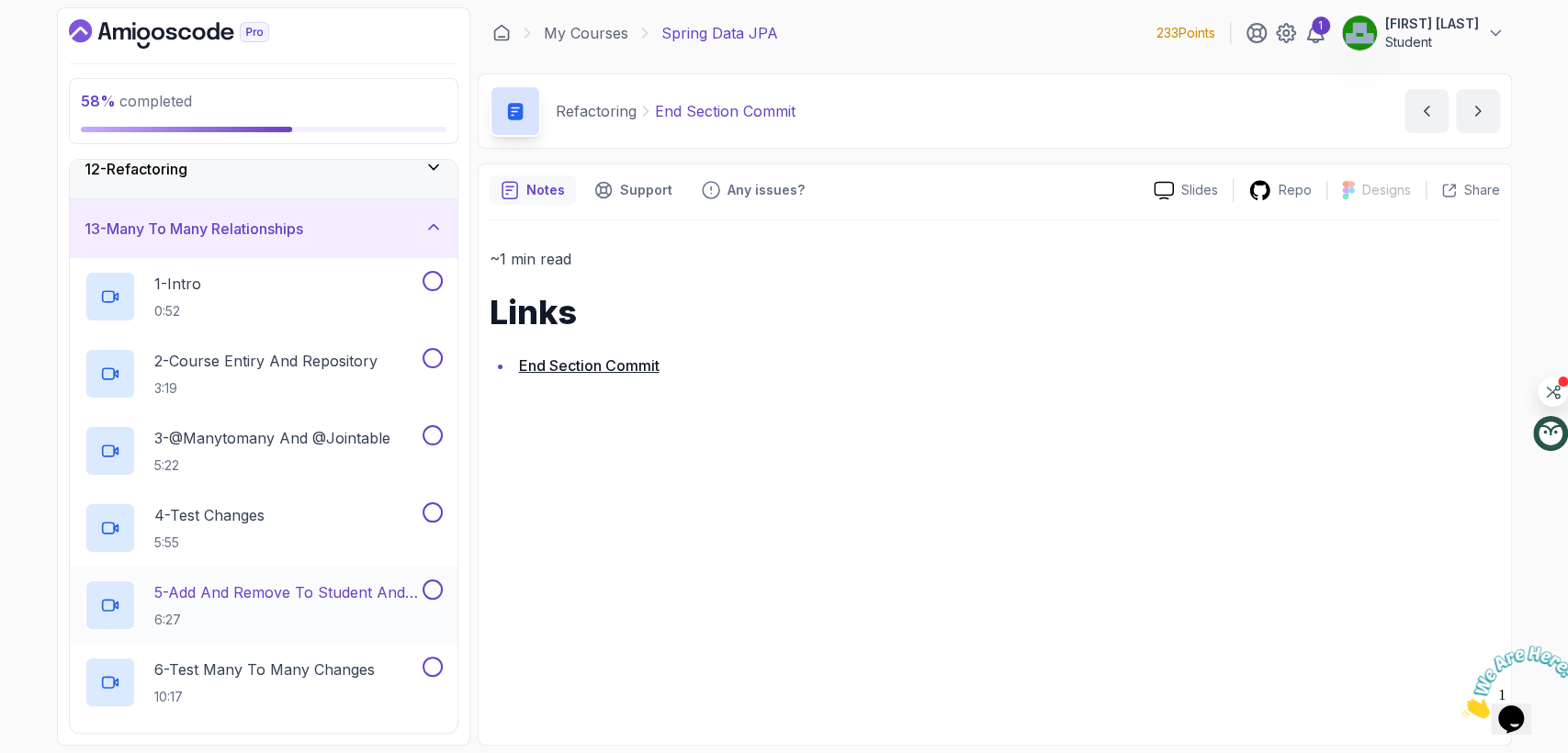 scroll, scrollTop: 779, scrollLeft: 0, axis: vertical 